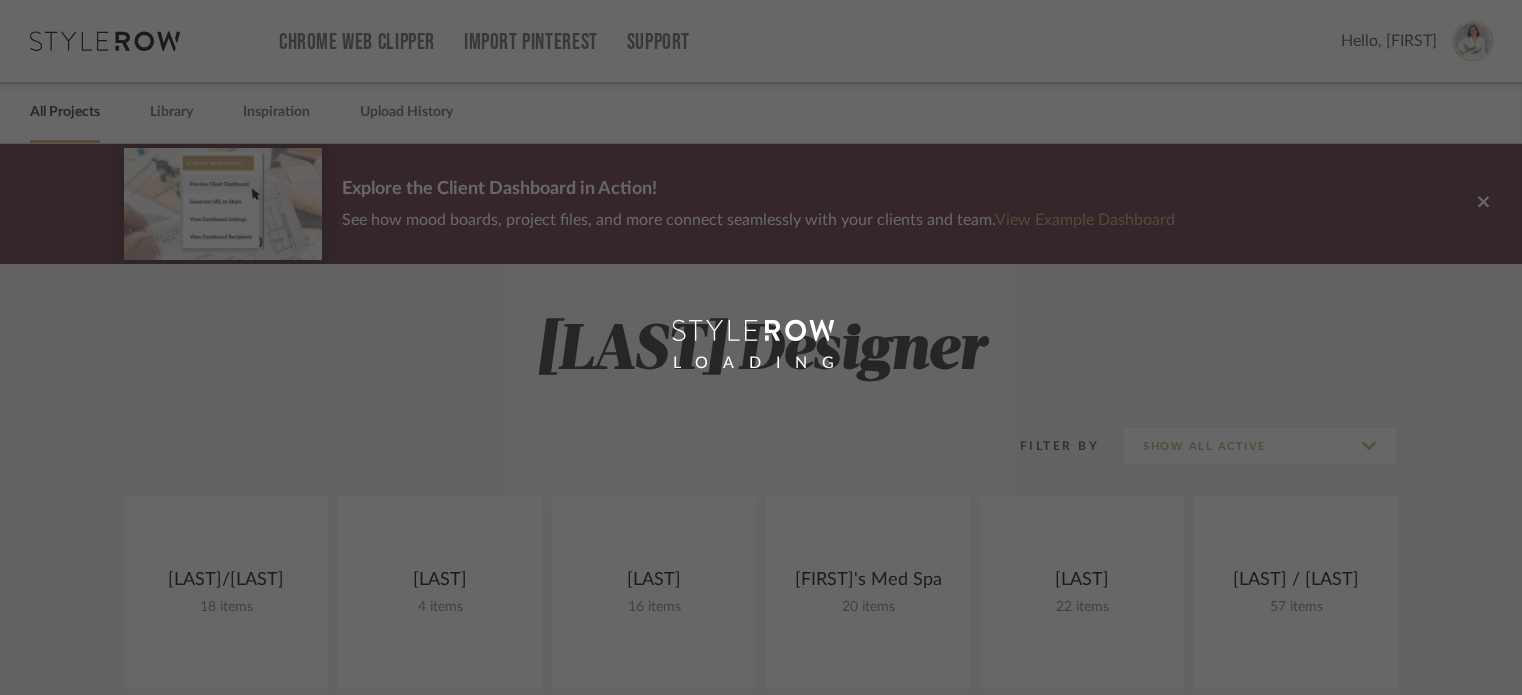 scroll, scrollTop: 0, scrollLeft: 0, axis: both 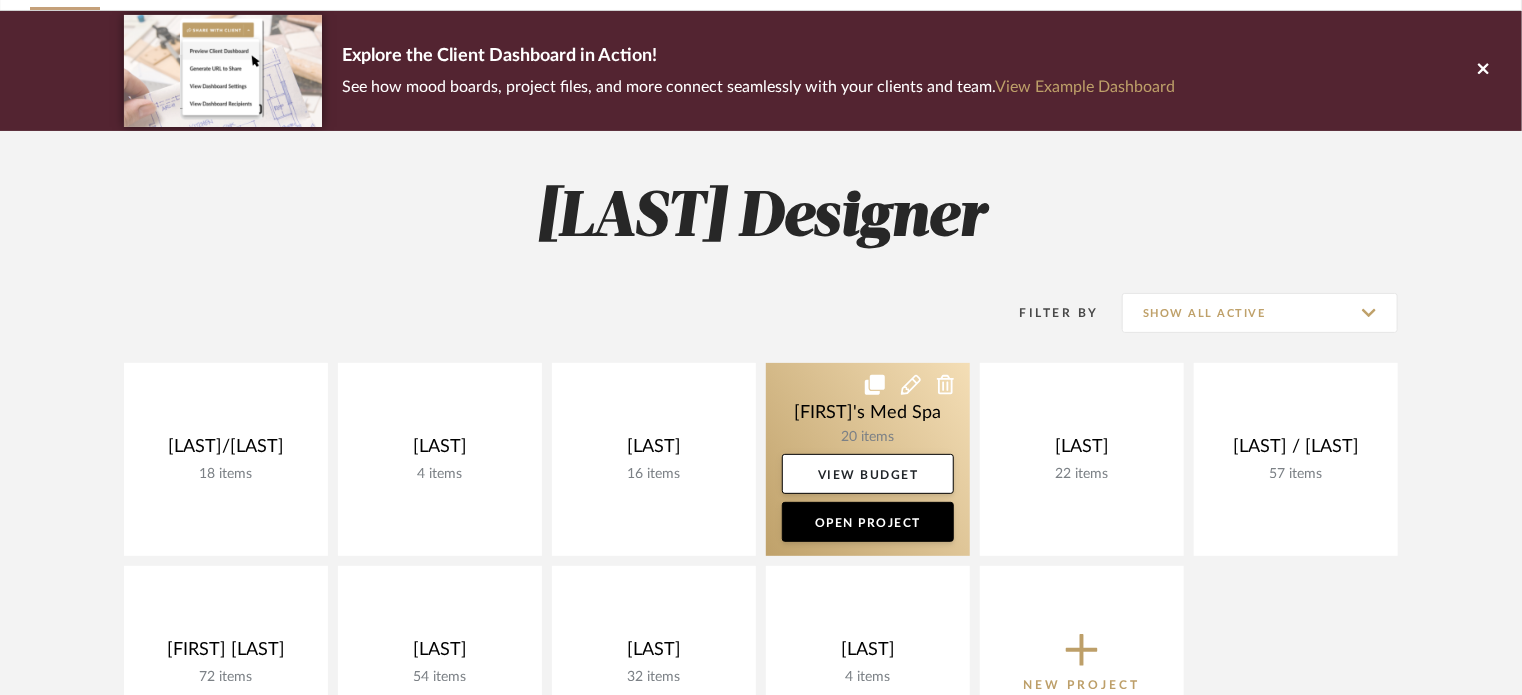 click 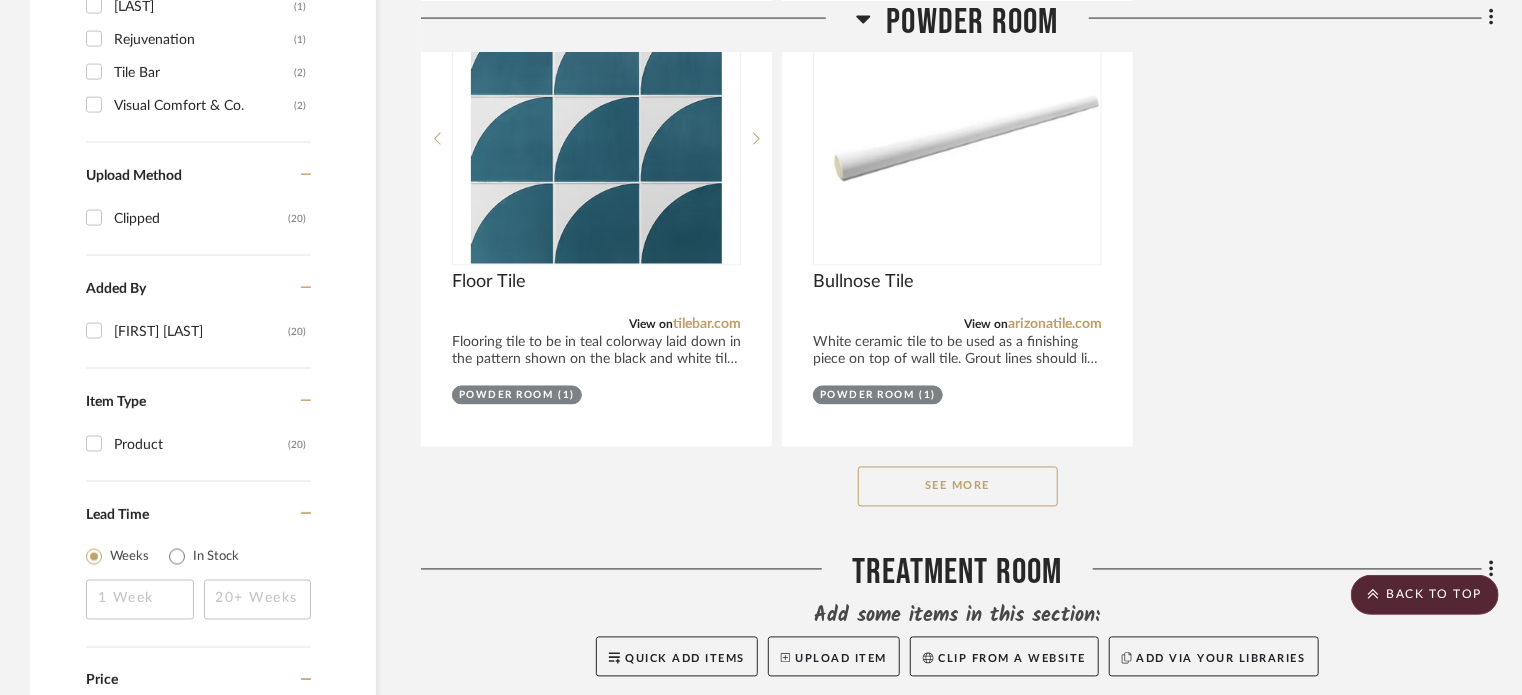 scroll, scrollTop: 1731, scrollLeft: 0, axis: vertical 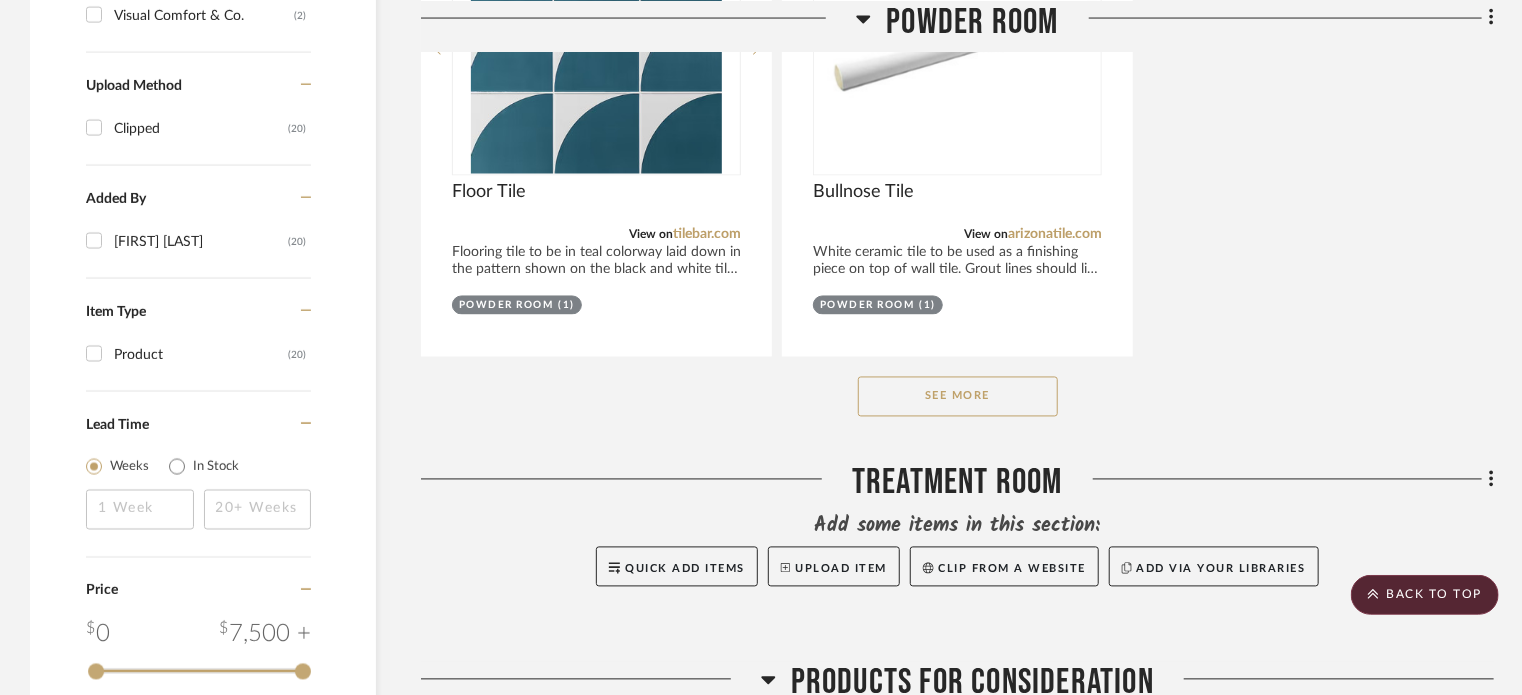 click on "See More" 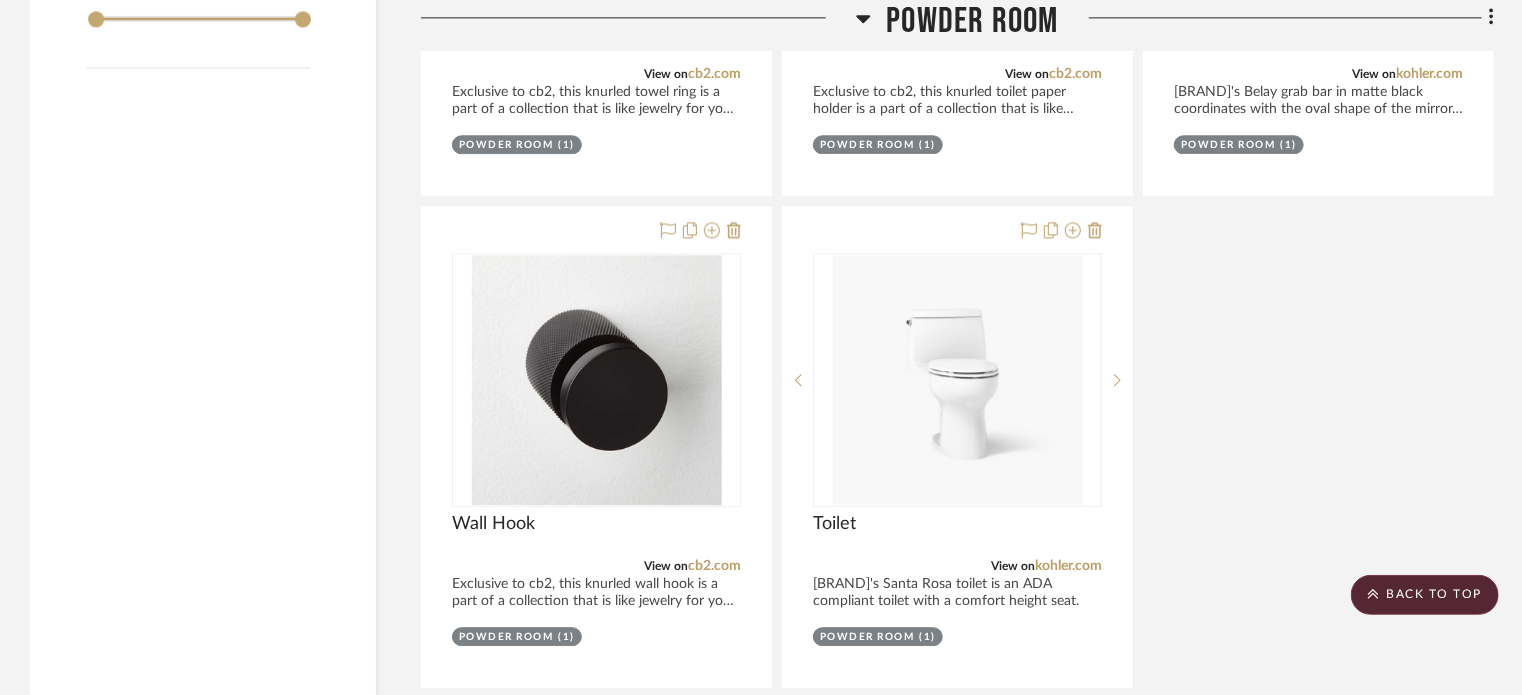 scroll, scrollTop: 2131, scrollLeft: 0, axis: vertical 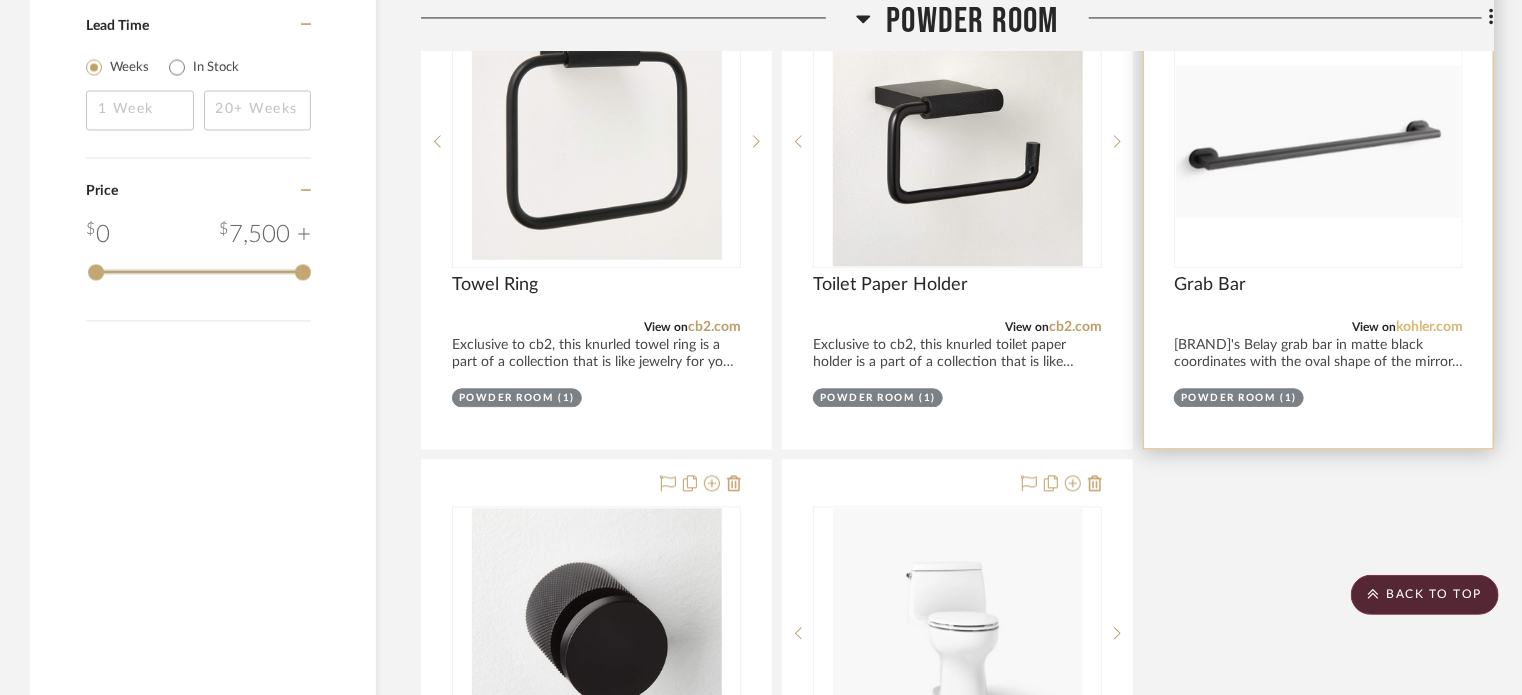 click on "kohler.com" at bounding box center (1429, 327) 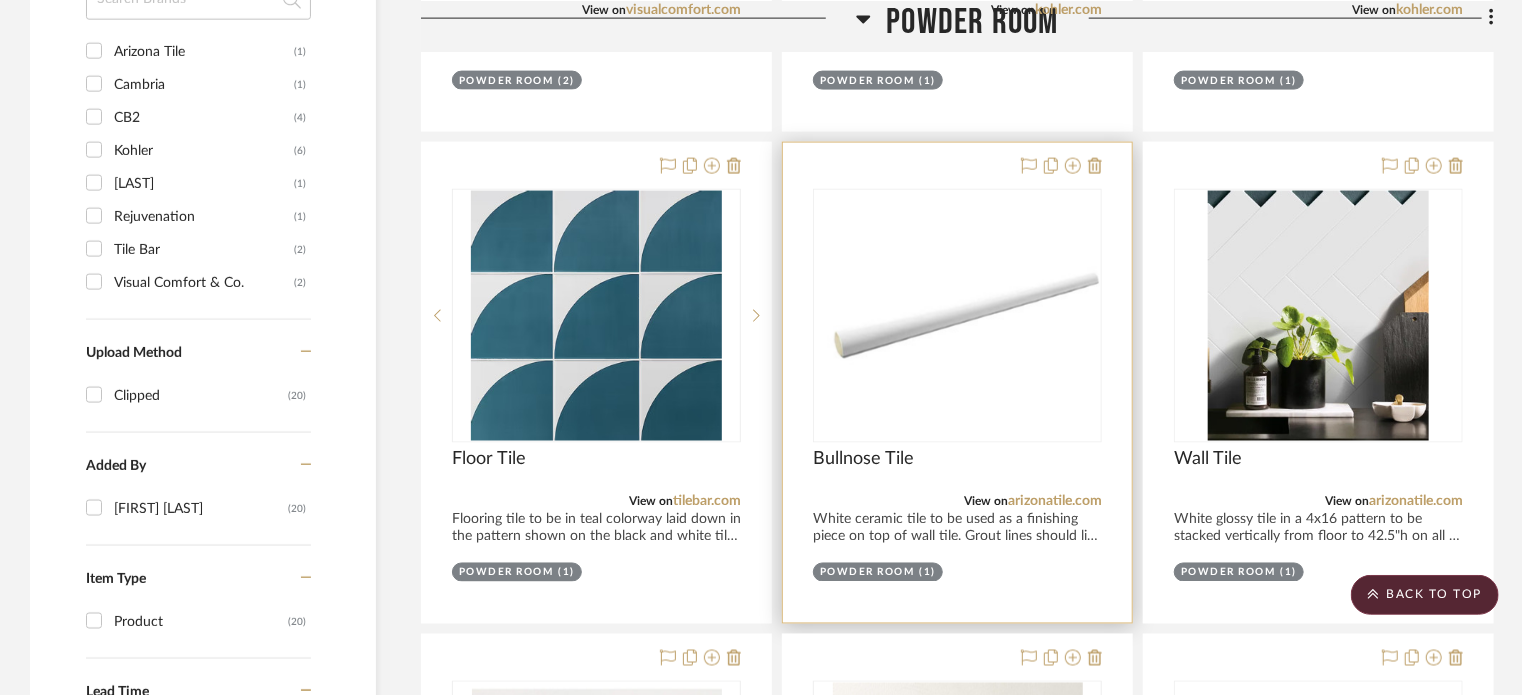 scroll, scrollTop: 1064, scrollLeft: 0, axis: vertical 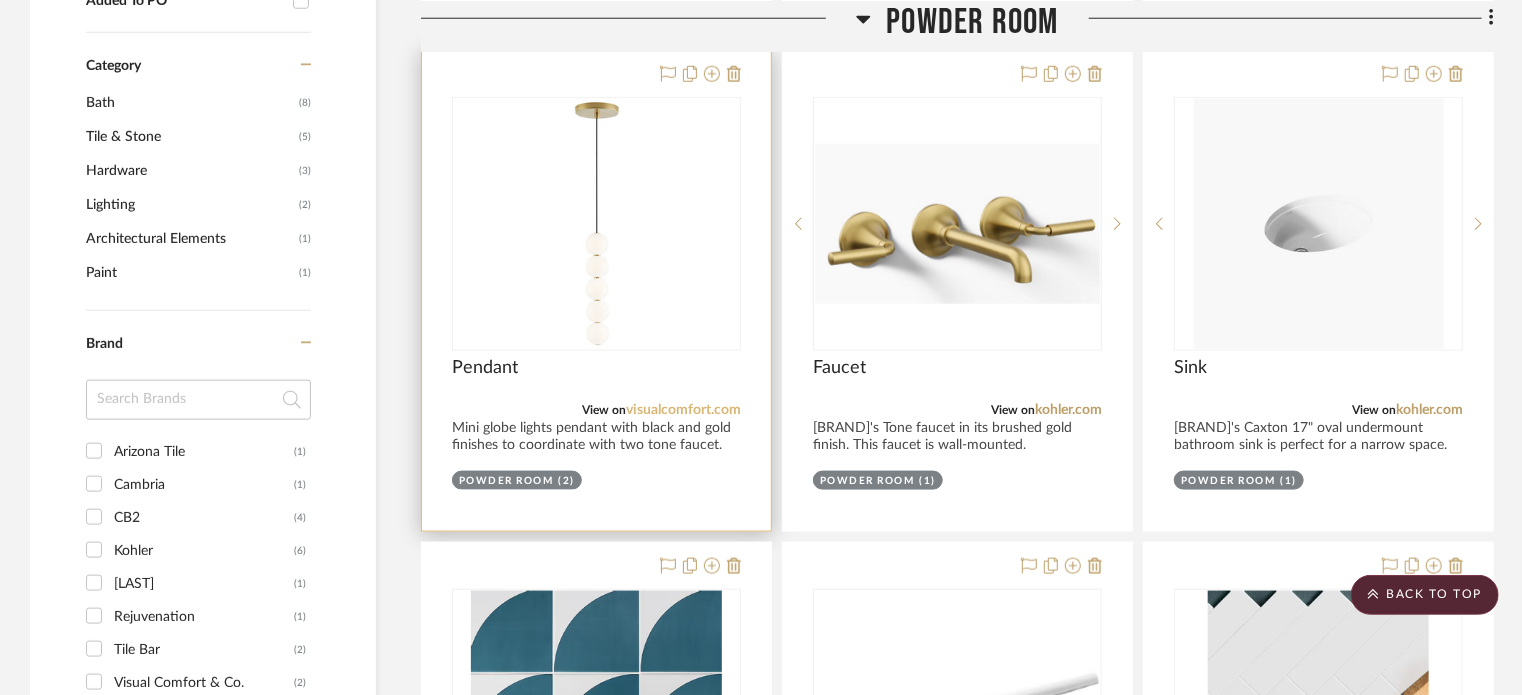 click on "visualcomfort.com" at bounding box center (683, 410) 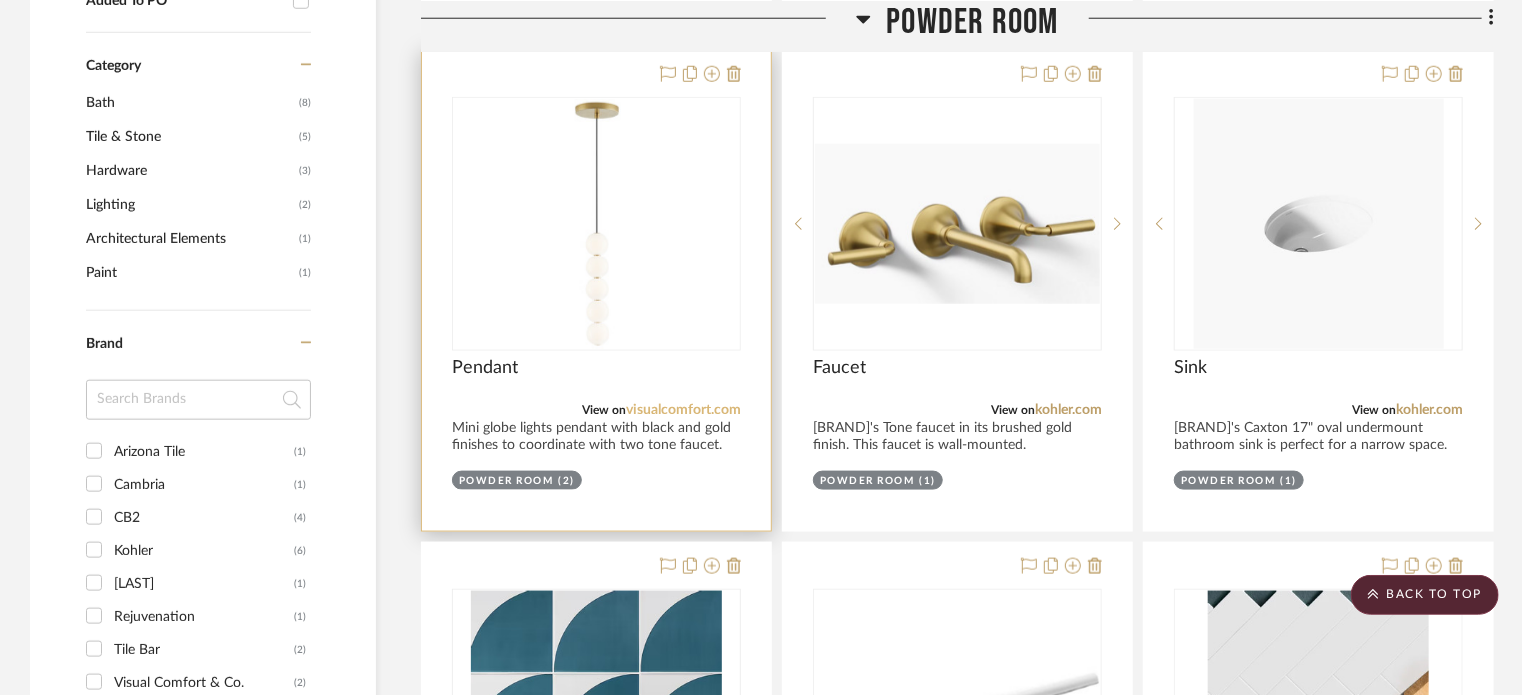 click on "visualcomfort.com" at bounding box center [683, 410] 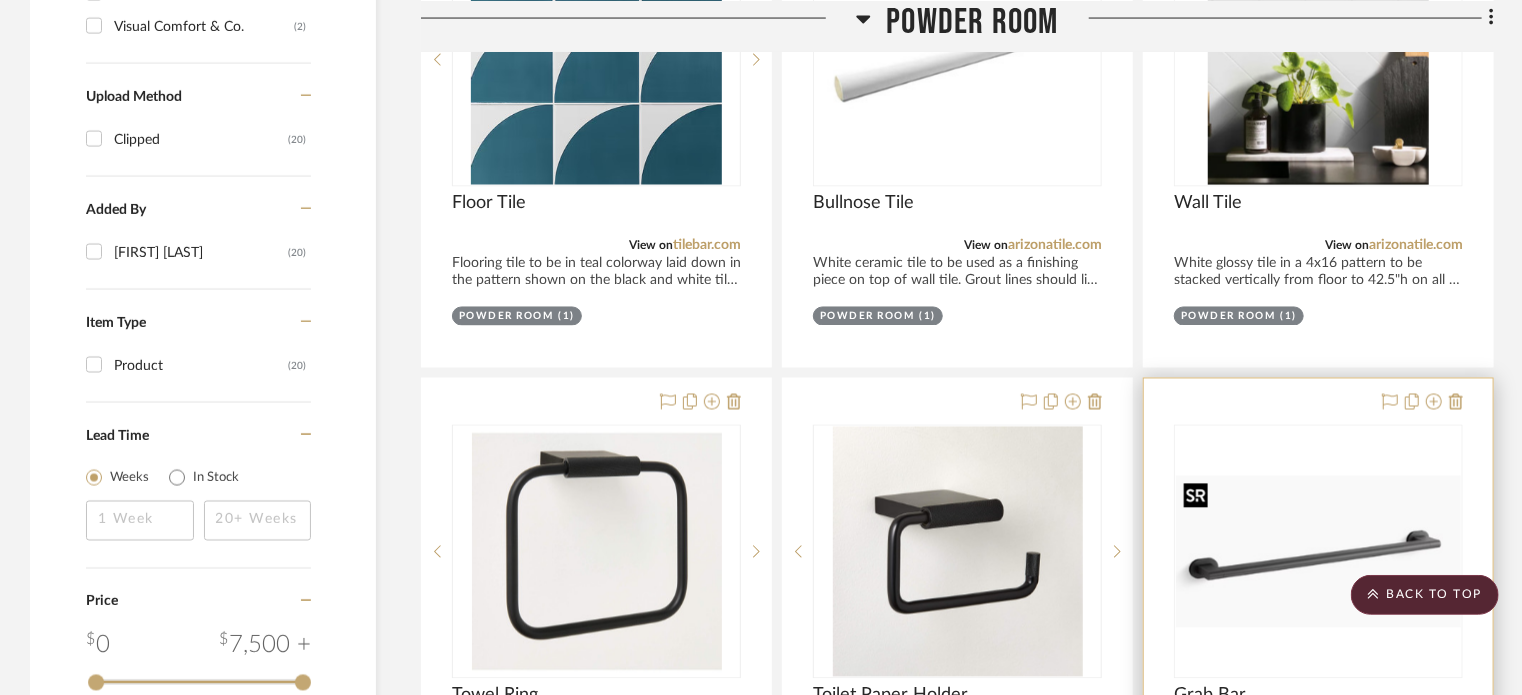 scroll, scrollTop: 1997, scrollLeft: 0, axis: vertical 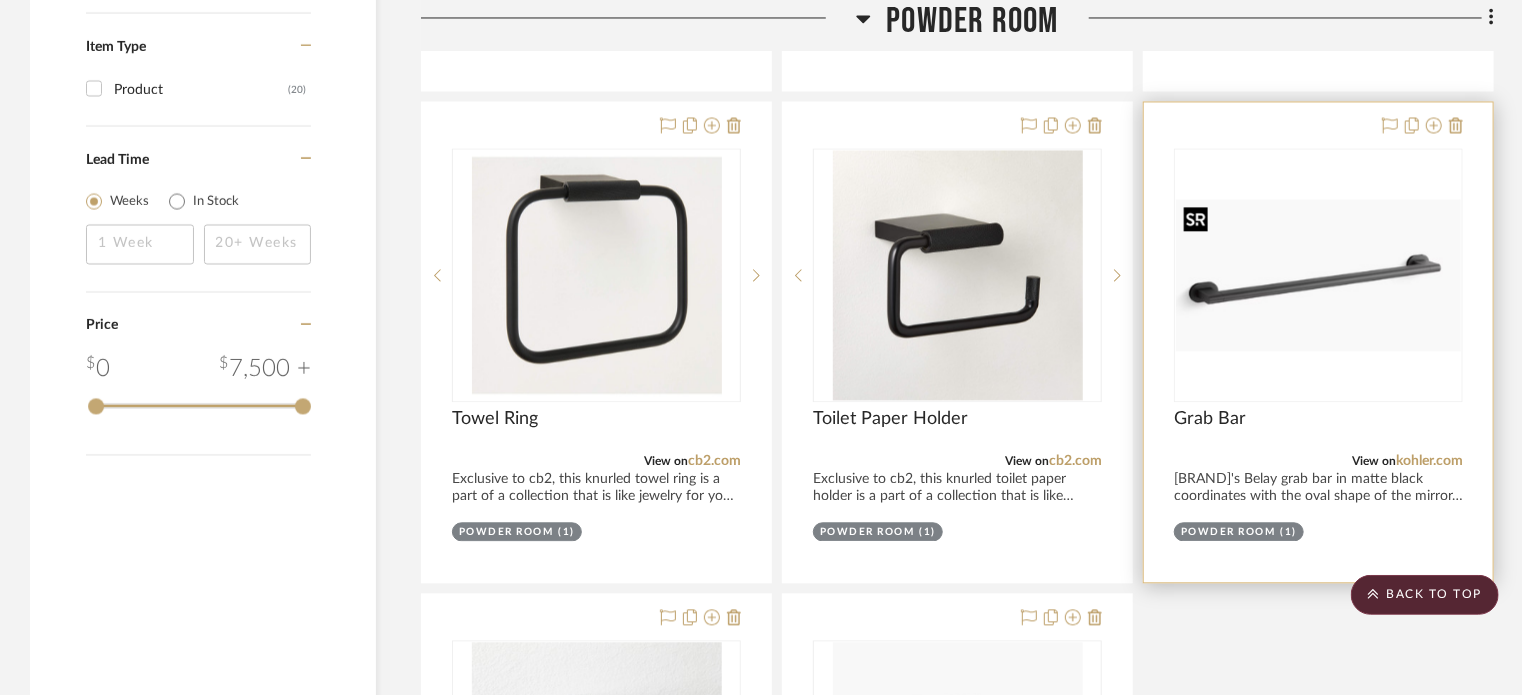 click at bounding box center [1318, 274] 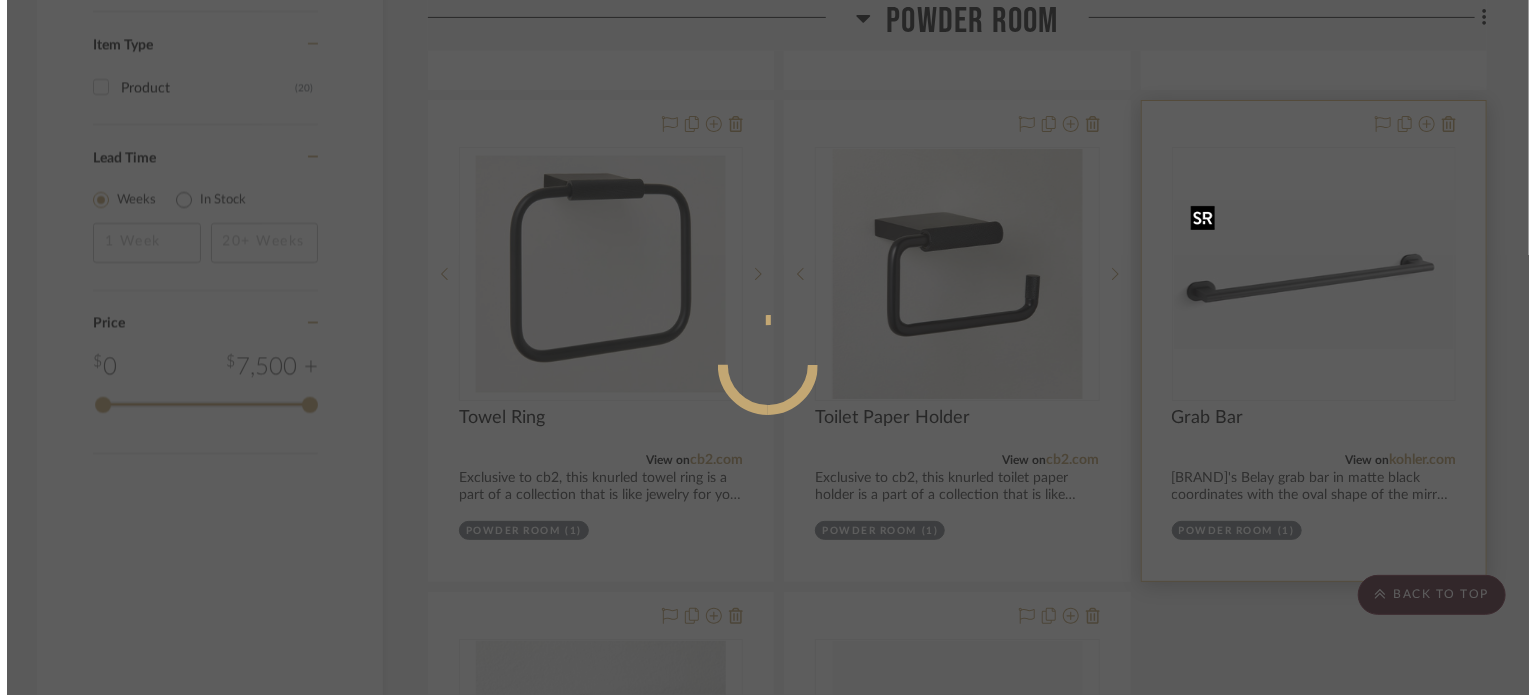 scroll, scrollTop: 0, scrollLeft: 0, axis: both 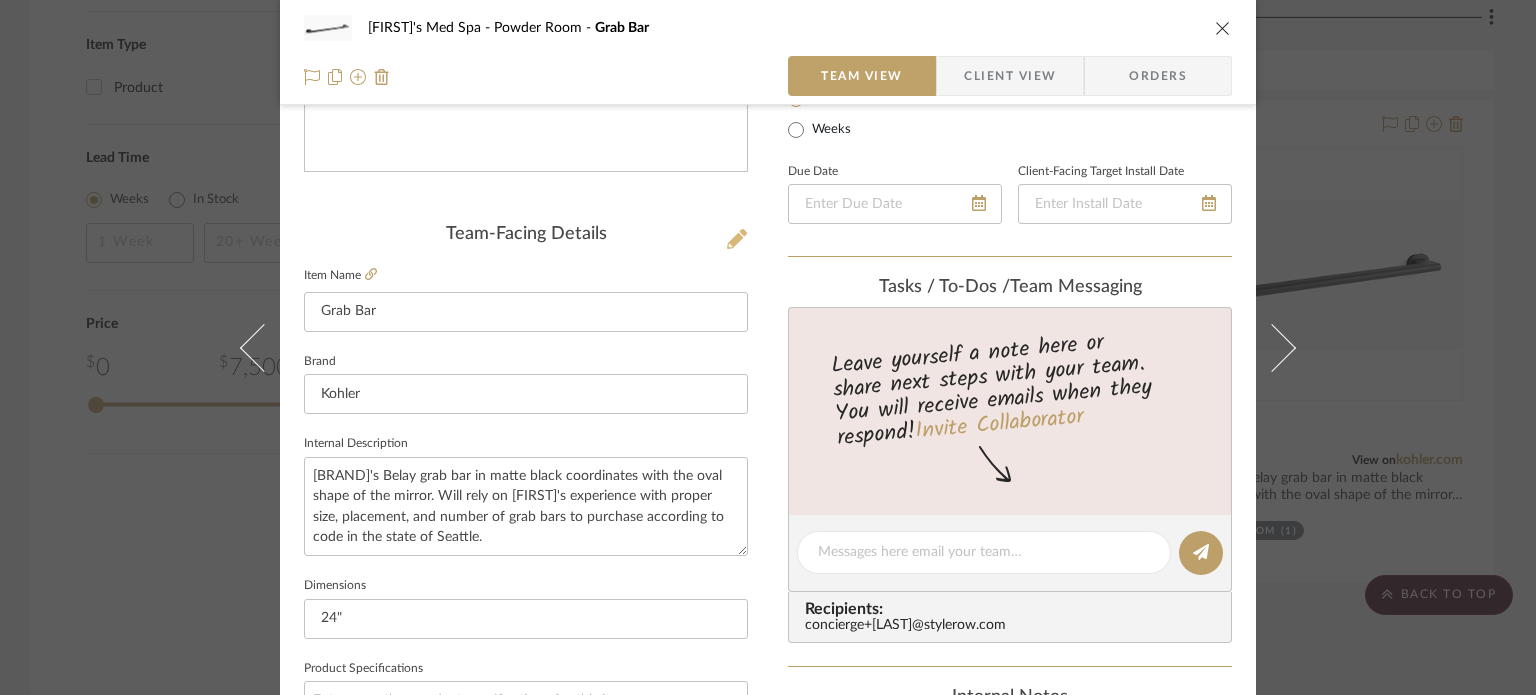 click 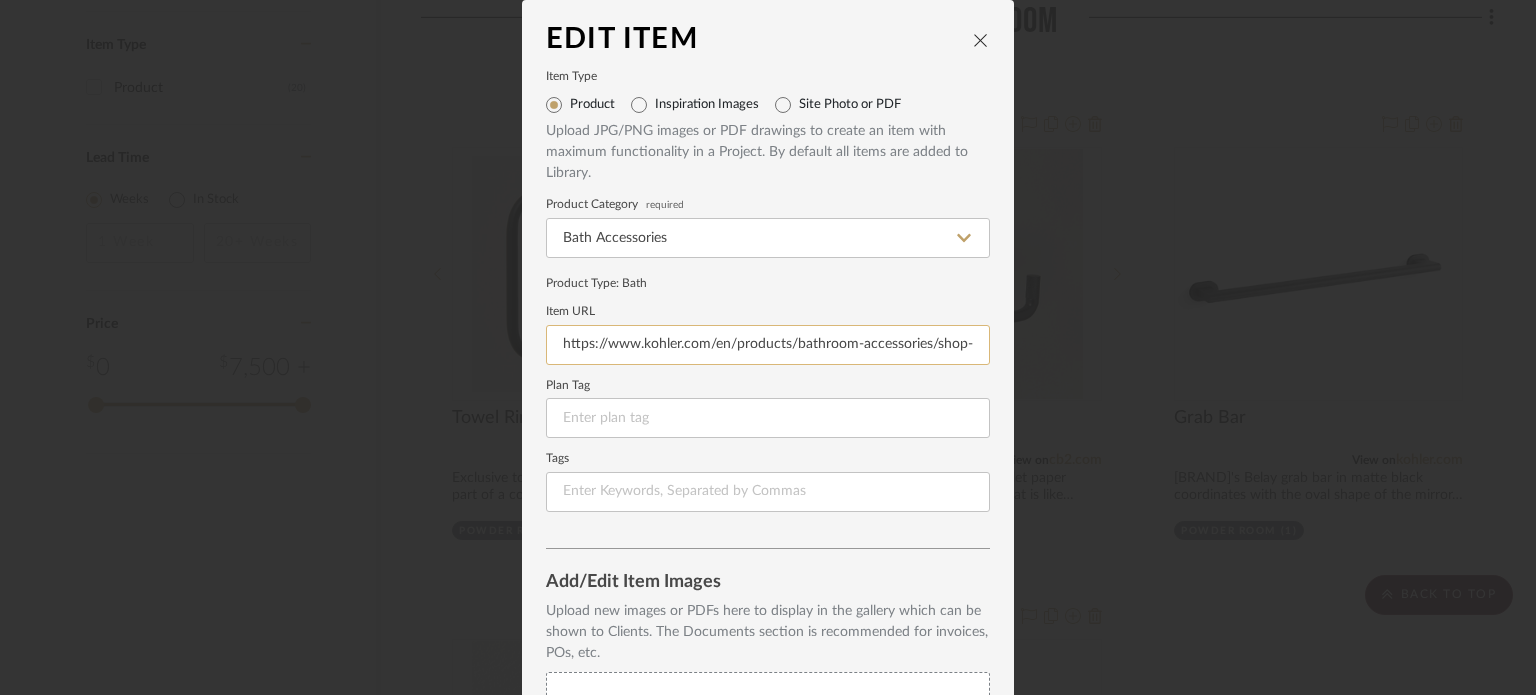 click on "https://www.kohler.com/en/products/bathroom-accessories/shop-bathroom-accessories/belay-24-grab-bar-33458?utm_source=stylerow_lead&utm_medium=stylerow_outbound_link&utm_campaign=stylerow_user_added&skuId=33458-BL" at bounding box center [768, 345] 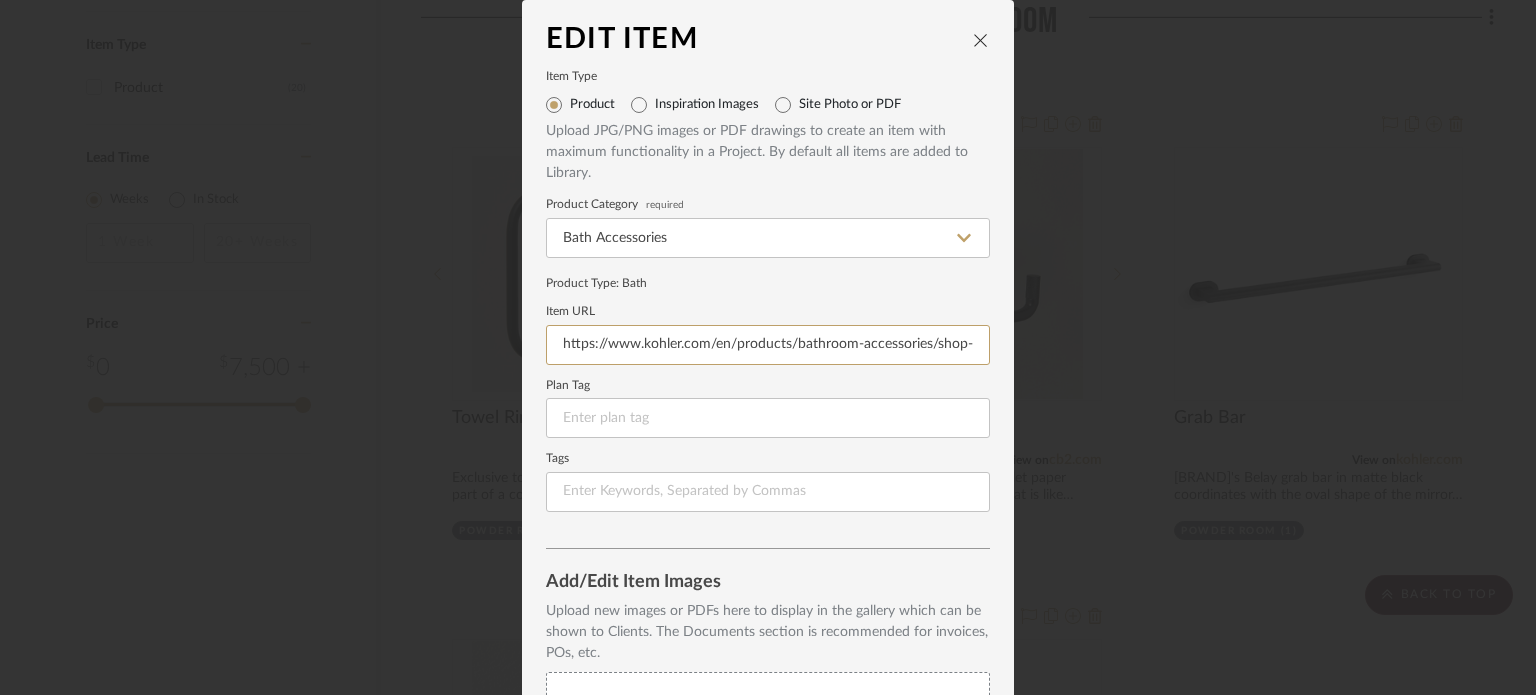 paste on "36-grab-bar-33459?skuId=33459" 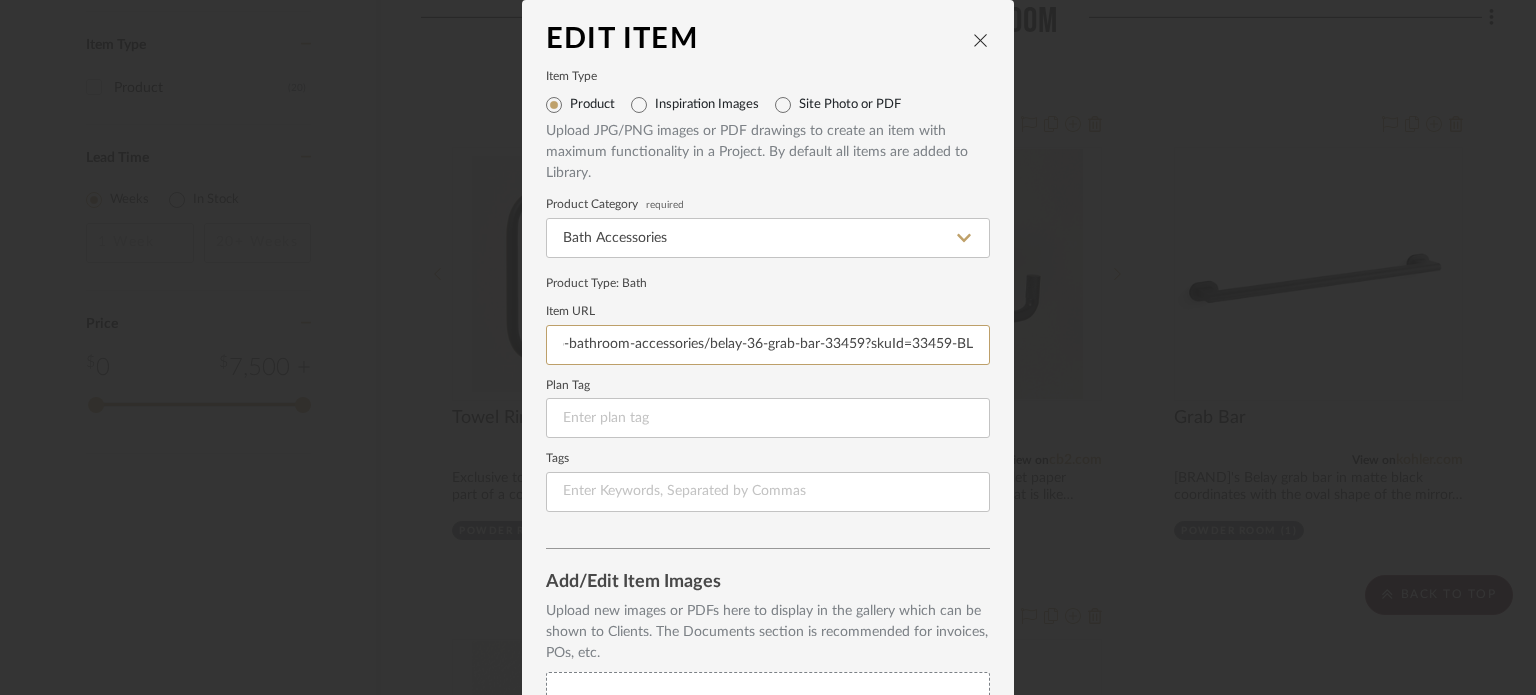 type on "https://www.kohler.com/en/products/bathroom-accessories/shop-bathroom-accessories/belay-36-grab-bar-33459?skuId=33459-BL" 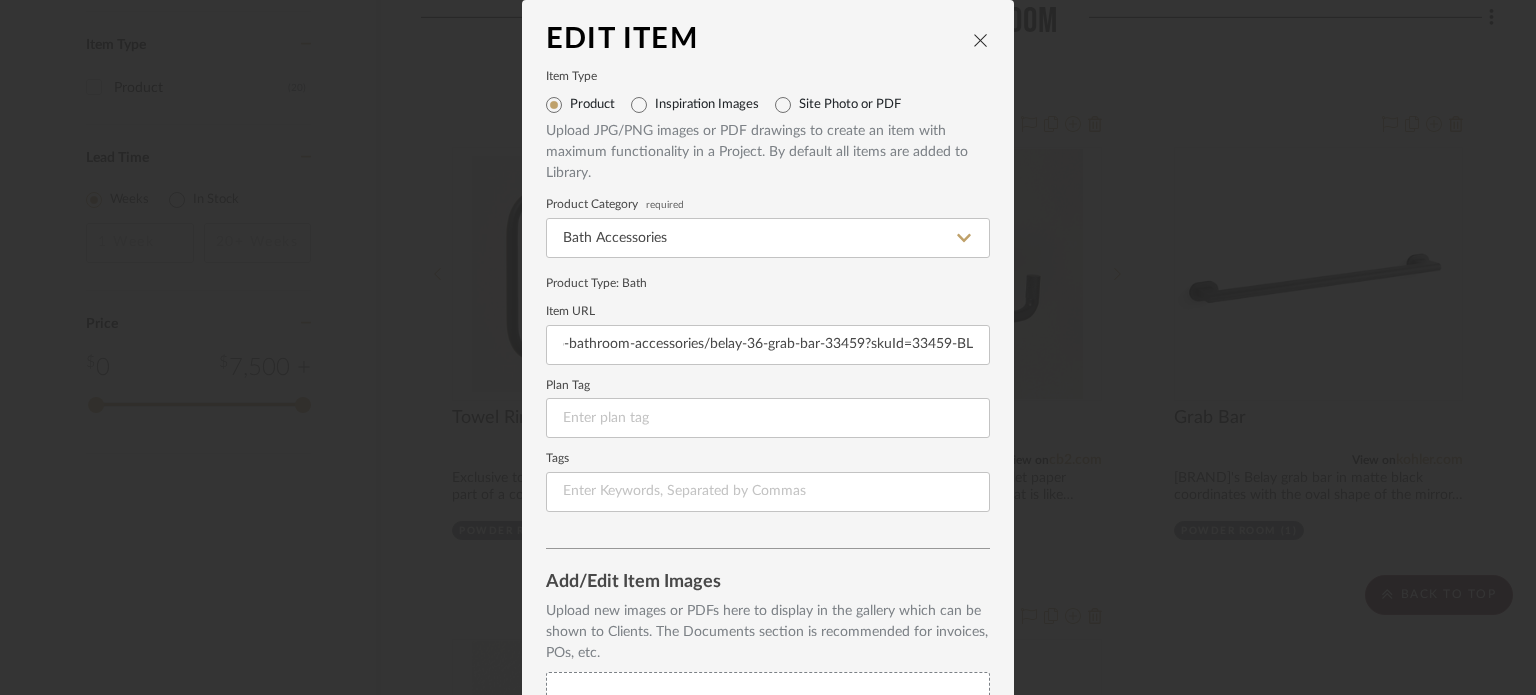 scroll, scrollTop: 0, scrollLeft: 0, axis: both 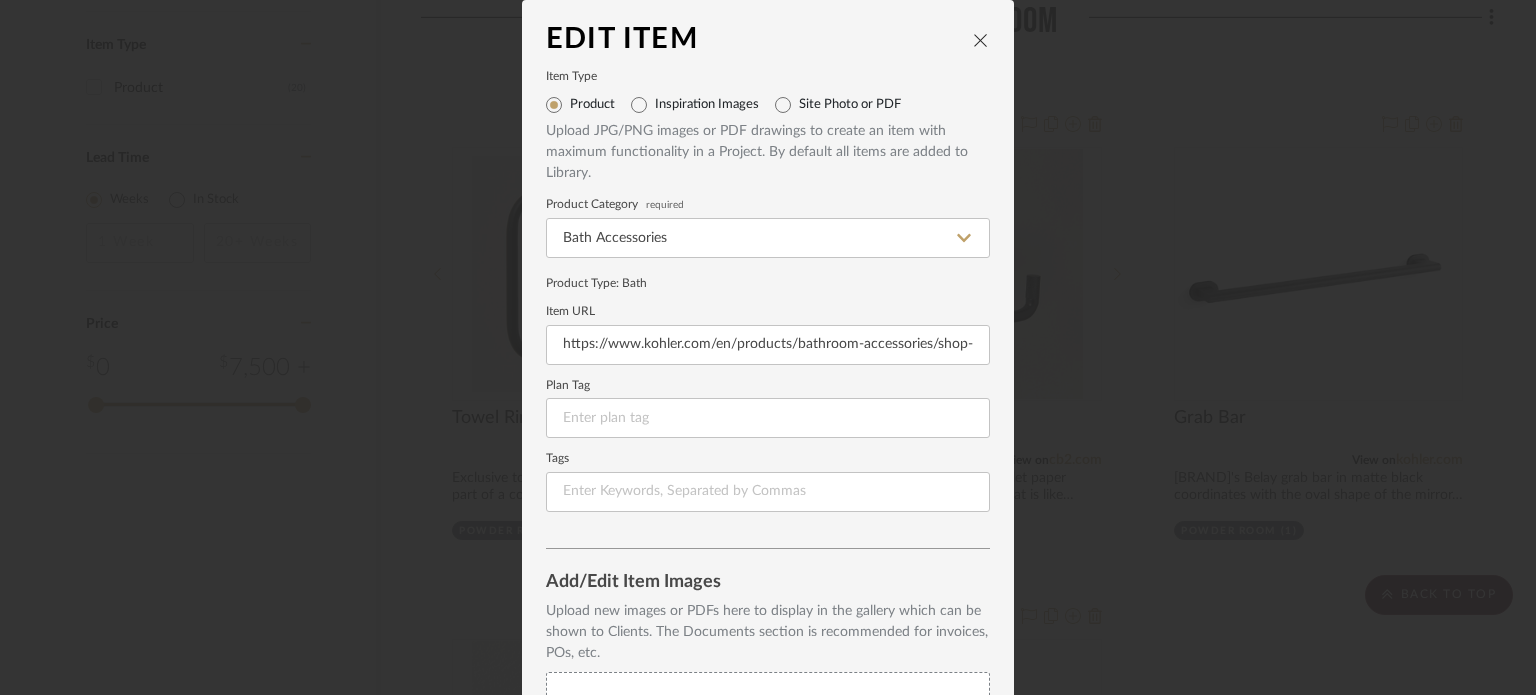 click on "Item Type  Product  Inspiration Images   Site Photo or PDF   Upload JPG/PNG images or PDF drawings to create an item with maximum functionality in a Project. By default all items are added to Library.   Product Category  required Bath Accessories  Product Type : Bath  Item URL  https://www.kohler.com/en/products/bathroom-accessories/shop-bathroom-accessories/belay-36-grab-bar-33459?skuId=33459-BL  Plan Tag   Tags" at bounding box center (768, 292) 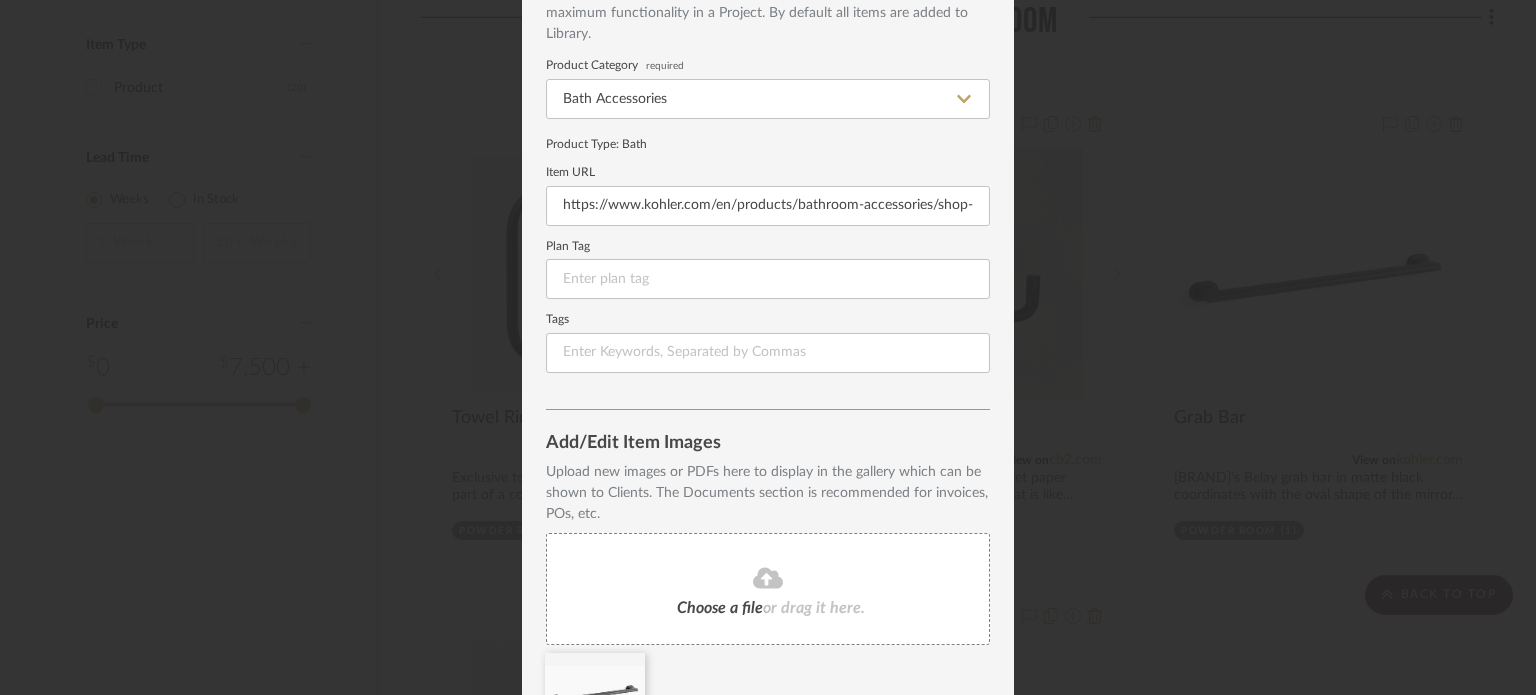 scroll, scrollTop: 257, scrollLeft: 0, axis: vertical 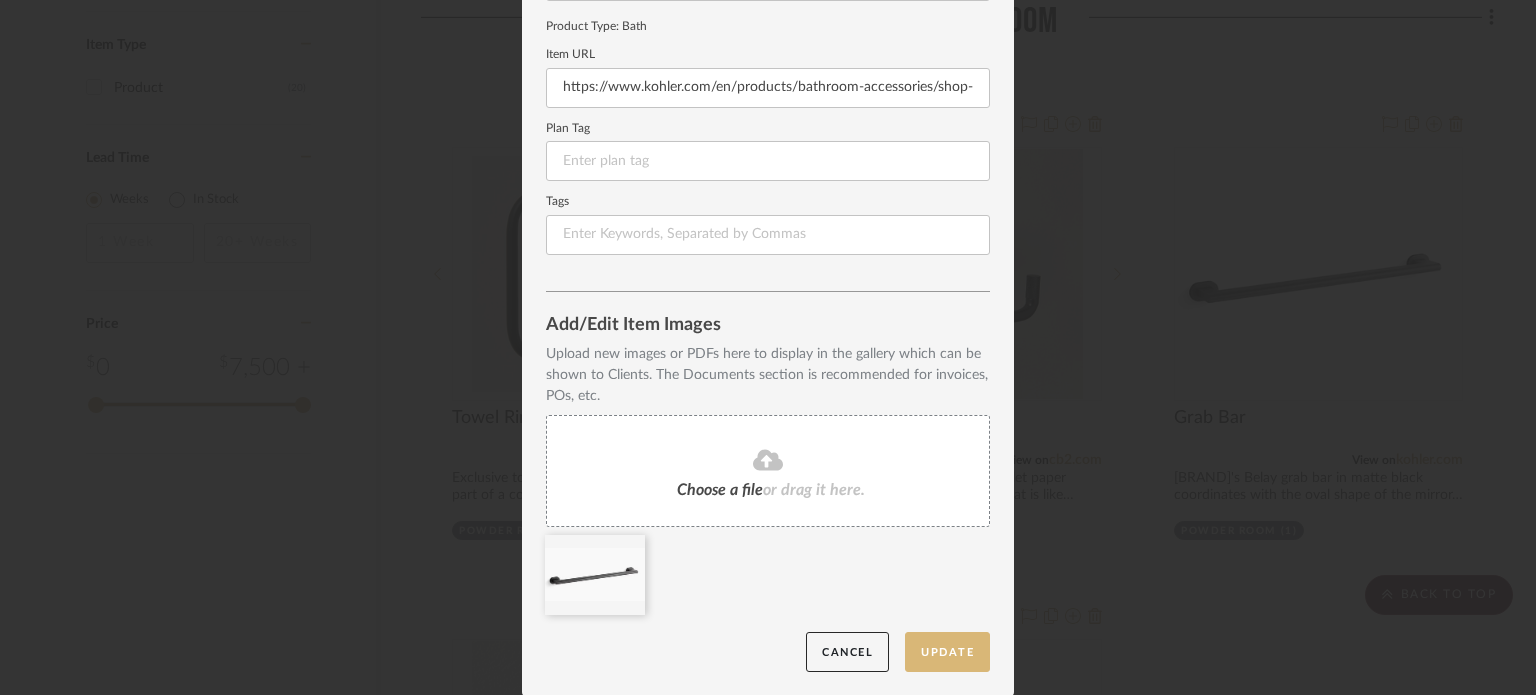 click on "Update" at bounding box center [947, 652] 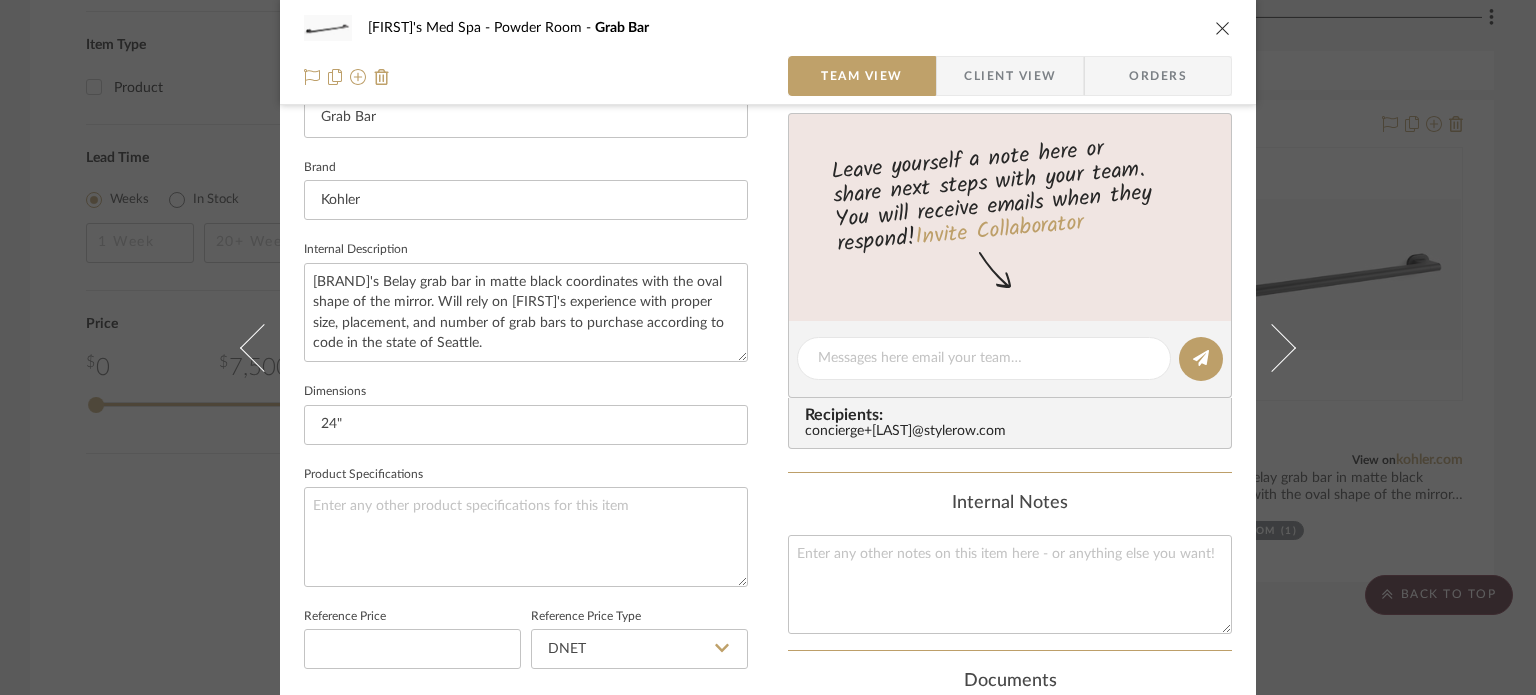 scroll, scrollTop: 800, scrollLeft: 0, axis: vertical 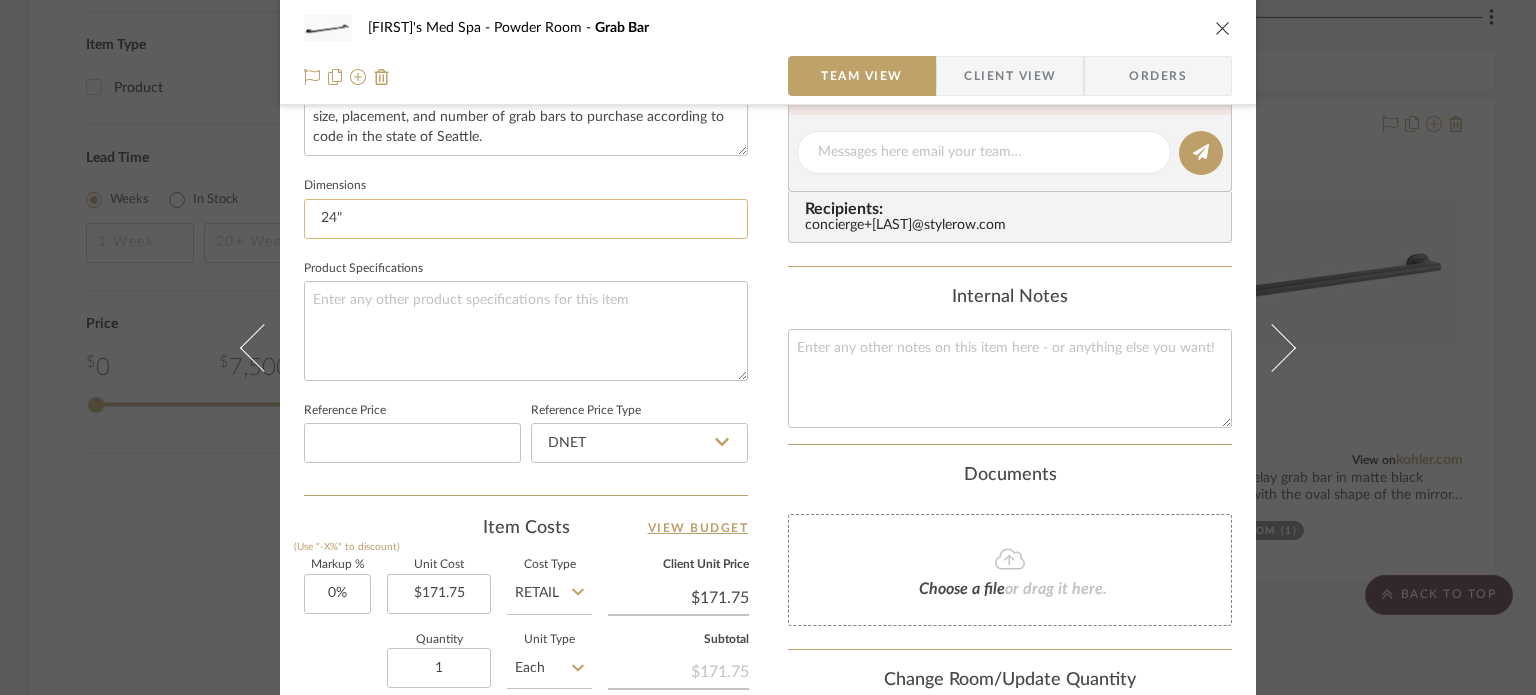 drag, startPoint x: 329, startPoint y: 223, endPoint x: 305, endPoint y: 223, distance: 24 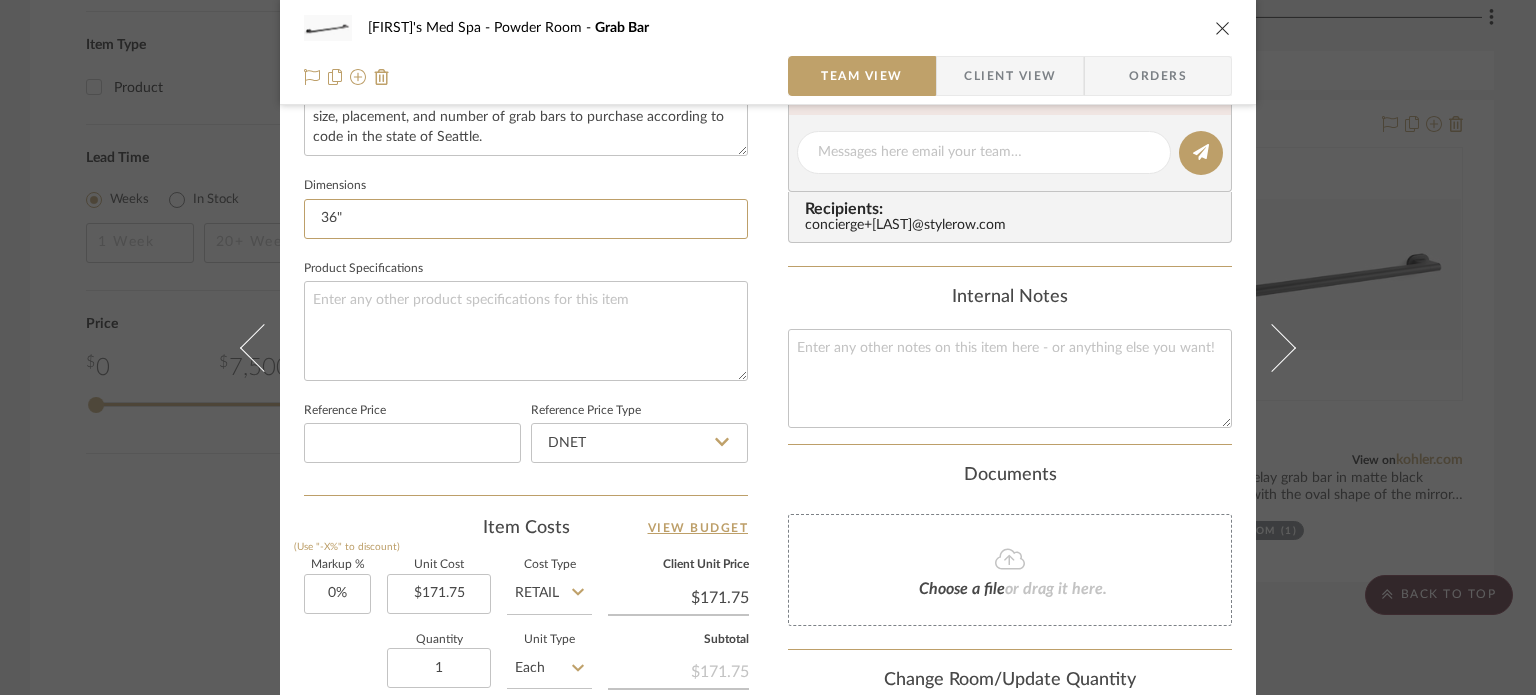 type on "36"" 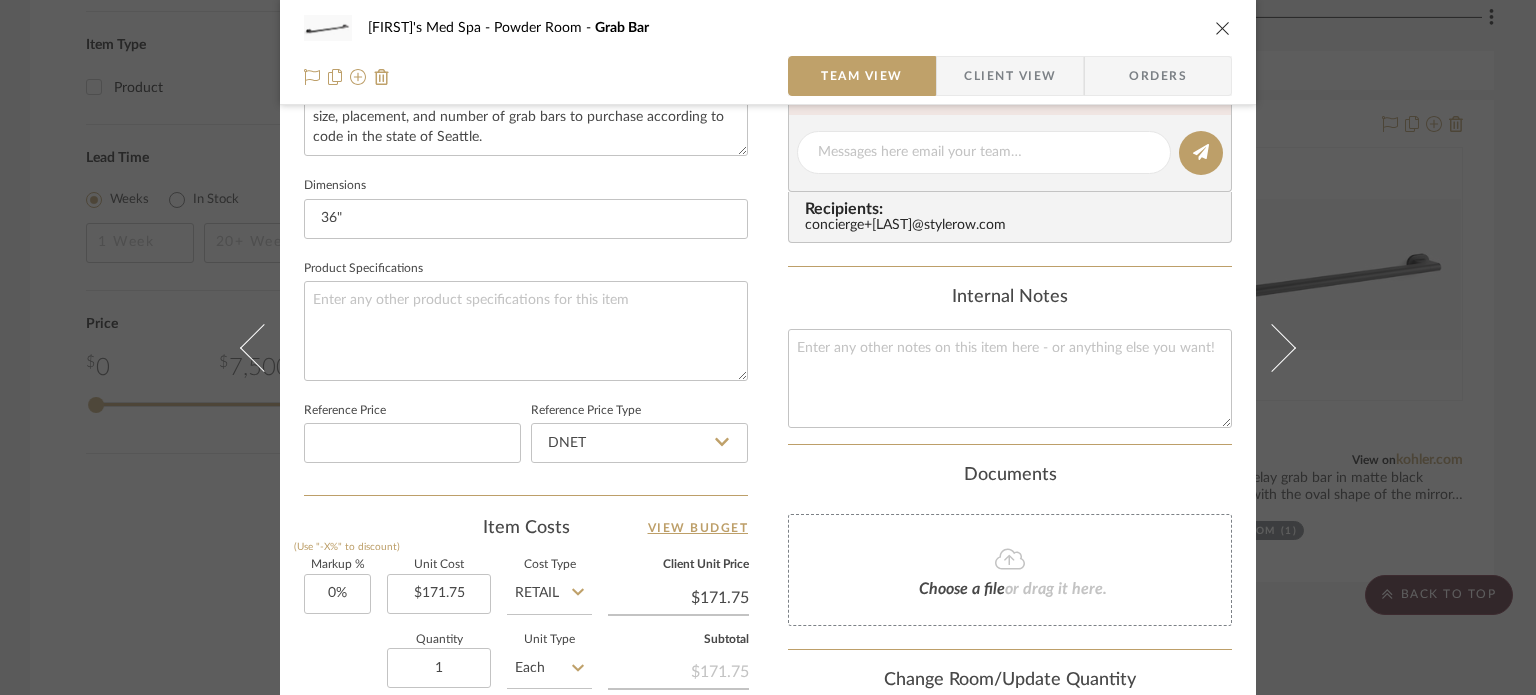click on "Product Specifications" 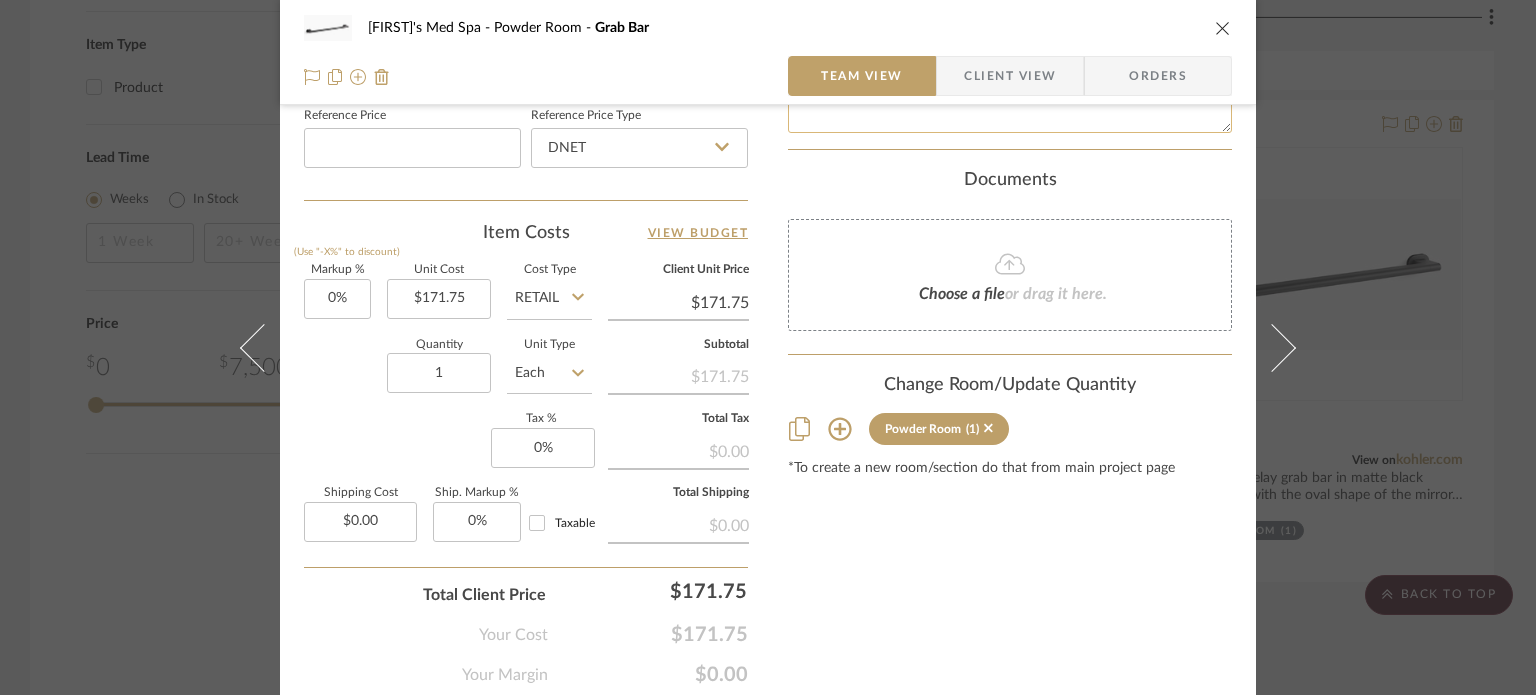 scroll, scrollTop: 1164, scrollLeft: 0, axis: vertical 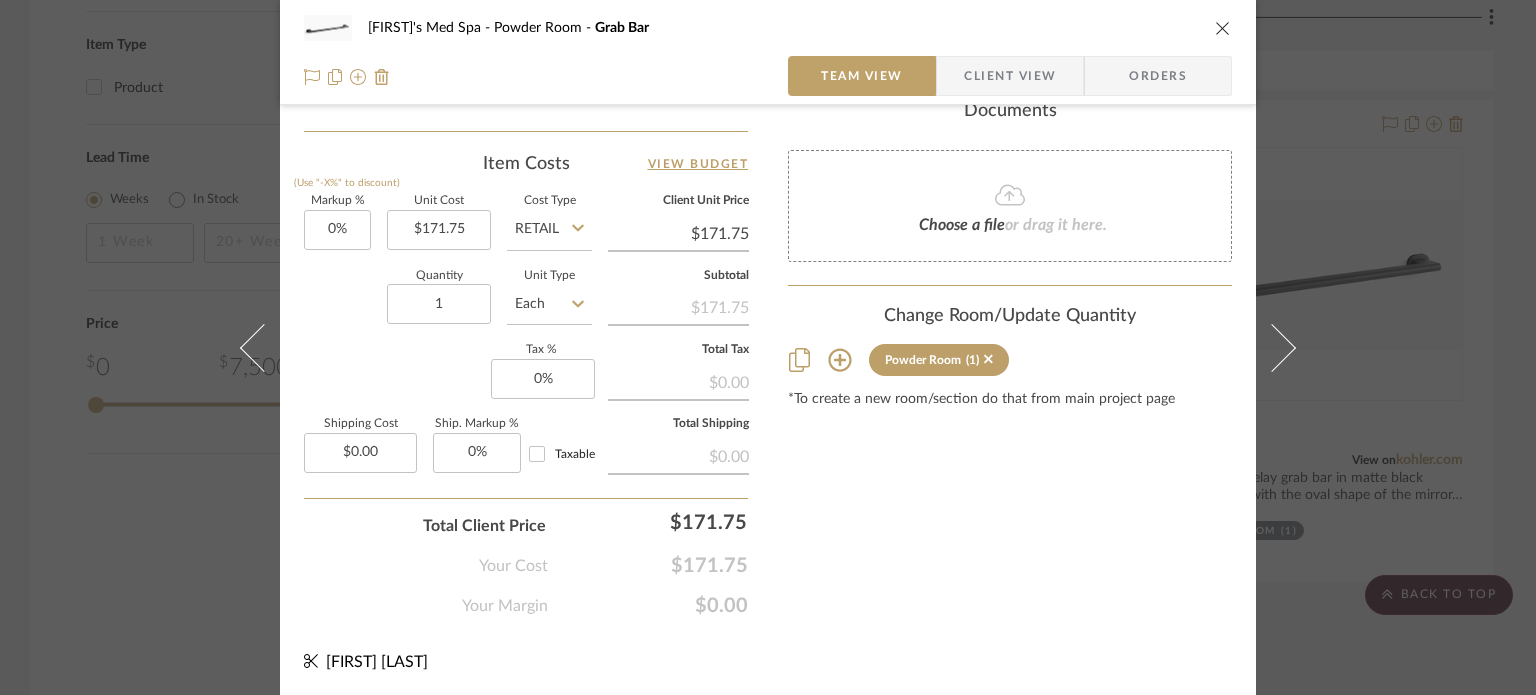 click on "Content here copies to Client View - confirm visibility there.  Show in Client Dashboard  Bulk Manage Dashboard Settings  Include in Budget   View Budget  Team Status Internal Client Status  Lead Time  In Stock Weeks  Due Date   Client-Facing Target Install Date  Tasks / To-Dos /  team Messaging  Leave yourself a note here or share next steps with your team. You will receive emails when they
respond!  Invite Collaborator Recipients:  concierge+savage@stylerow.com Internal Notes  Documents  Choose a file  or drag it here. Change Room/Update Quantity  Powder Room  (1) *To create a new room/section do that from main project page" at bounding box center (1010, -205) 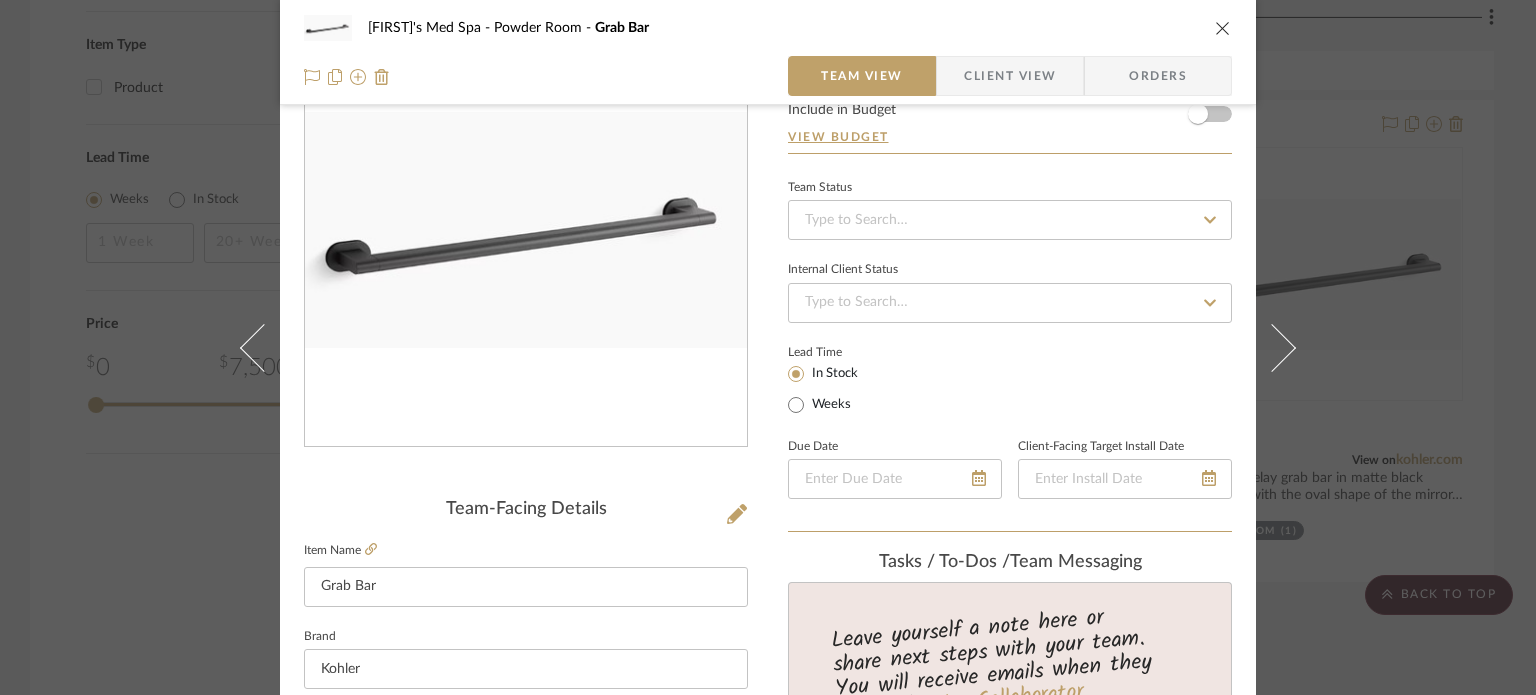 scroll, scrollTop: 0, scrollLeft: 0, axis: both 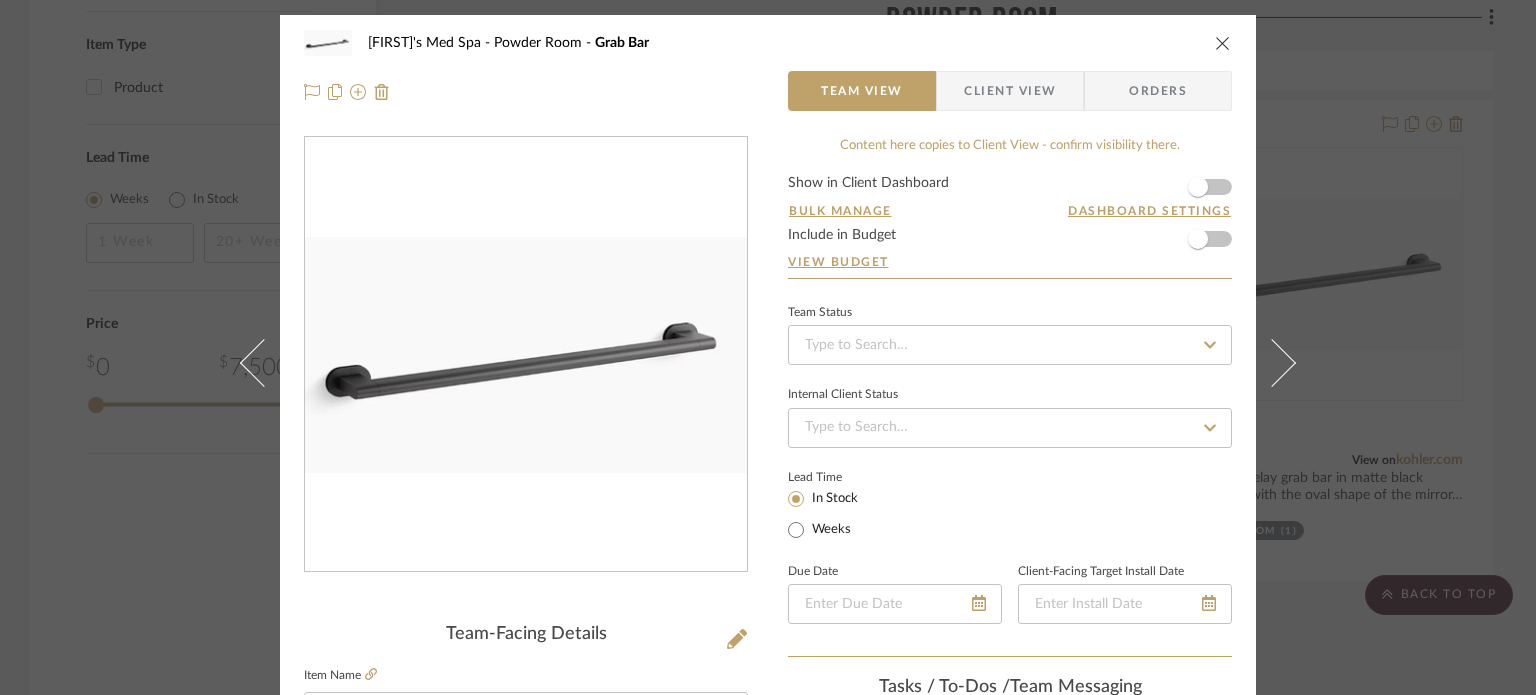 click at bounding box center [1223, 43] 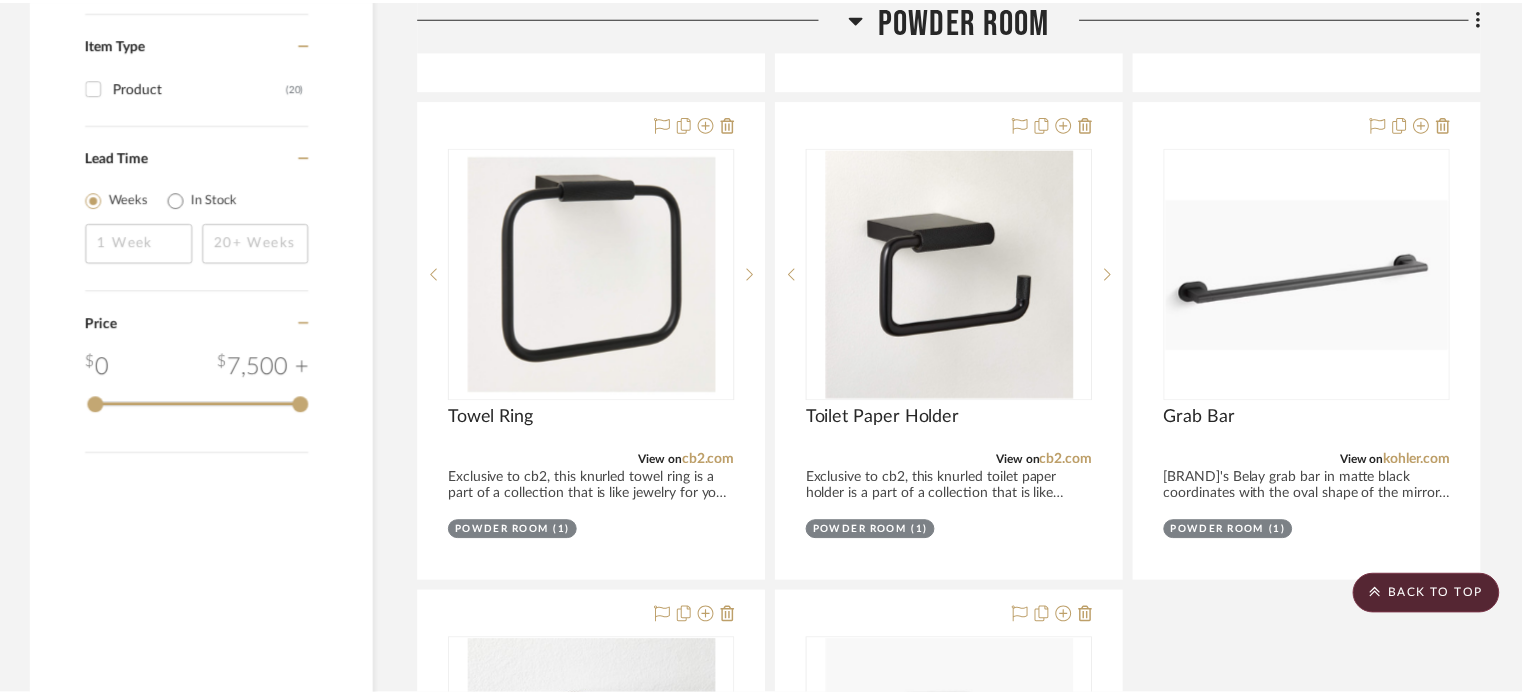 scroll, scrollTop: 1997, scrollLeft: 0, axis: vertical 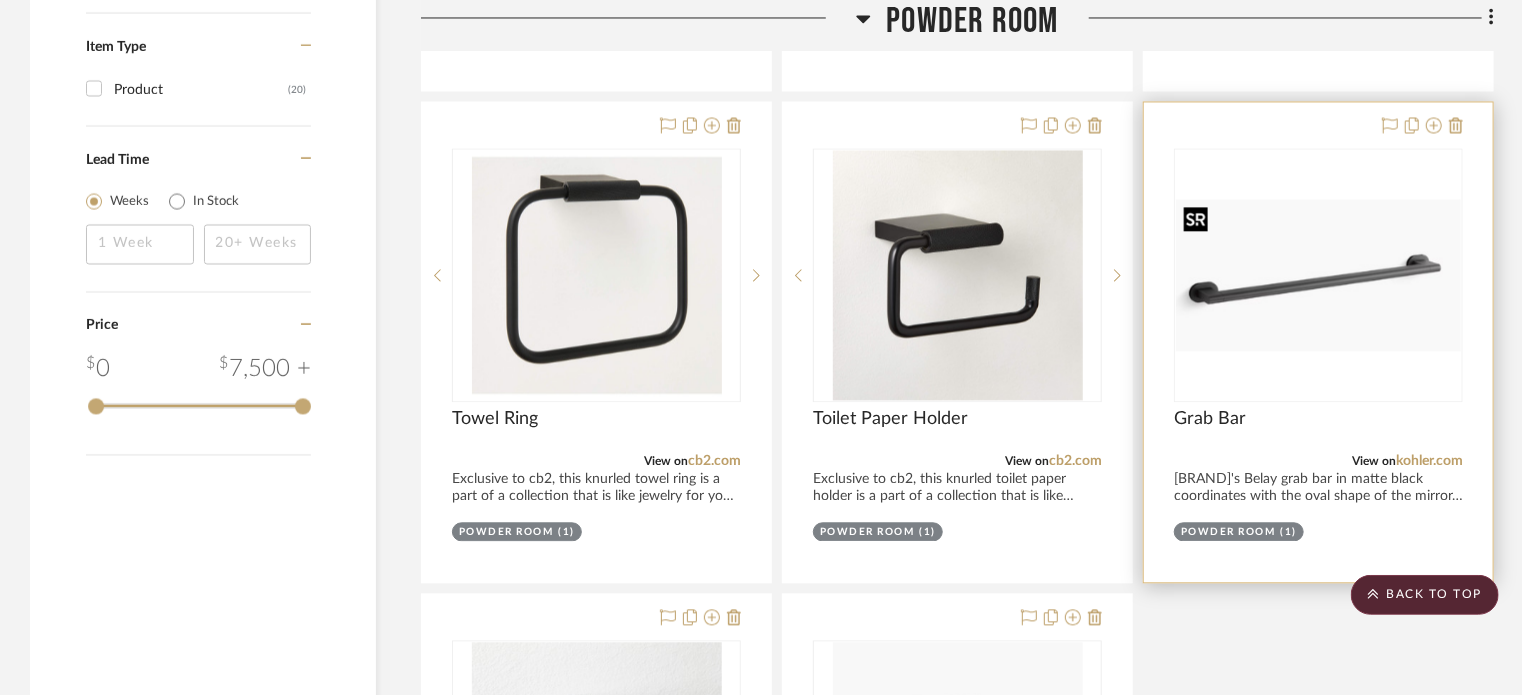 click at bounding box center (1318, 274) 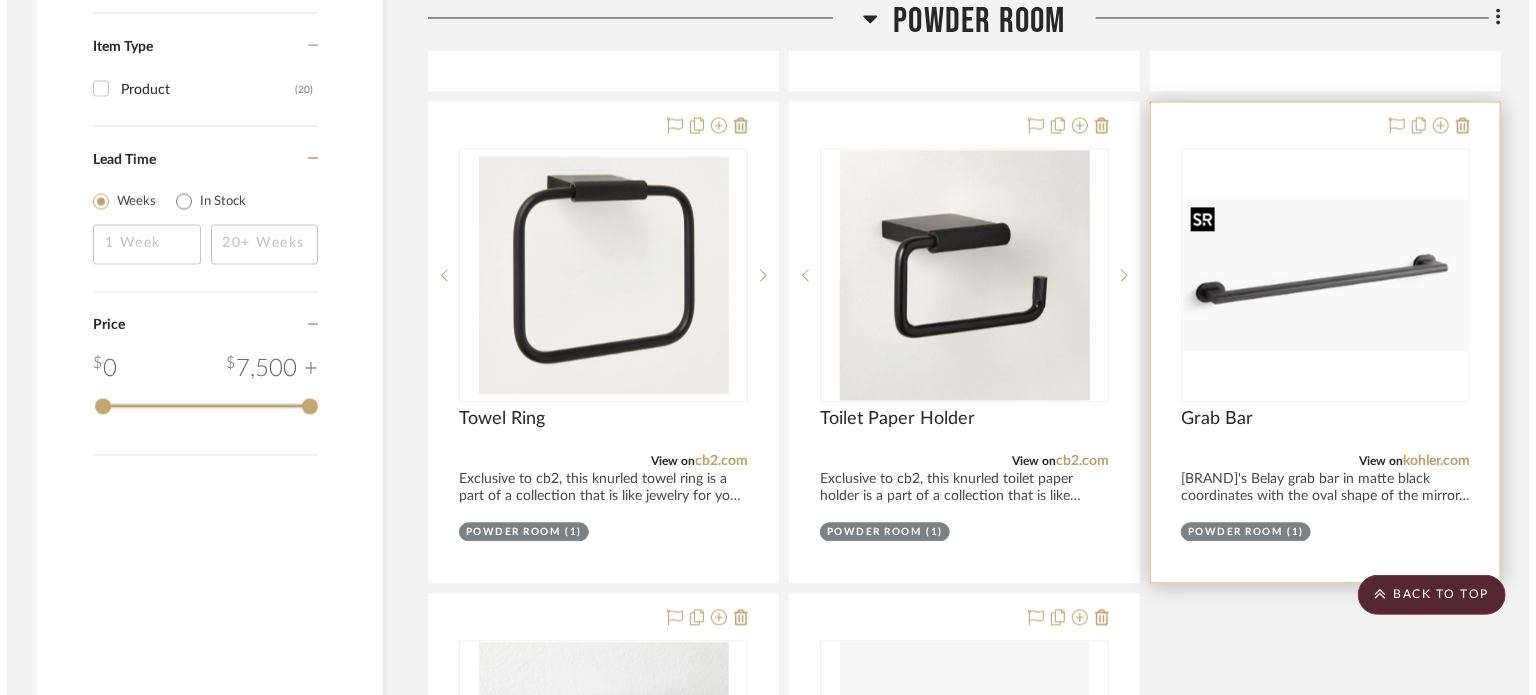 scroll, scrollTop: 0, scrollLeft: 0, axis: both 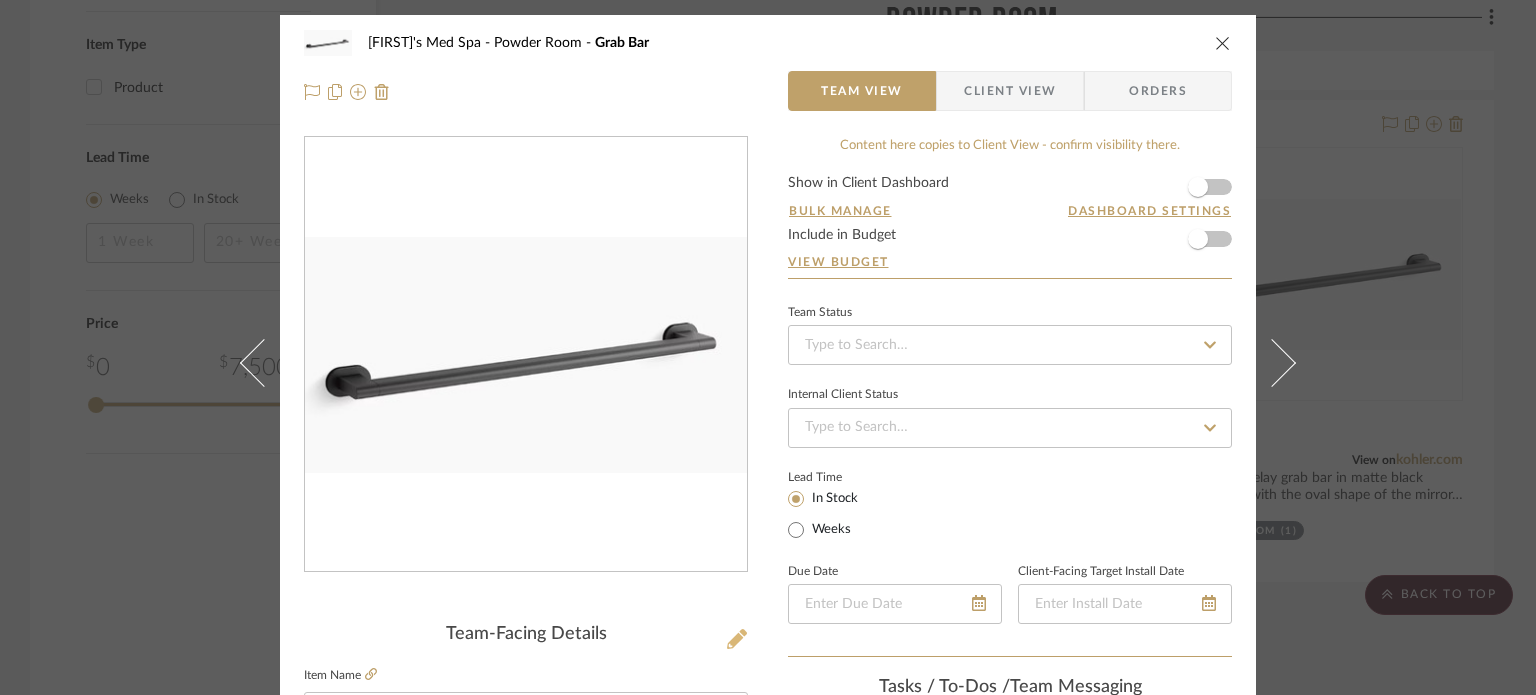 click 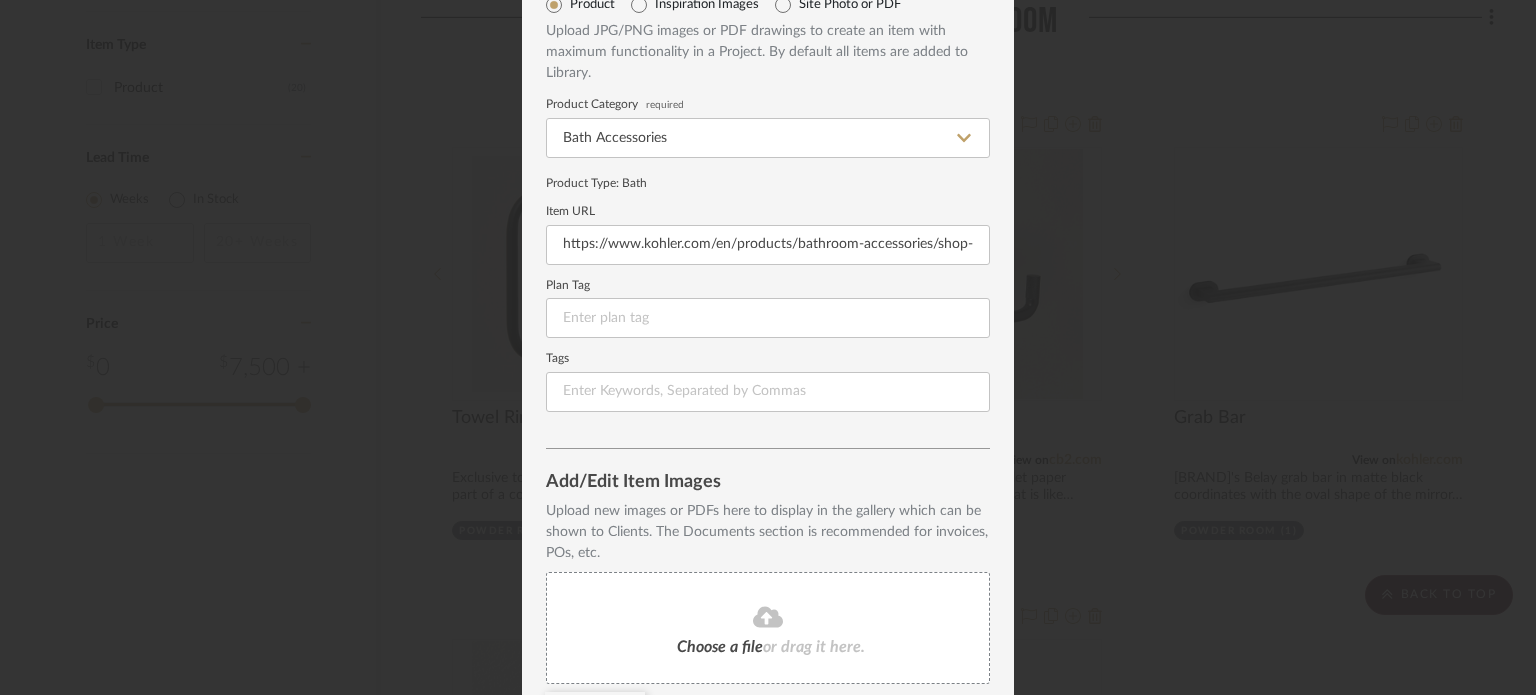 scroll, scrollTop: 257, scrollLeft: 0, axis: vertical 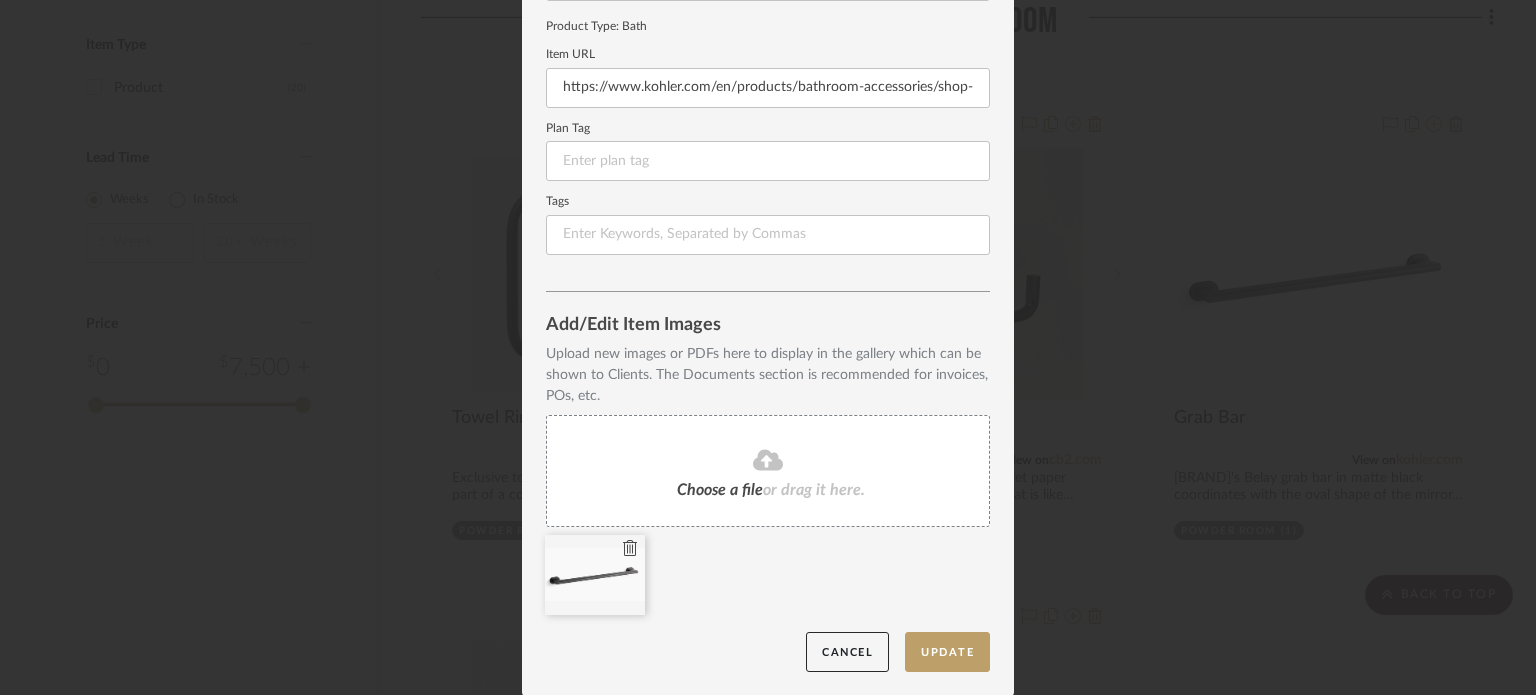 click 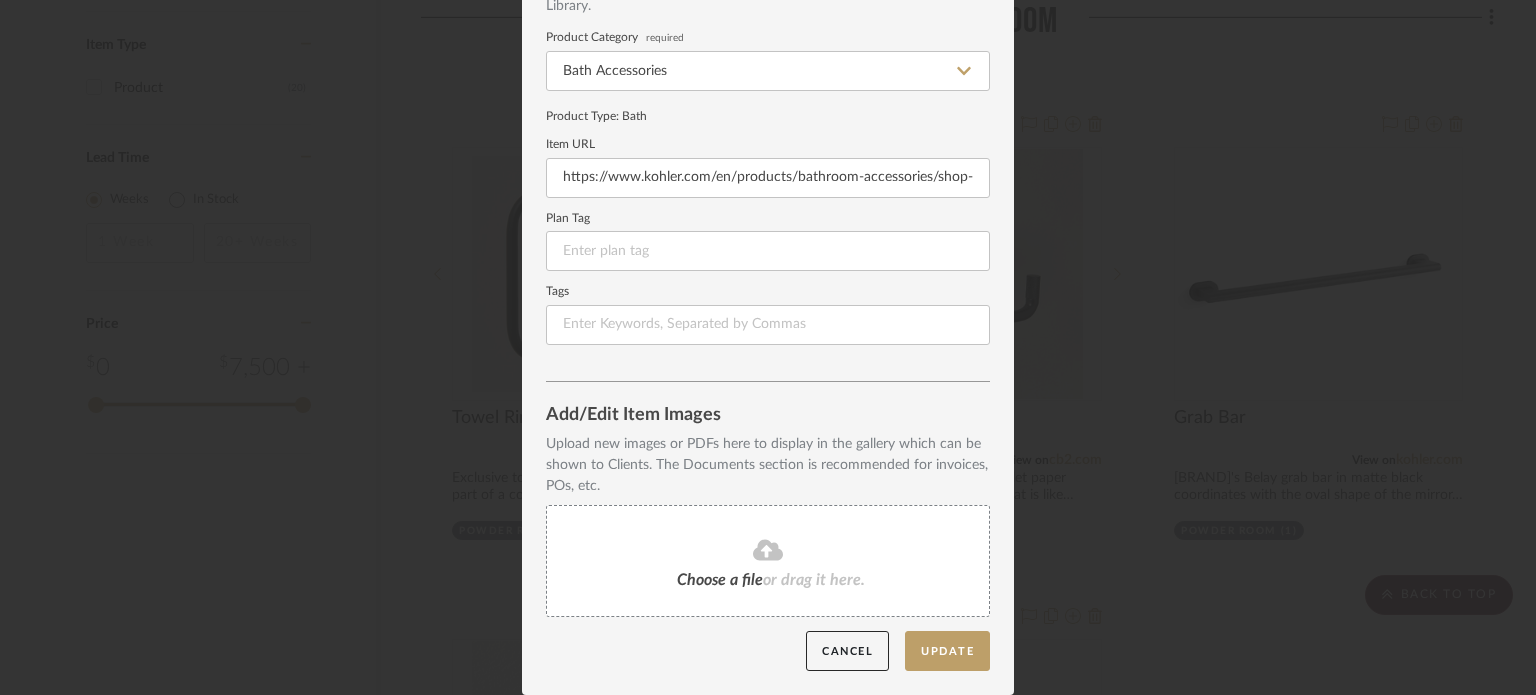 scroll, scrollTop: 166, scrollLeft: 0, axis: vertical 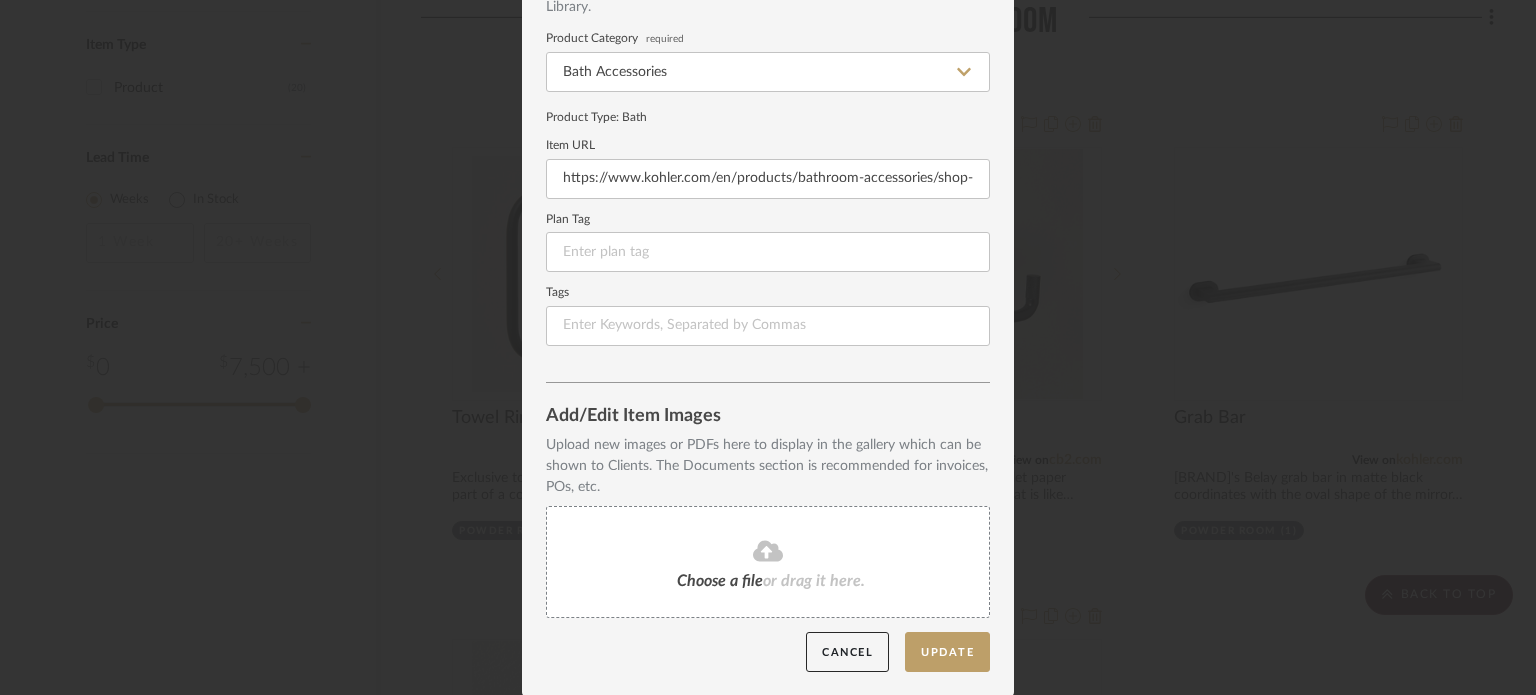 click on "Choose a file  or drag it here." 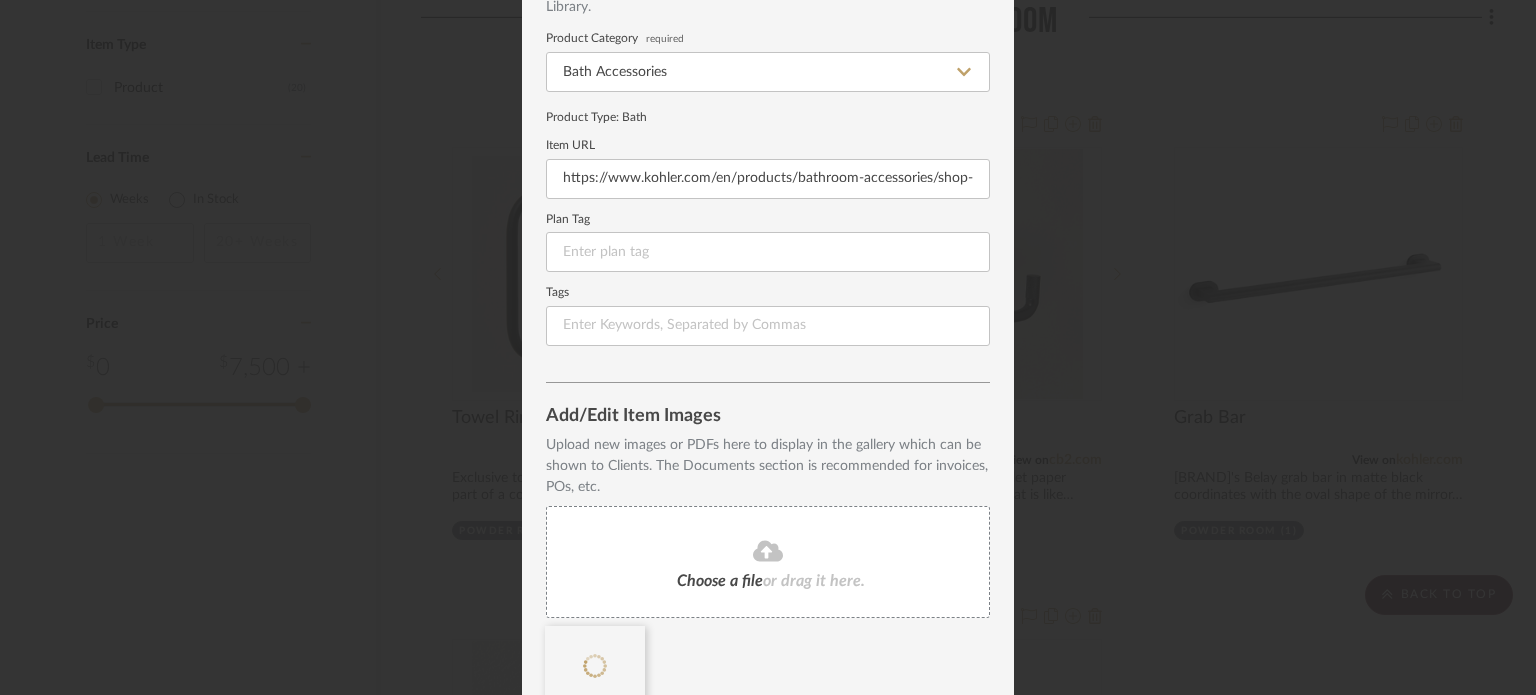 scroll, scrollTop: 257, scrollLeft: 0, axis: vertical 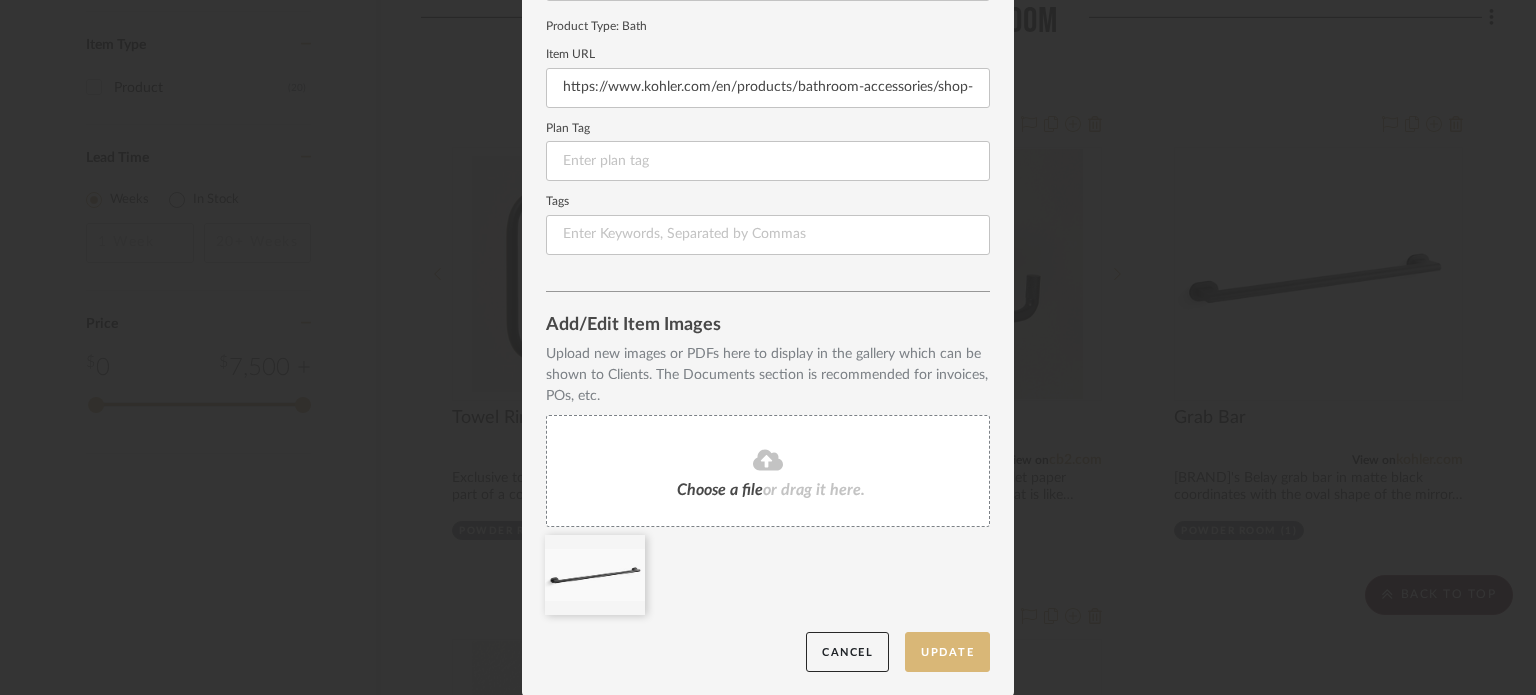 click on "Update" at bounding box center [947, 652] 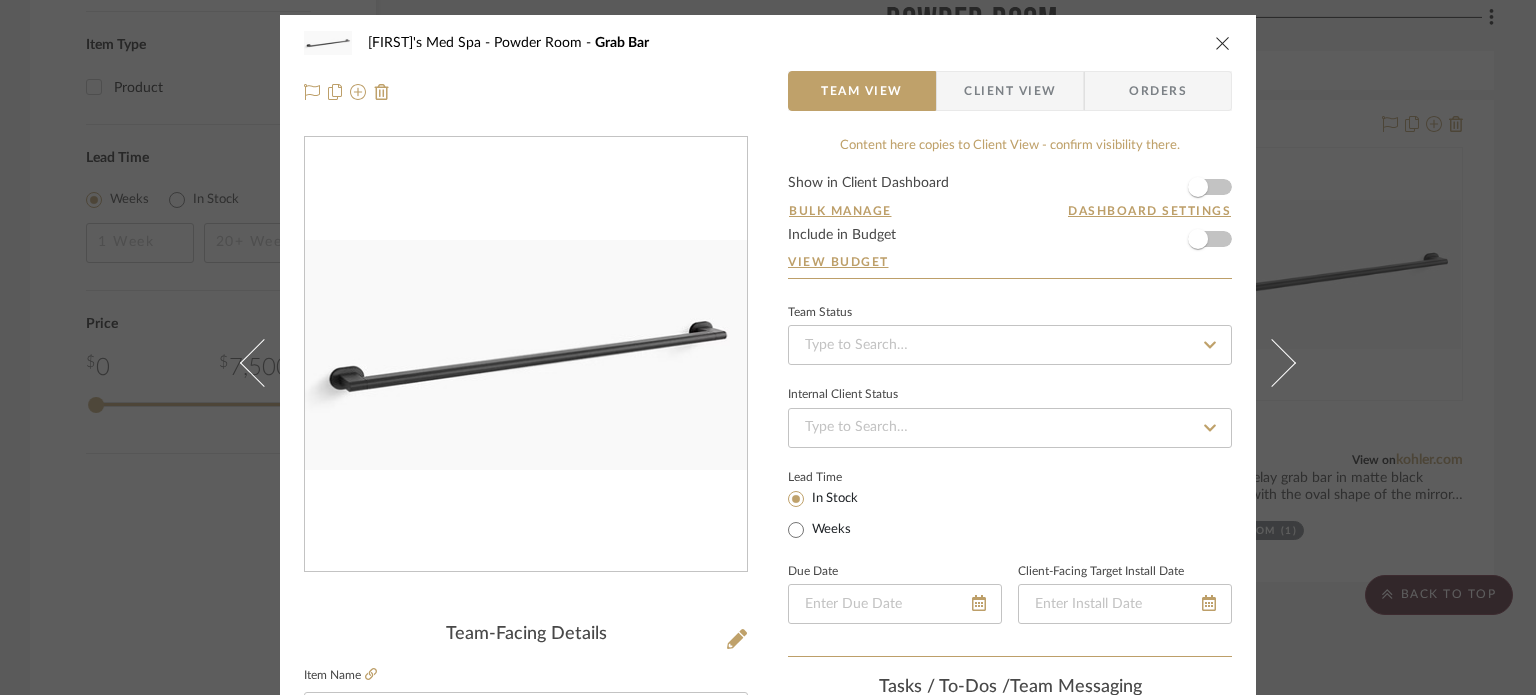 click on "Monika's Med Spa Powder Room Grab Bar" at bounding box center (768, 43) 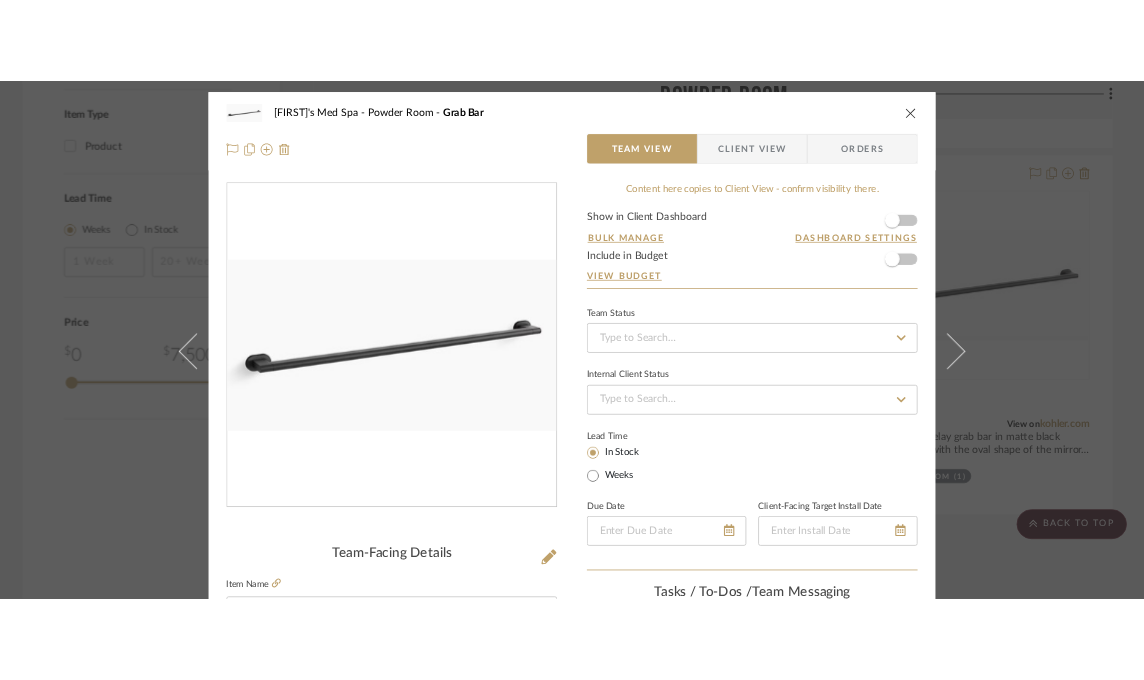 scroll, scrollTop: 1997, scrollLeft: 0, axis: vertical 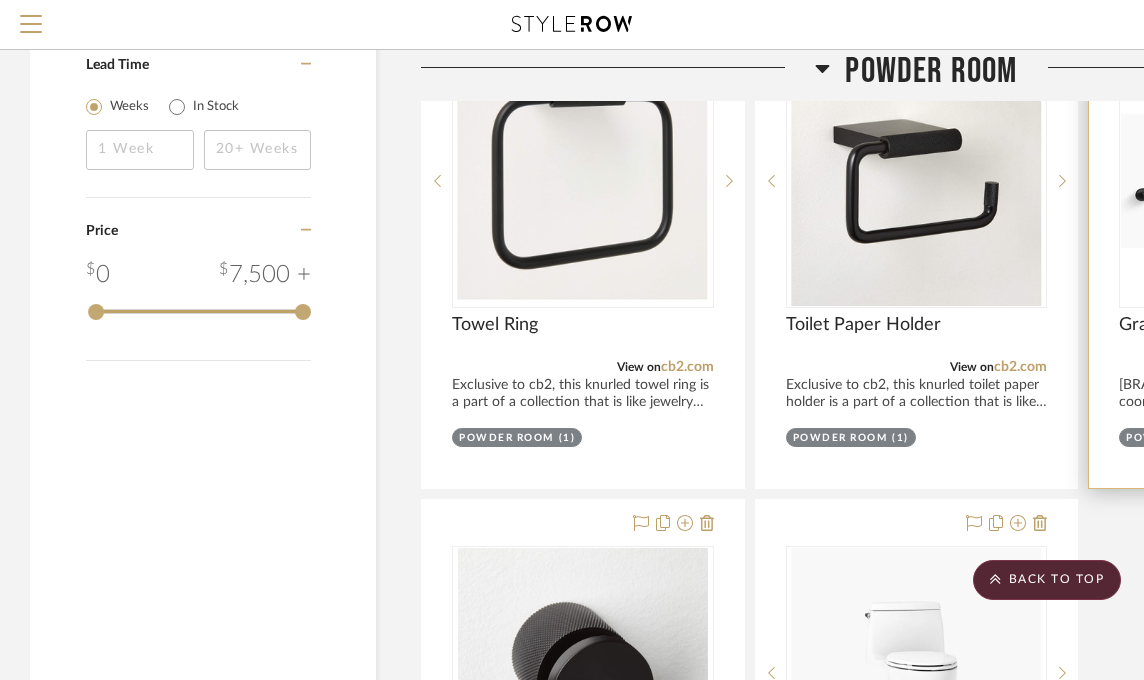 click at bounding box center (1250, 181) 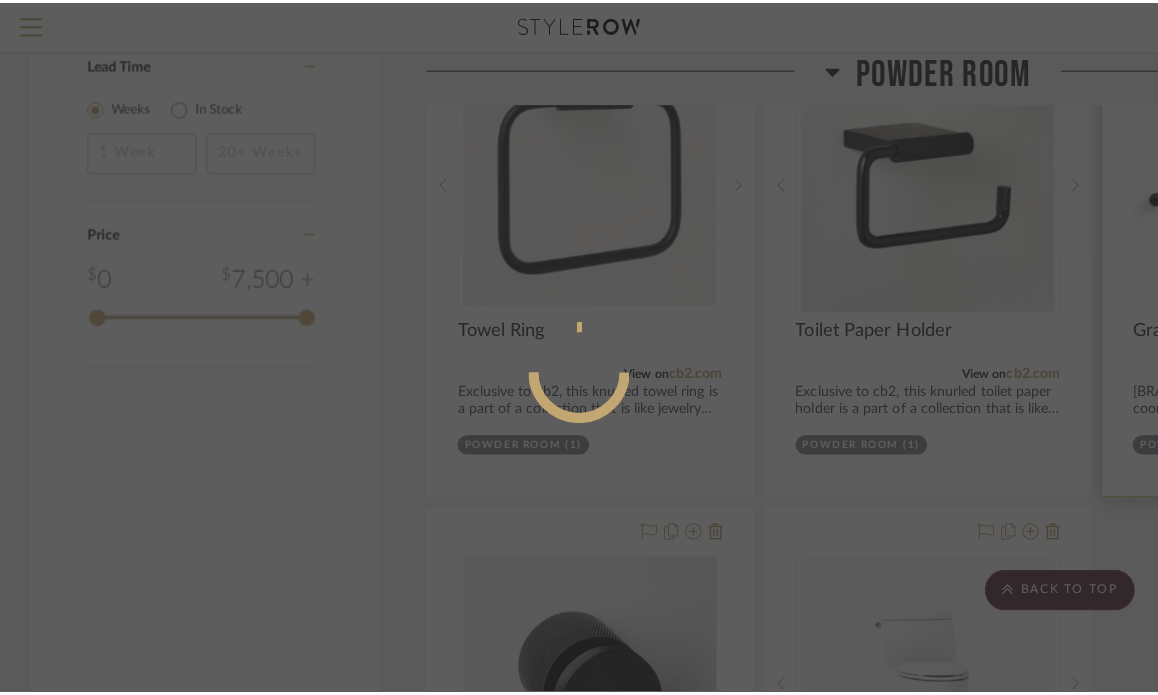 scroll, scrollTop: 0, scrollLeft: 0, axis: both 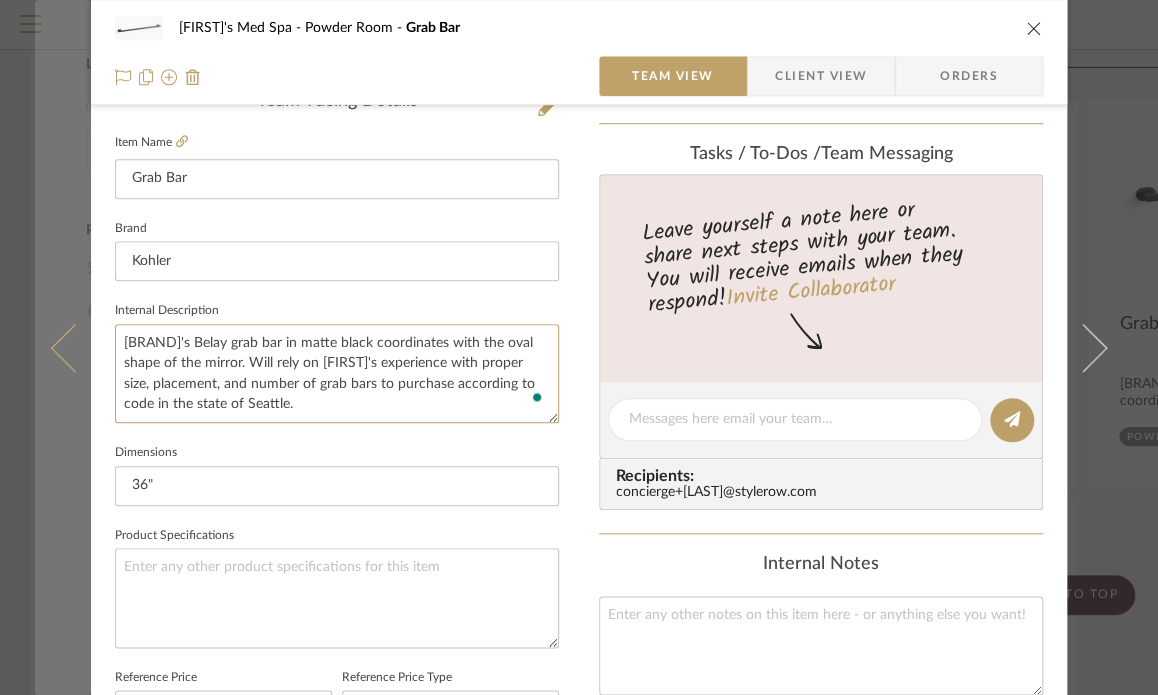 drag, startPoint x: 297, startPoint y: 410, endPoint x: 69, endPoint y: 203, distance: 307.94968 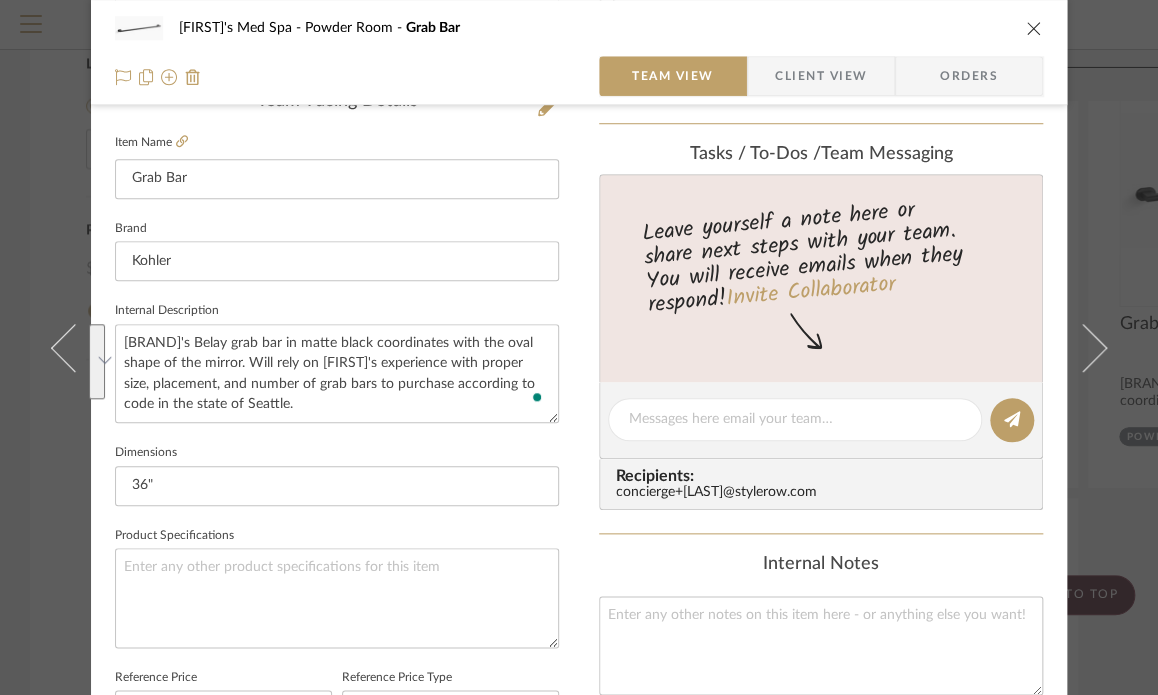 click on "Monika's Med Spa Powder Room Grab Bar" at bounding box center (579, 28) 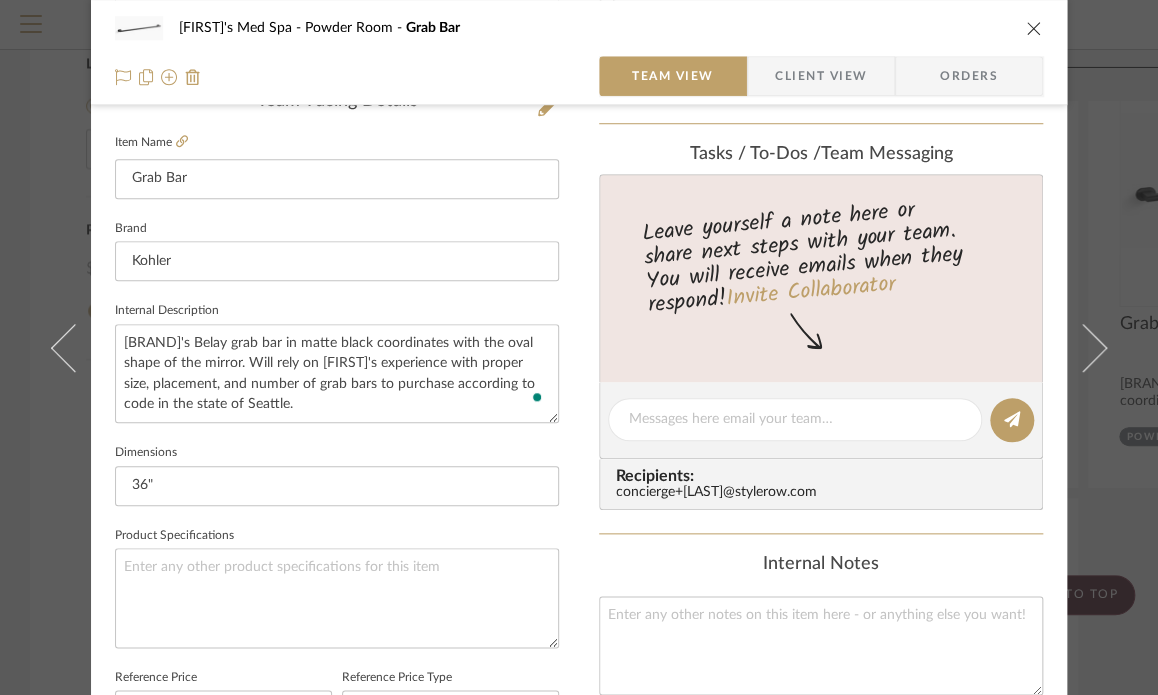 click at bounding box center (1034, 28) 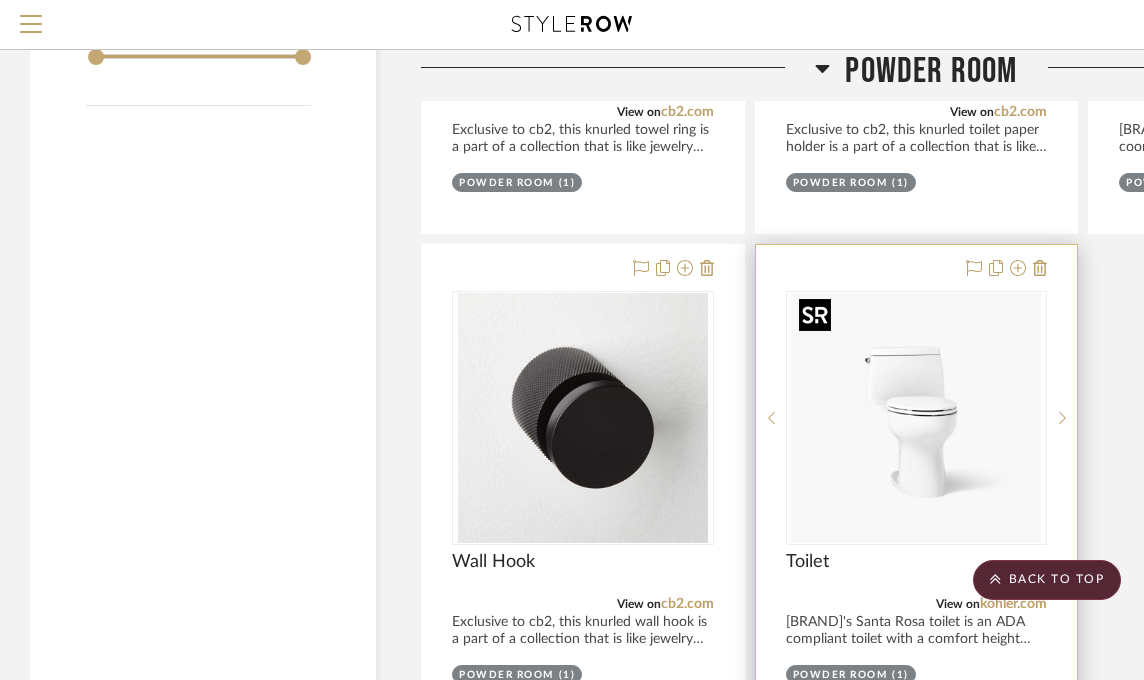 scroll, scrollTop: 2397, scrollLeft: 0, axis: vertical 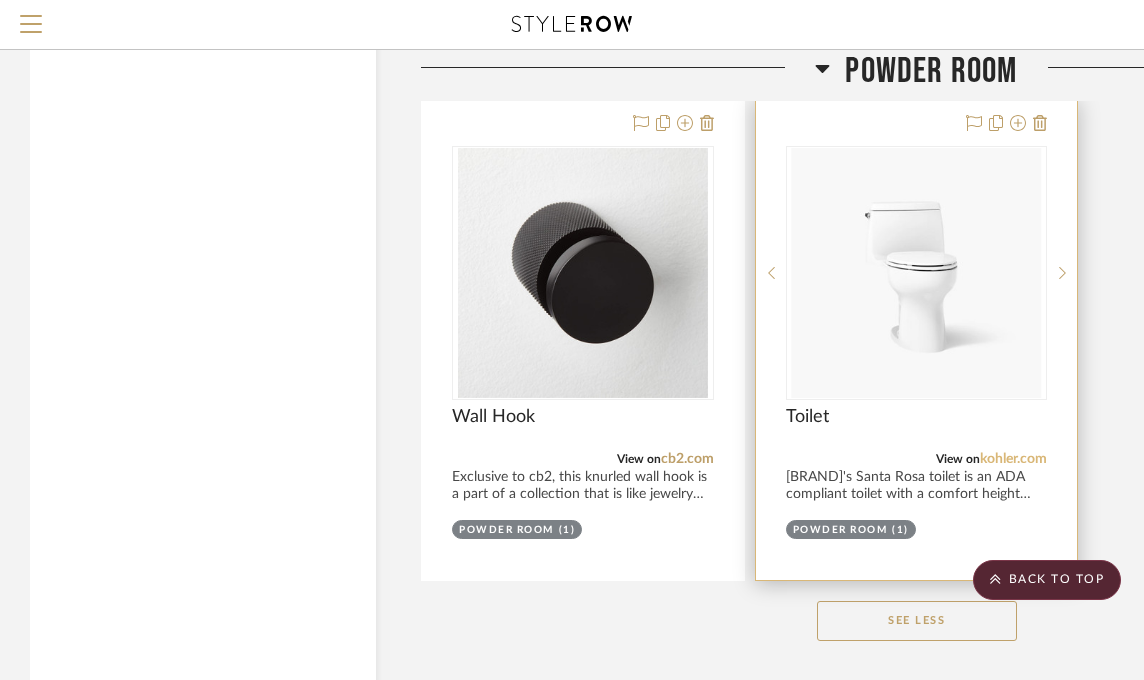 click on "kohler.com" at bounding box center [1013, 459] 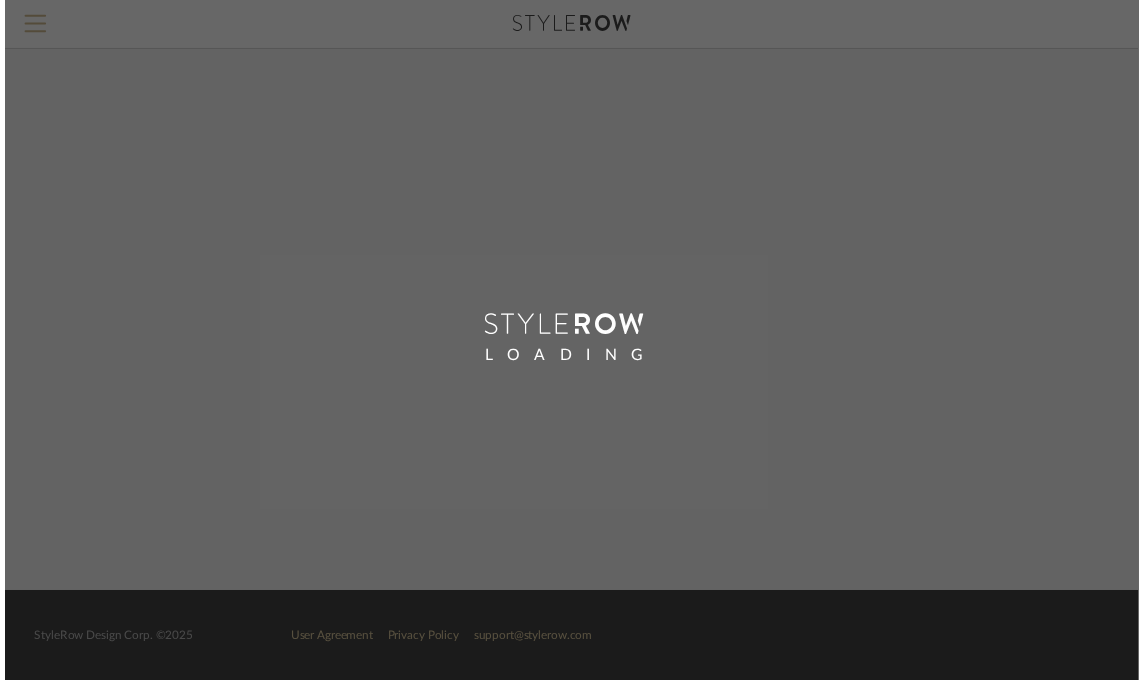 scroll, scrollTop: 0, scrollLeft: 0, axis: both 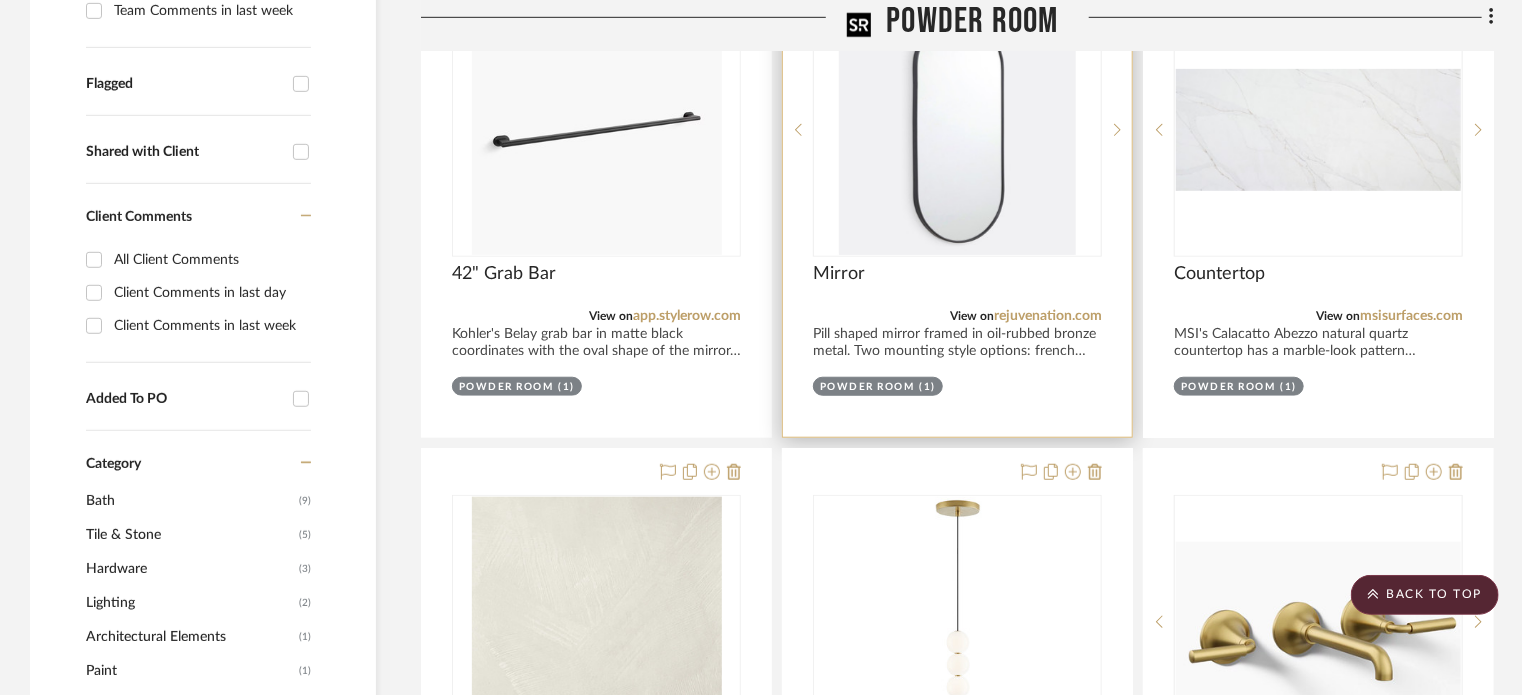 type 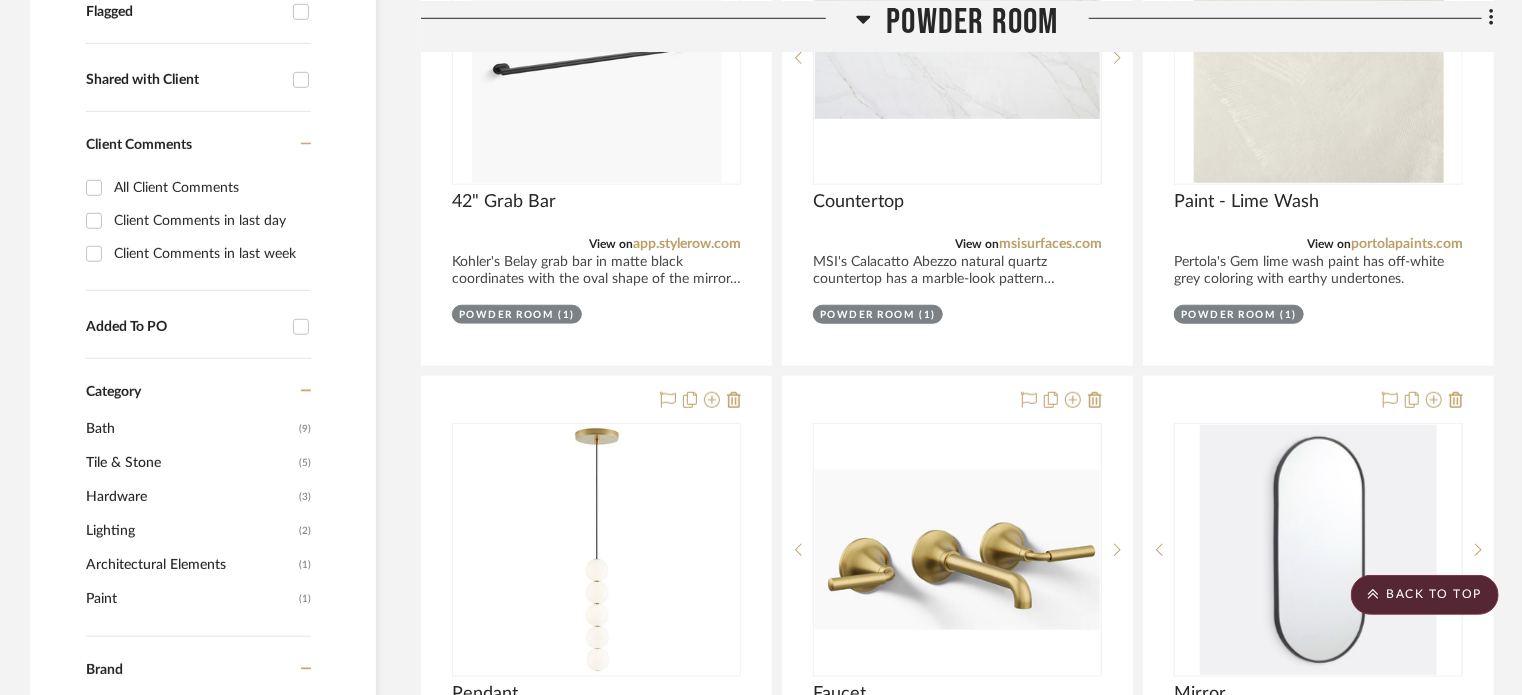 scroll, scrollTop: 748, scrollLeft: 0, axis: vertical 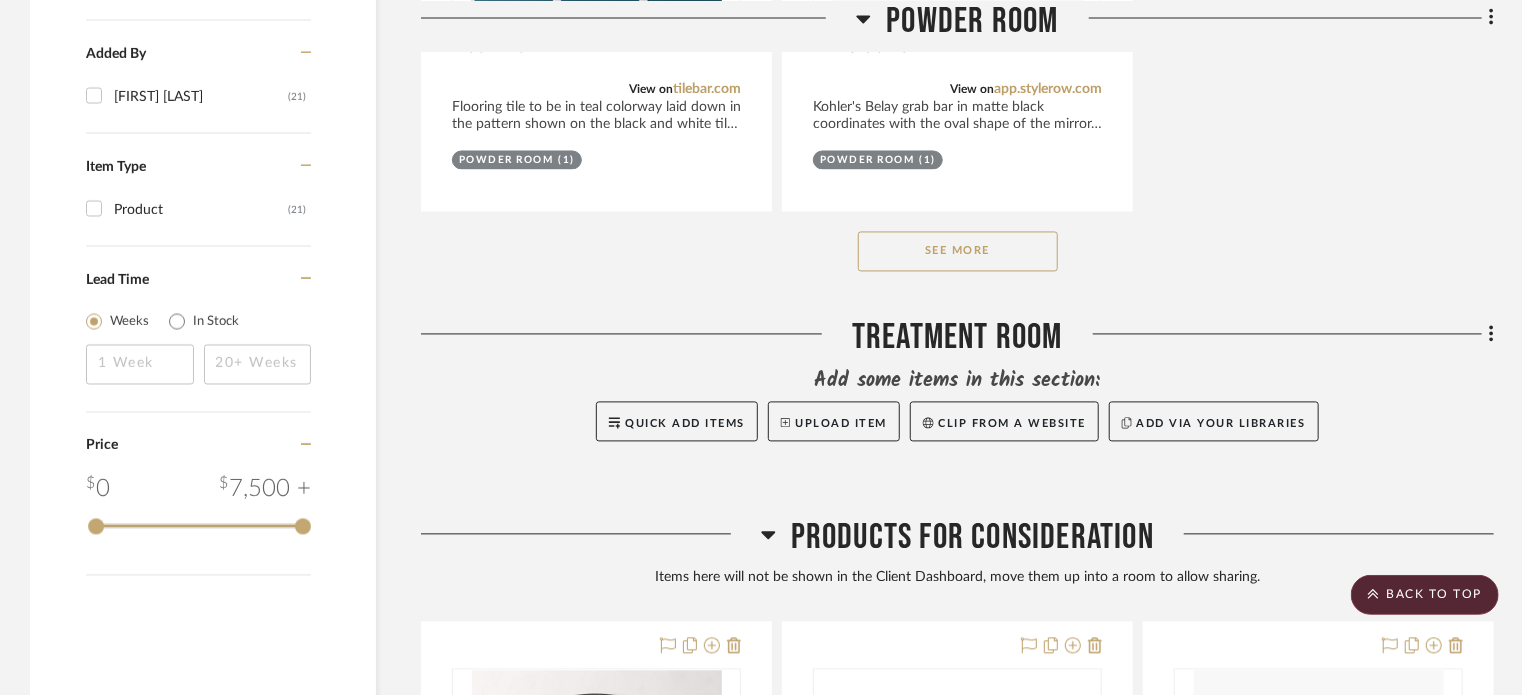 click on "See More" 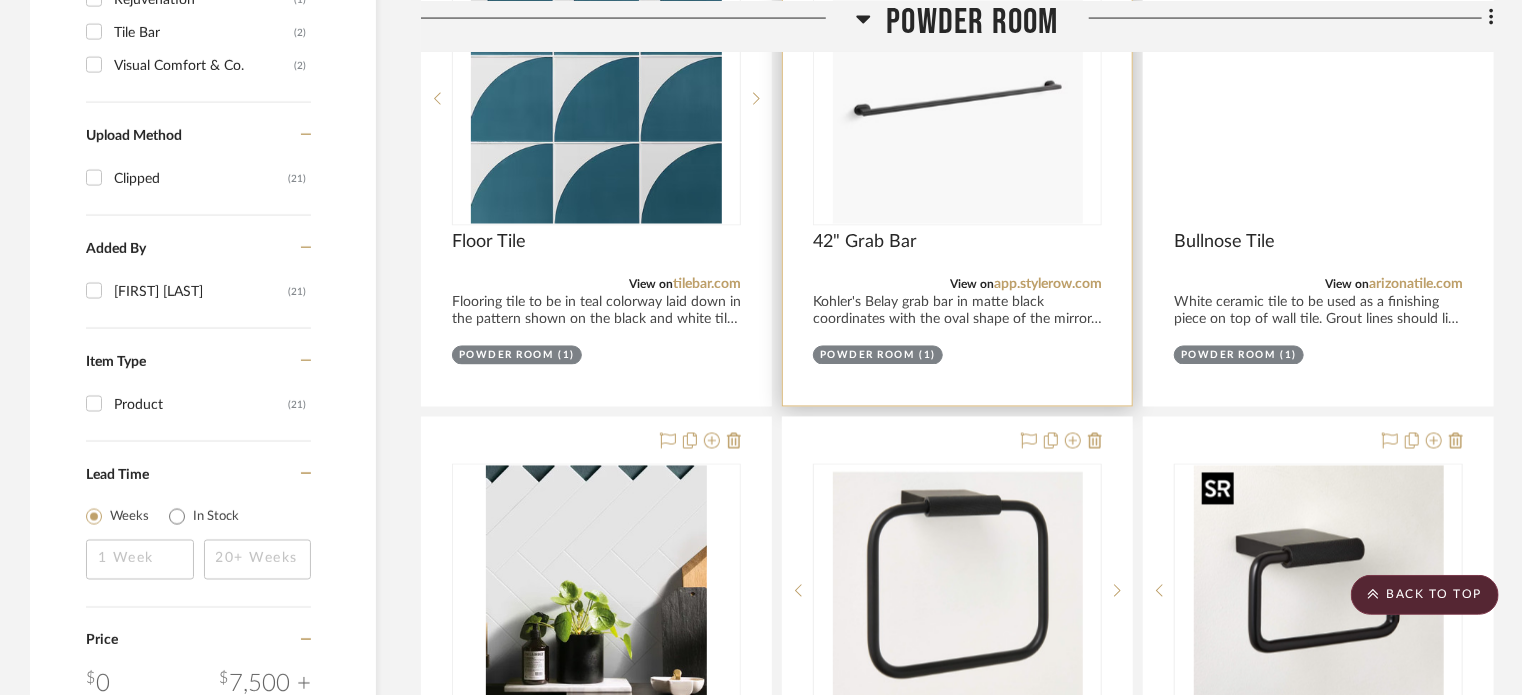 scroll, scrollTop: 1476, scrollLeft: 0, axis: vertical 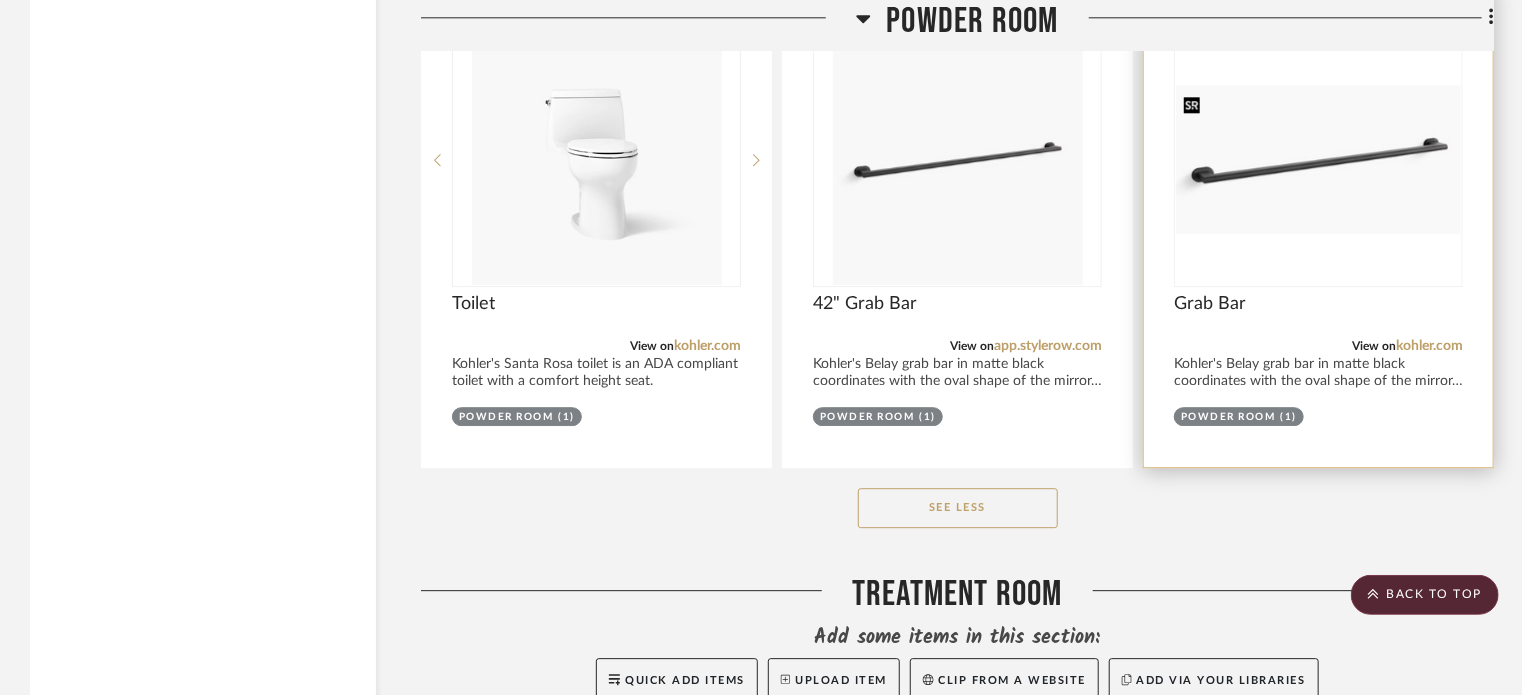 click at bounding box center (1318, 159) 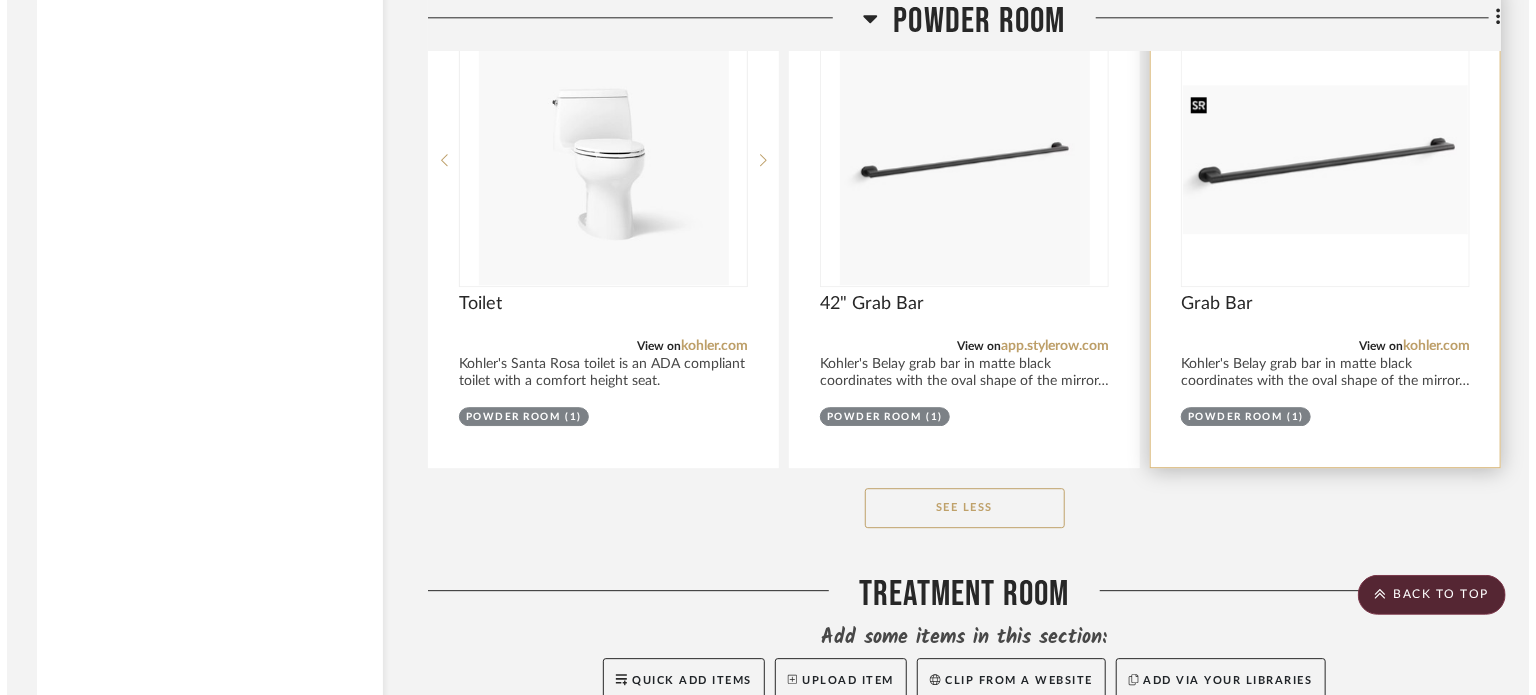 scroll, scrollTop: 0, scrollLeft: 0, axis: both 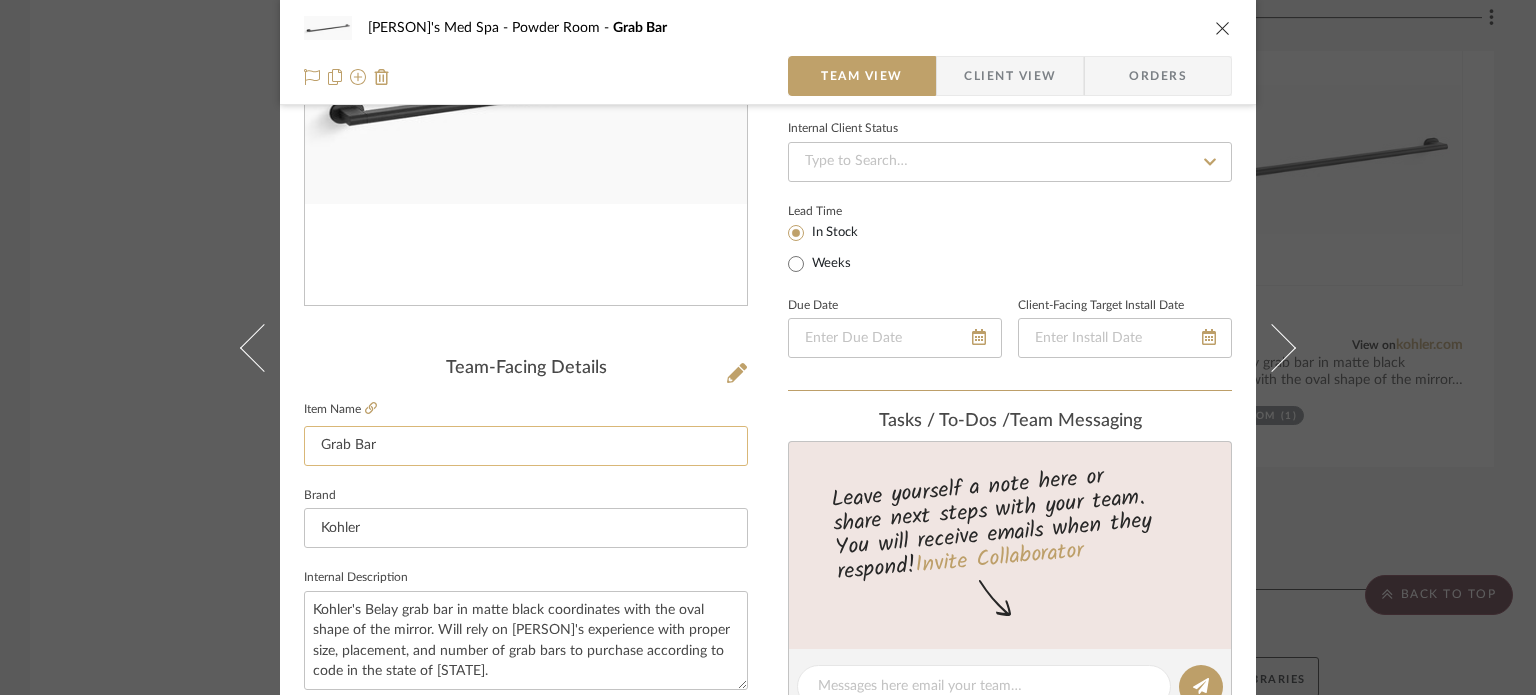 click on "Grab Bar" 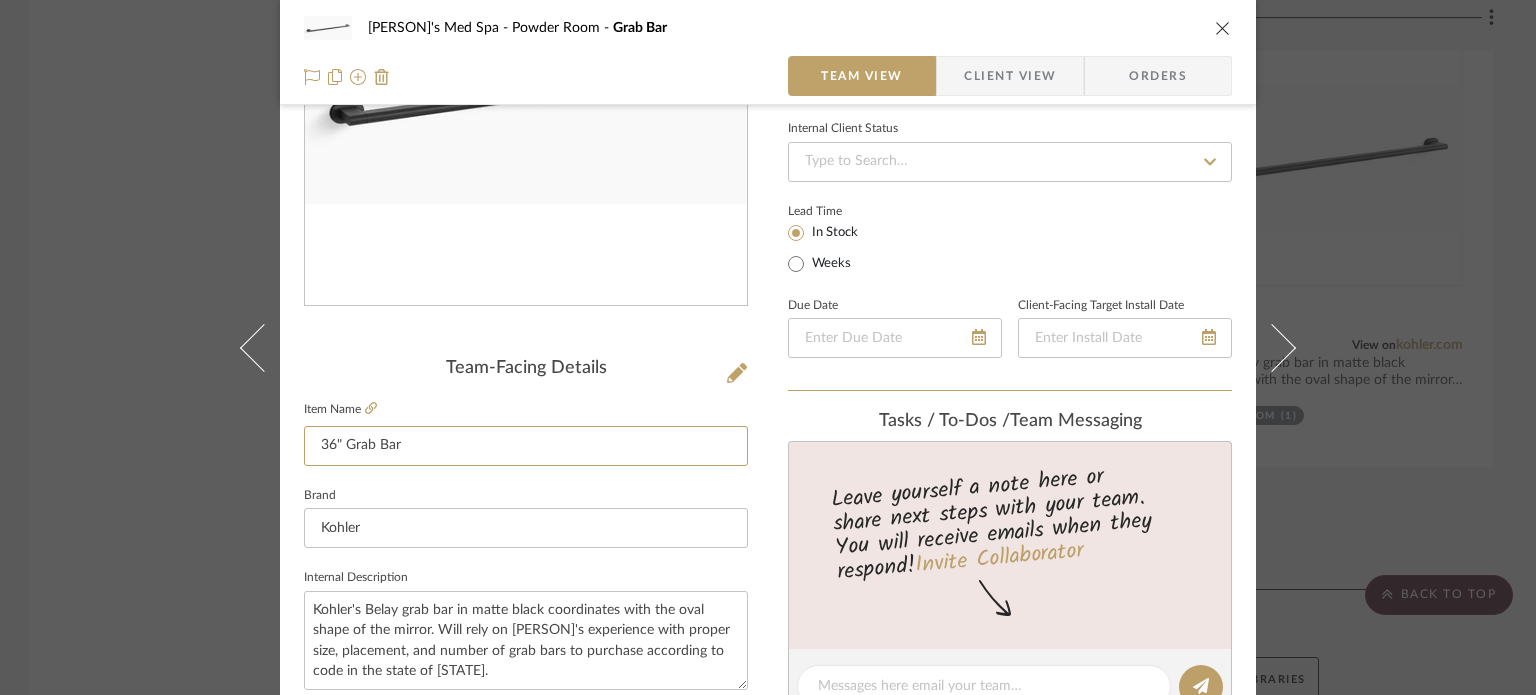 type on "36" Grab Bar" 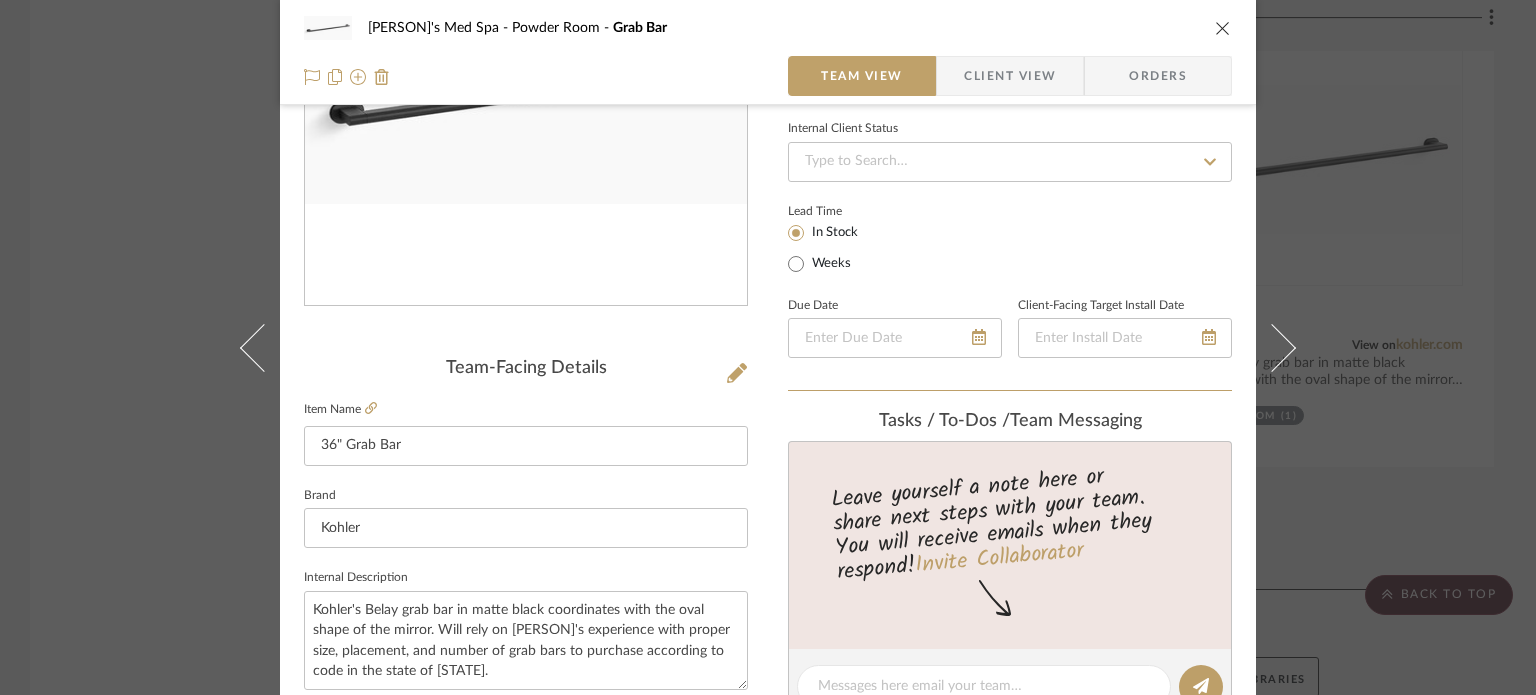 click on "Team-Facing Details   Item Name  36" Grab Bar  Brand  Kohler  Internal Description  Kohler's Belay grab bar in matte black coordinates with the oval shape of the mirror. Will rely on David's experience with proper size, placement, and number of grab bars to purchase according to code in the state of Seattle.  Dimensions  36"  Product Specifications   Reference Price   Reference Price Type  DNET  Item Costs   View Budget   Markup %  (Use "-X%" to discount) 0%  Unit Cost  $171.75  Cost Type  Retail  Client Unit Price  $171.75  Quantity  1  Unit Type  Each  Subtotal   $171.75   Tax %  0%  Total Tax   $0.00   Shipping Cost  $0.00  Ship. Markup %  0% Taxable  Total Shipping   $0.00  Total Client Price  $171.75  Your Cost  $171.75  Your Margin  $0.00" at bounding box center [526, 693] 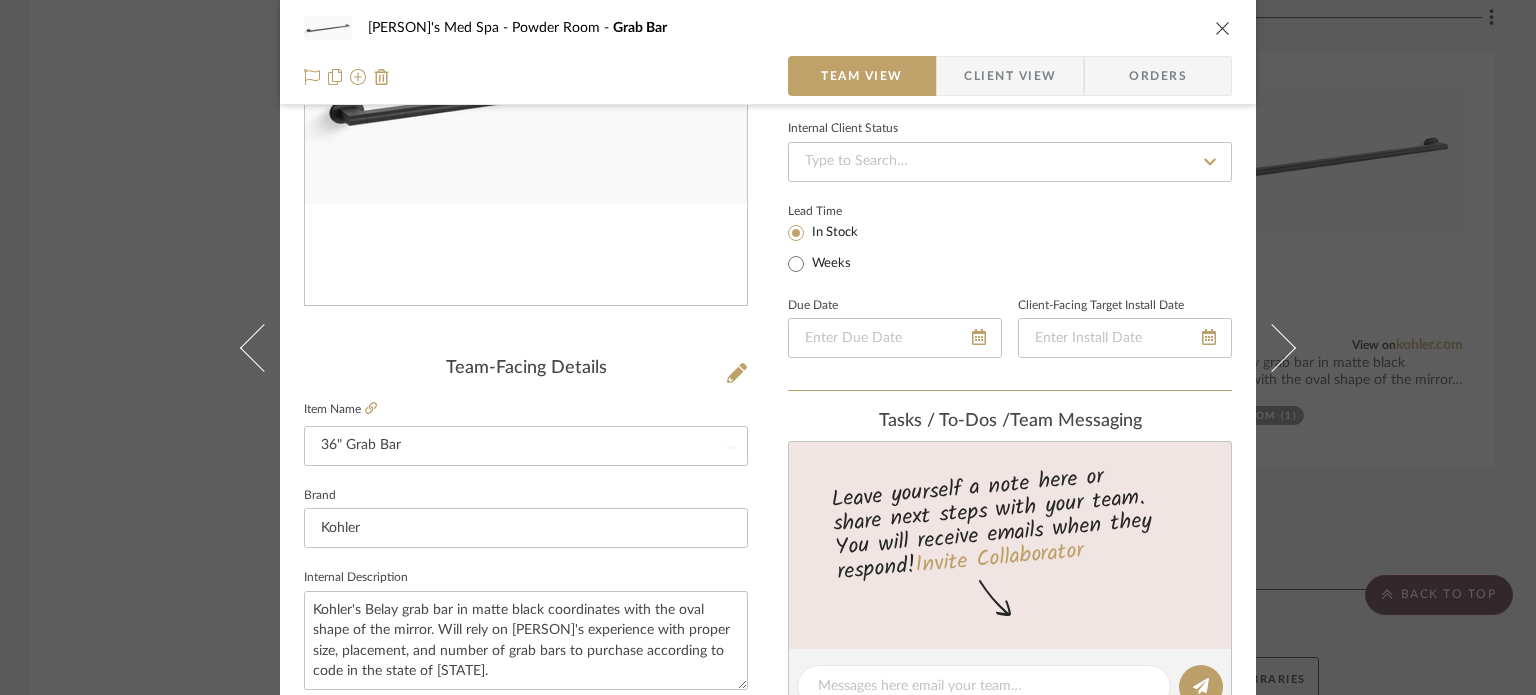type 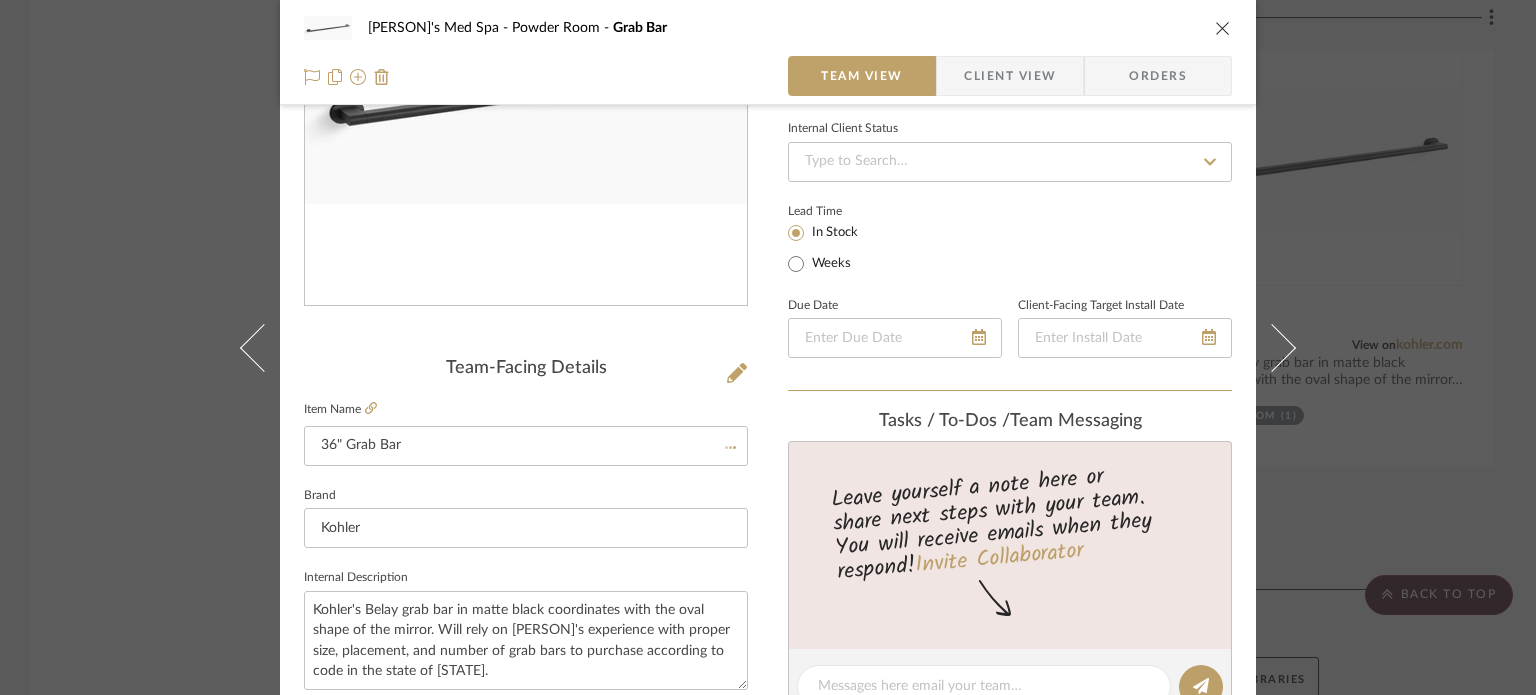 type 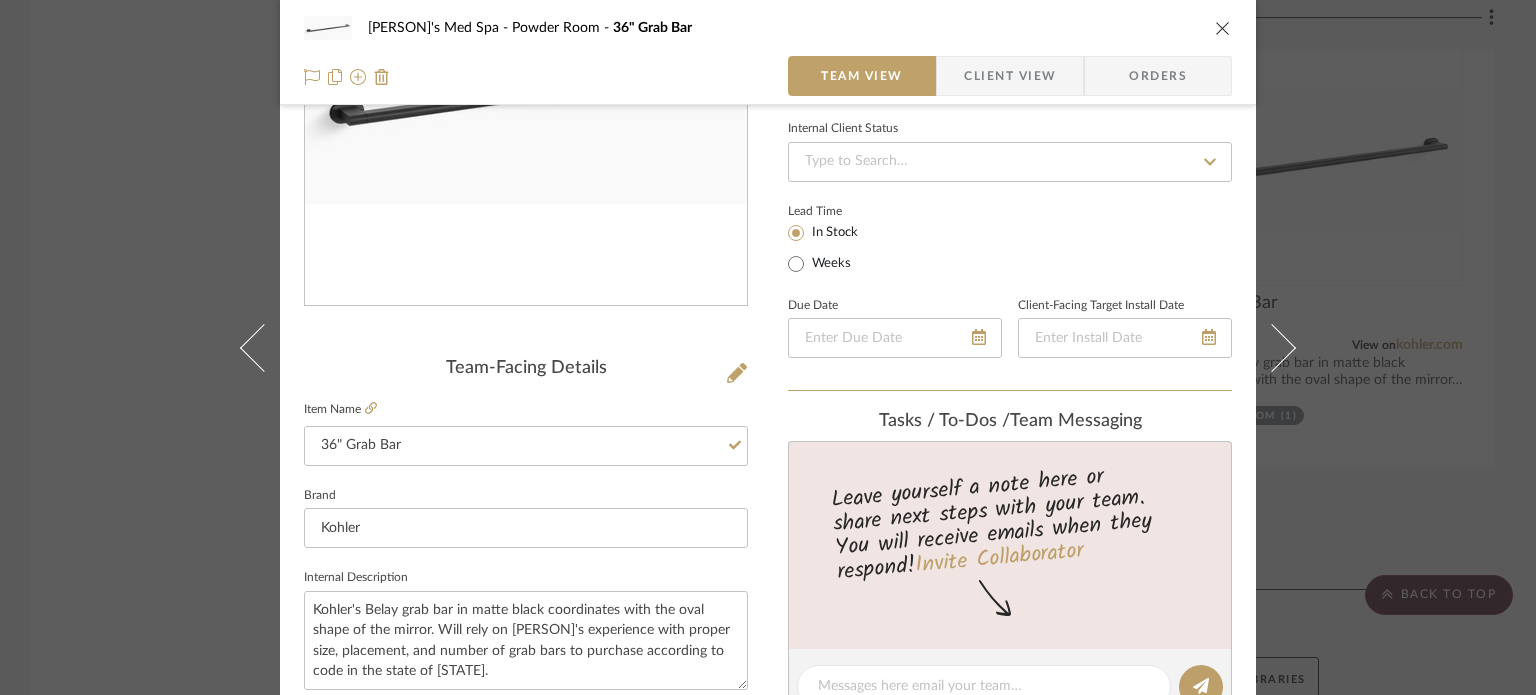 click at bounding box center (1223, 28) 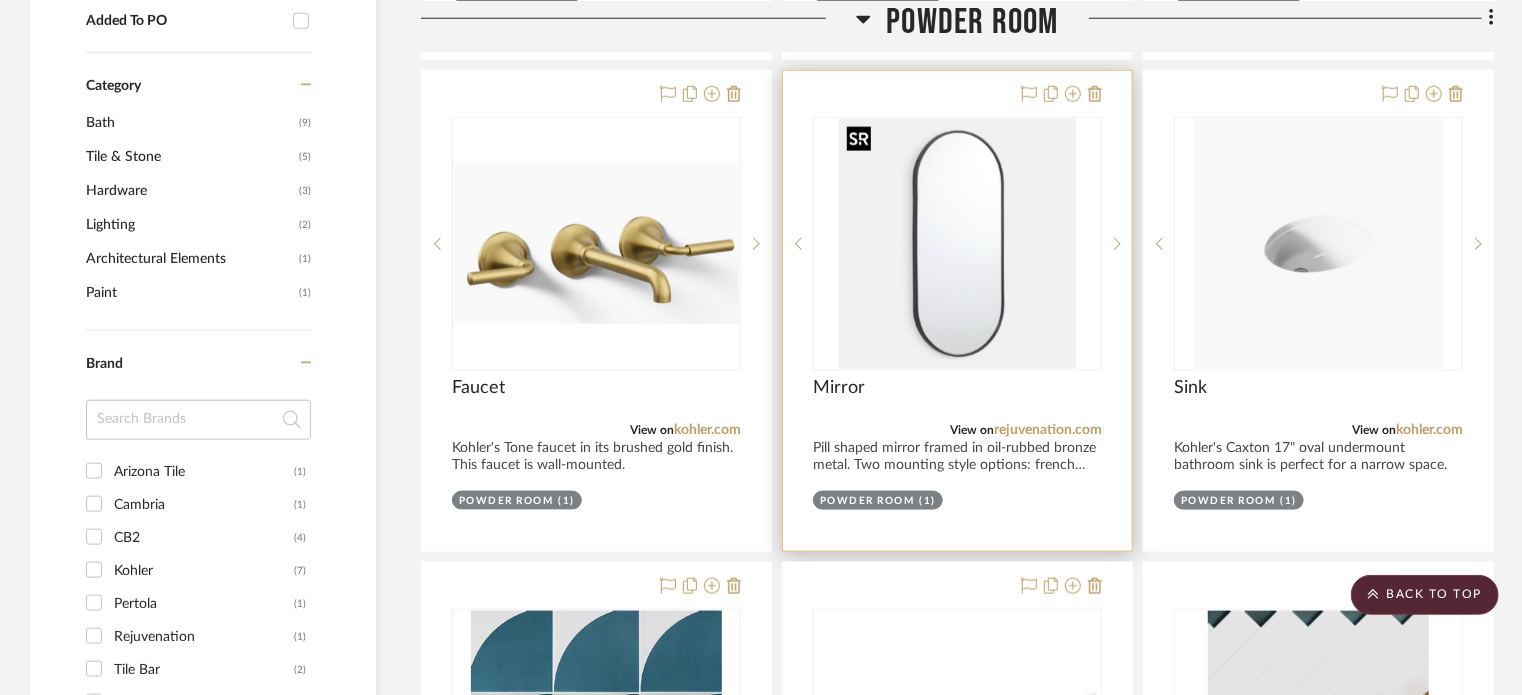 scroll, scrollTop: 1004, scrollLeft: 0, axis: vertical 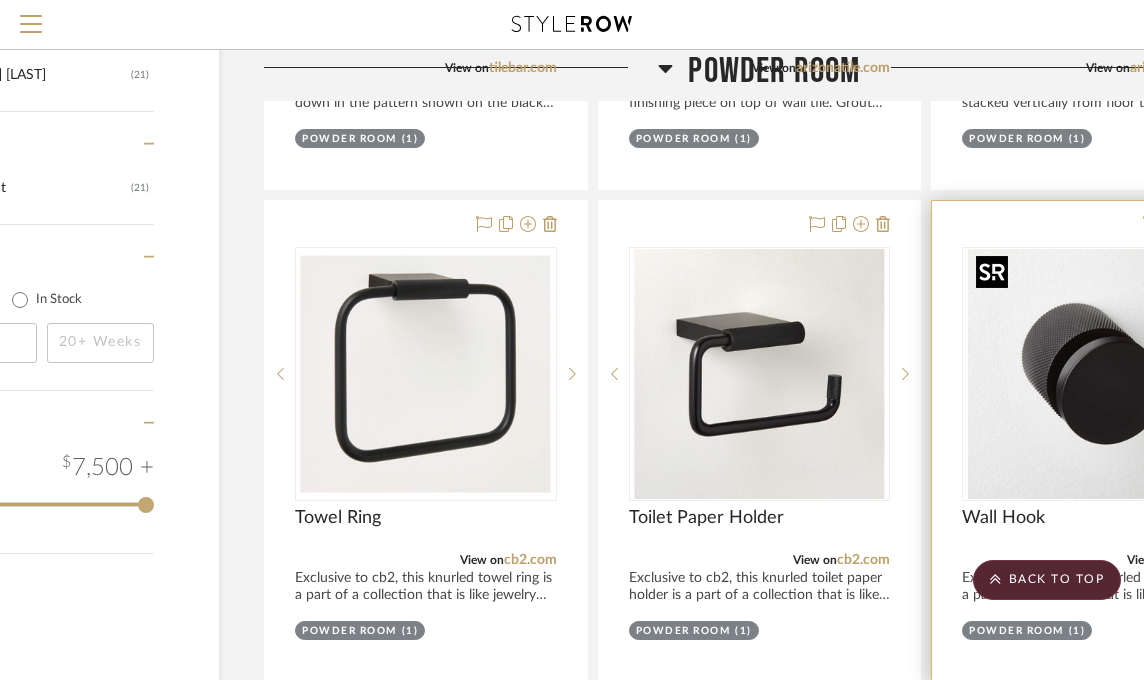 click at bounding box center [1093, 374] 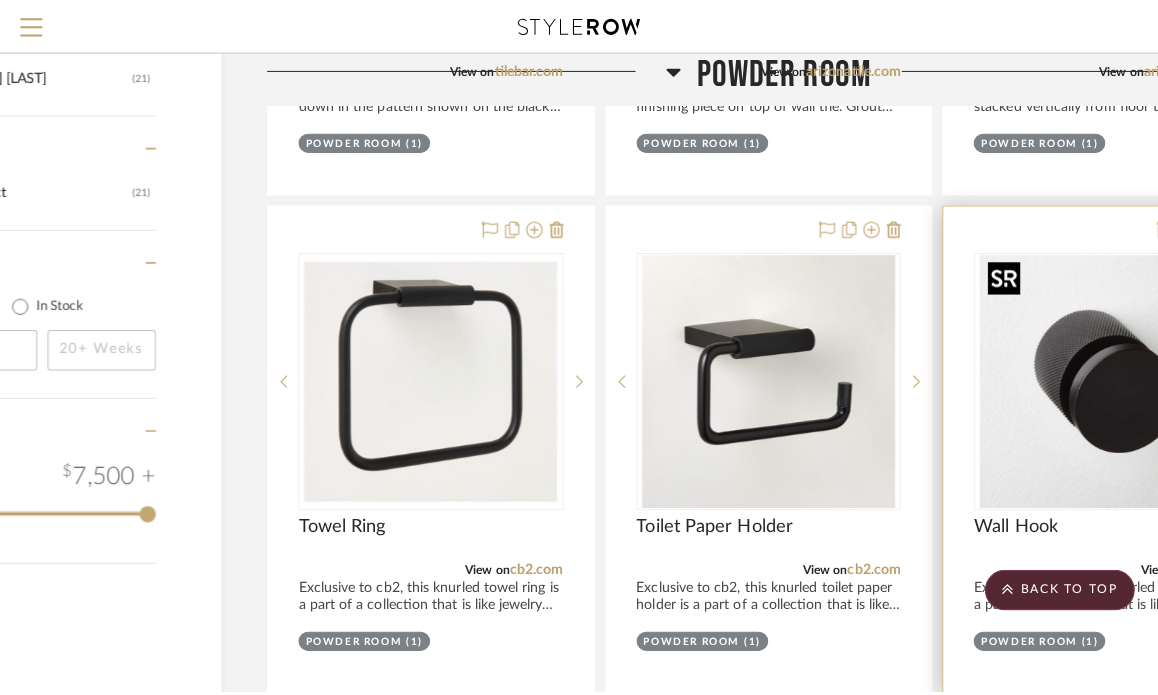 scroll, scrollTop: 0, scrollLeft: 0, axis: both 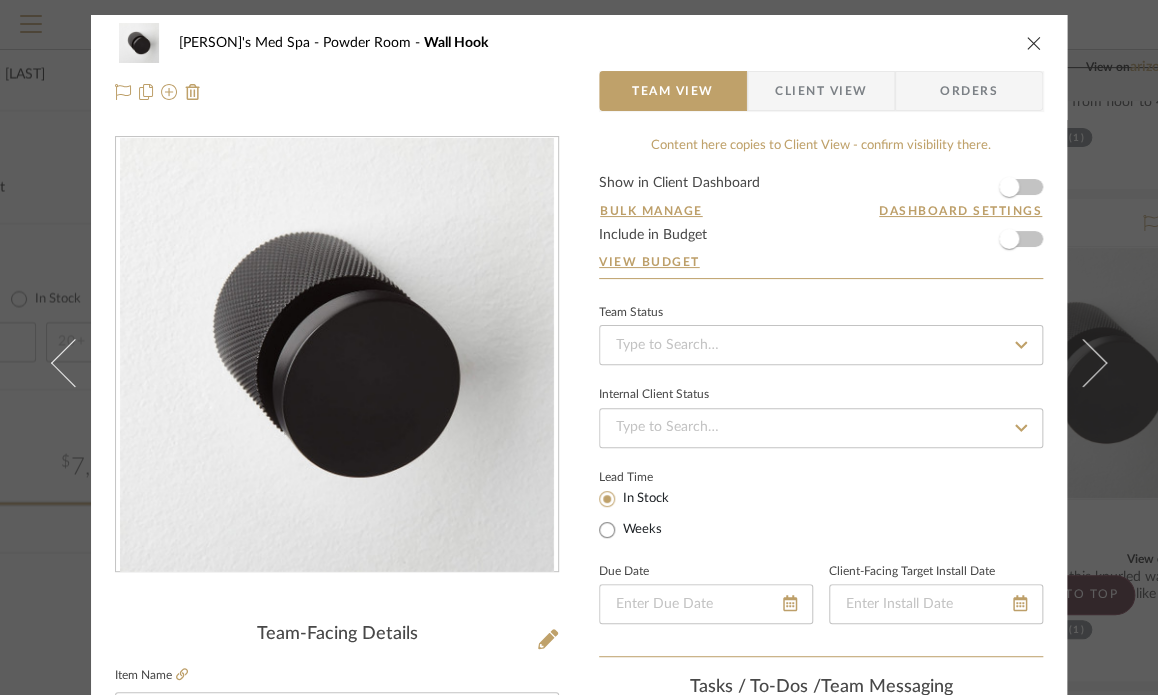 click at bounding box center [1034, 43] 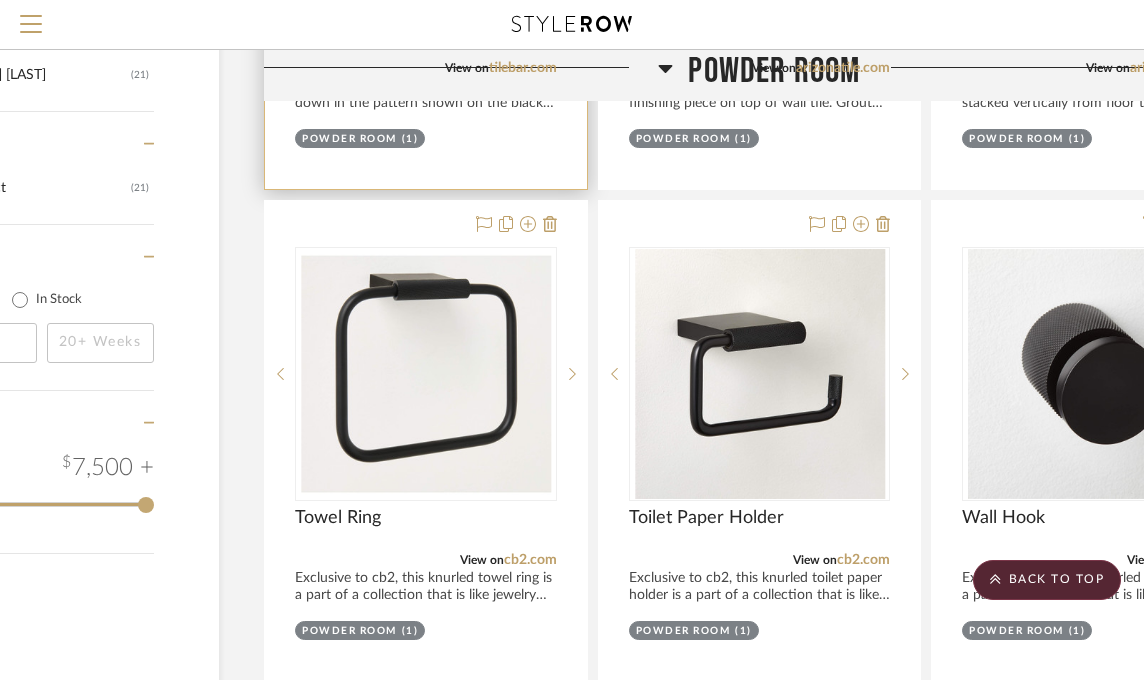 scroll, scrollTop: 1138, scrollLeft: 157, axis: both 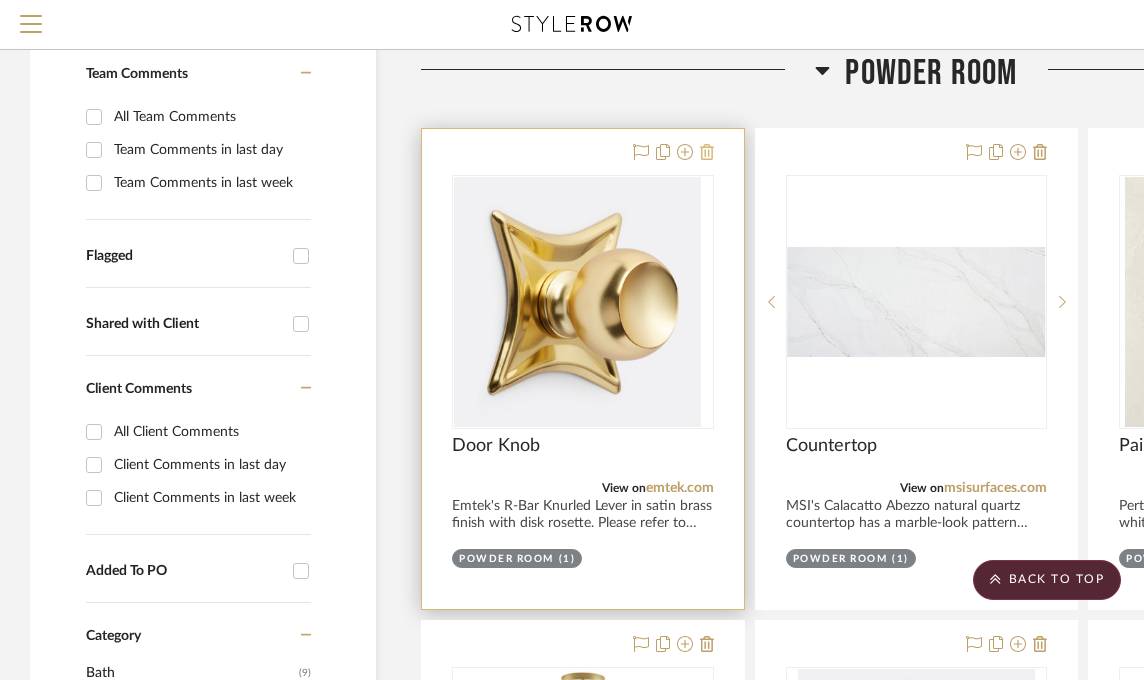 click 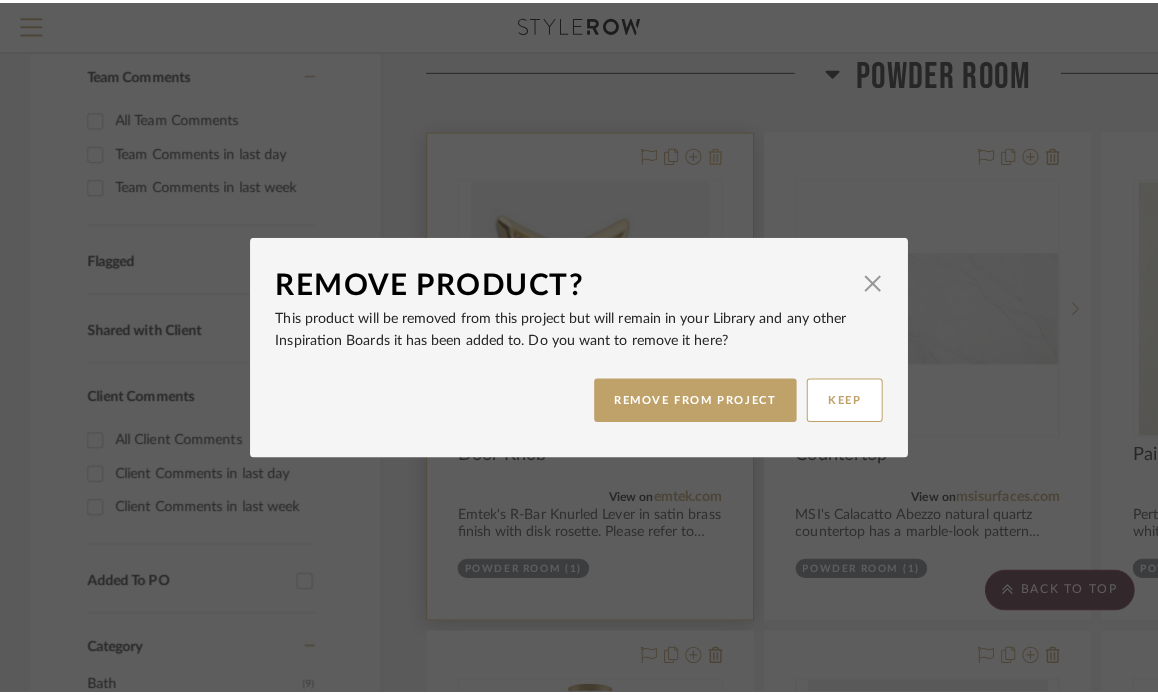 scroll, scrollTop: 0, scrollLeft: 0, axis: both 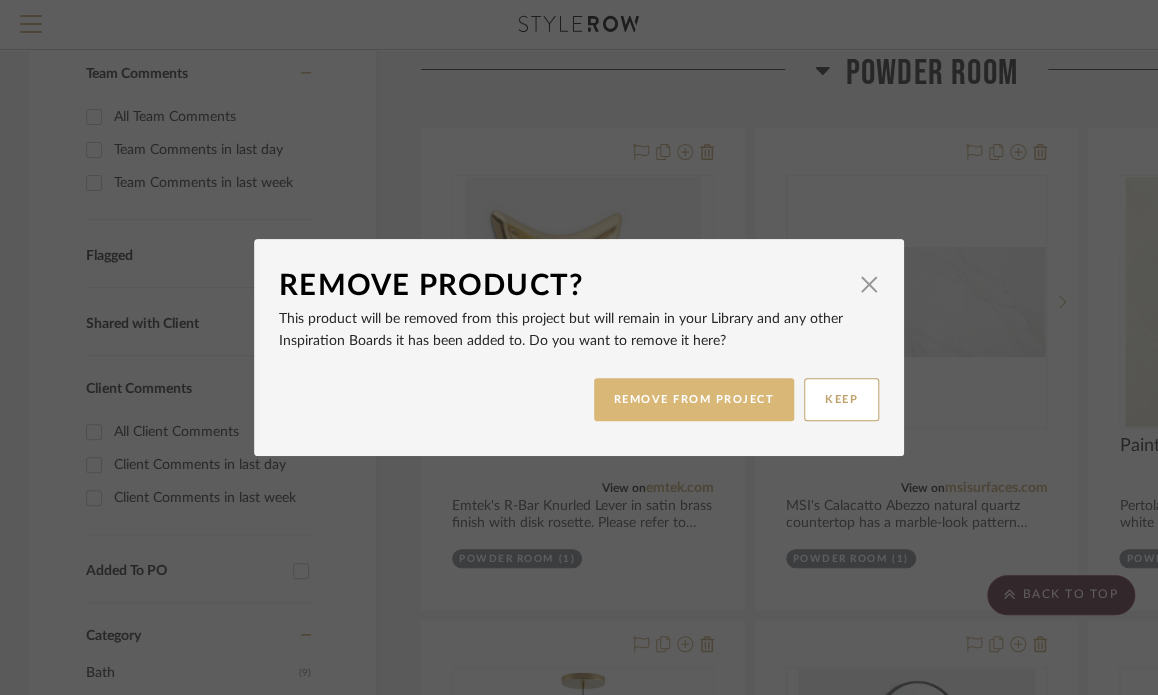 click on "REMOVE FROM PROJECT" at bounding box center (694, 399) 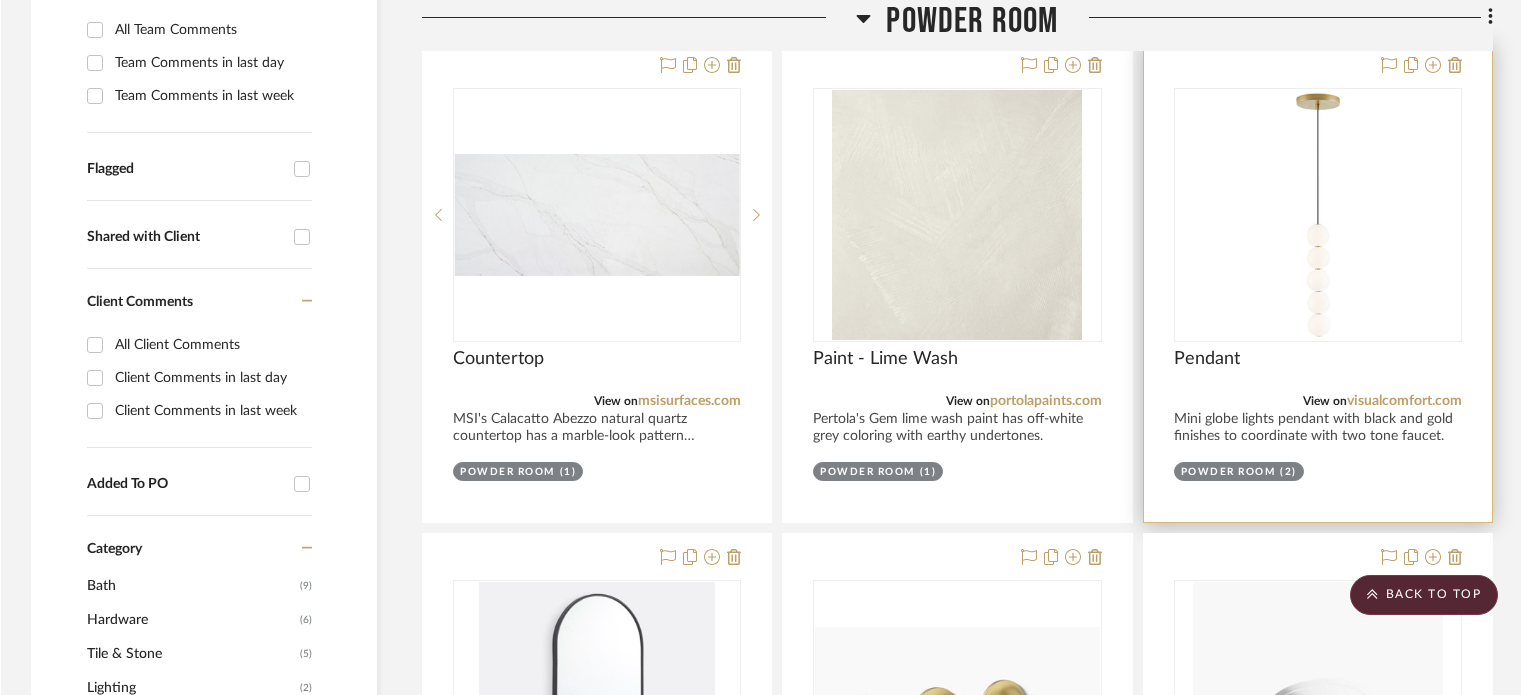 scroll, scrollTop: 266, scrollLeft: 0, axis: vertical 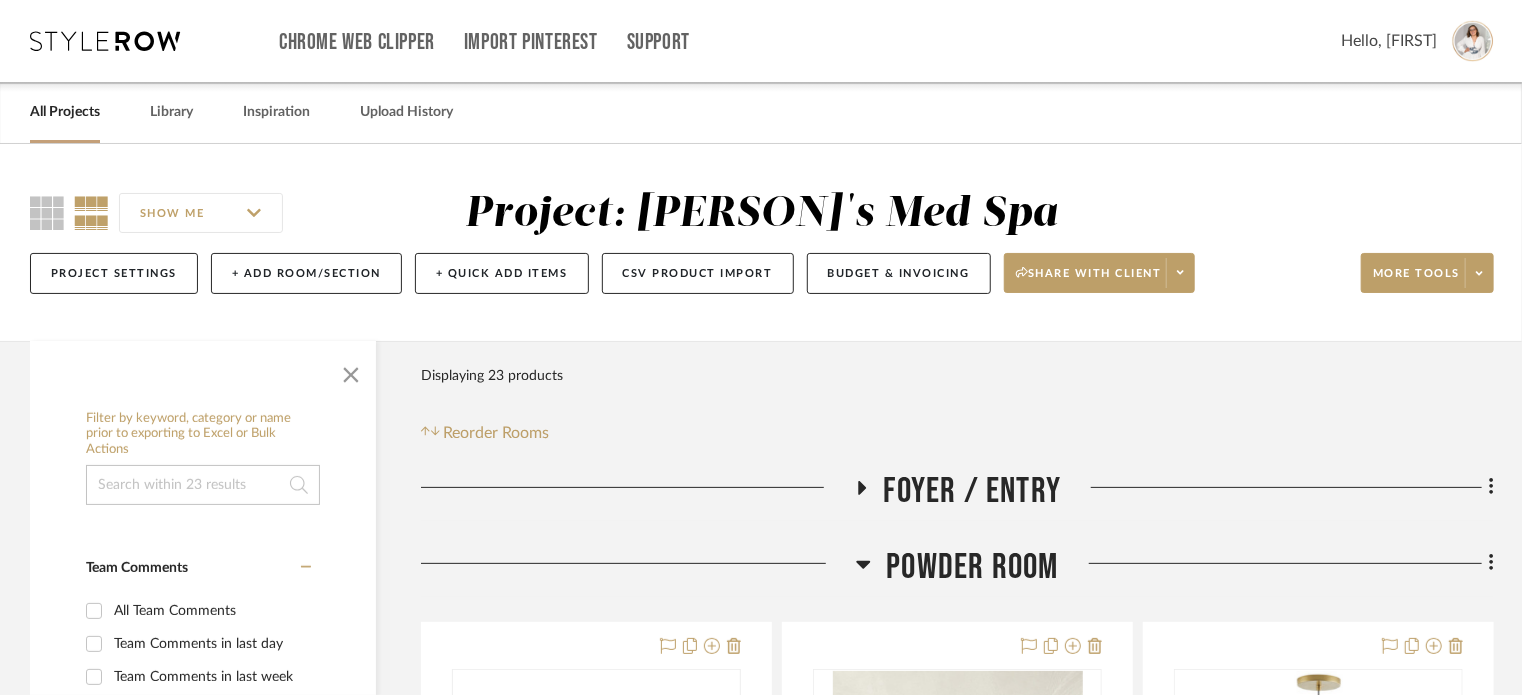 click on "Foyer / Entry" 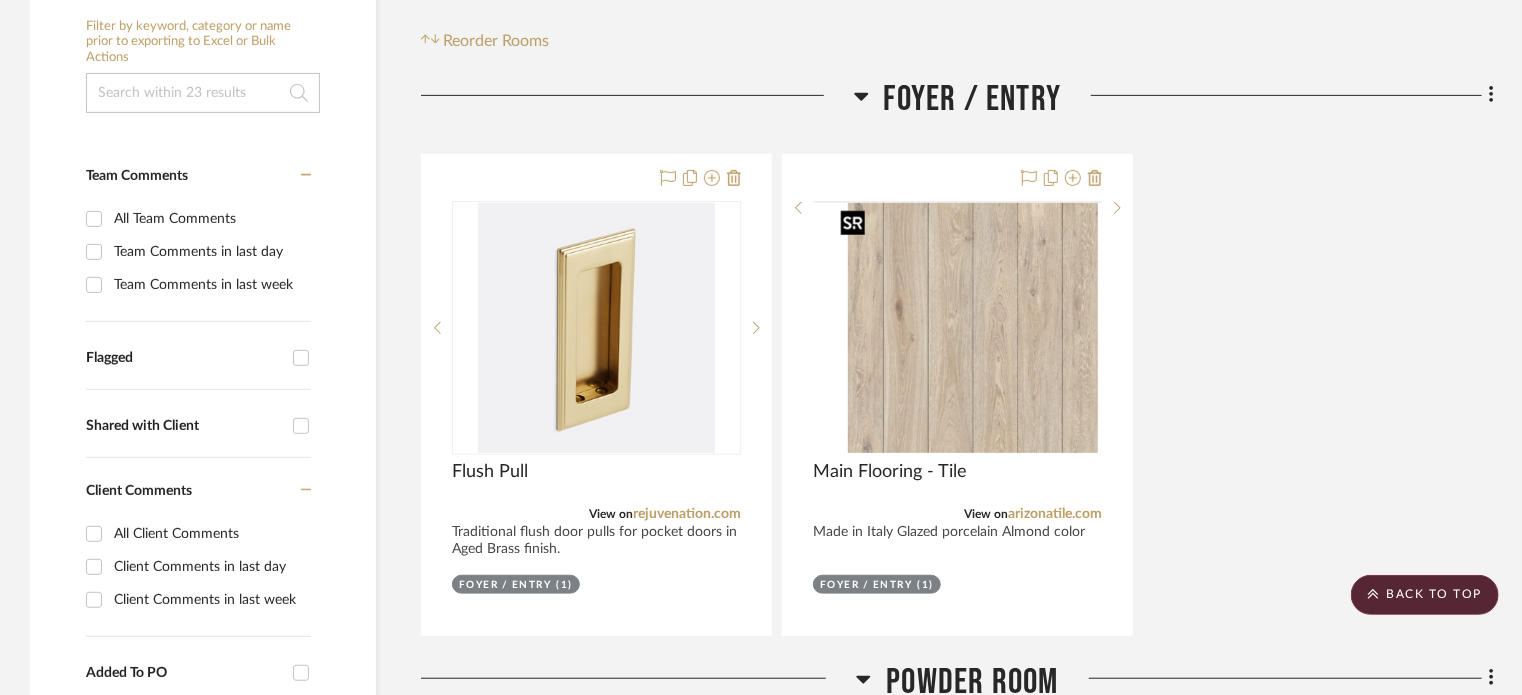 scroll, scrollTop: 400, scrollLeft: 0, axis: vertical 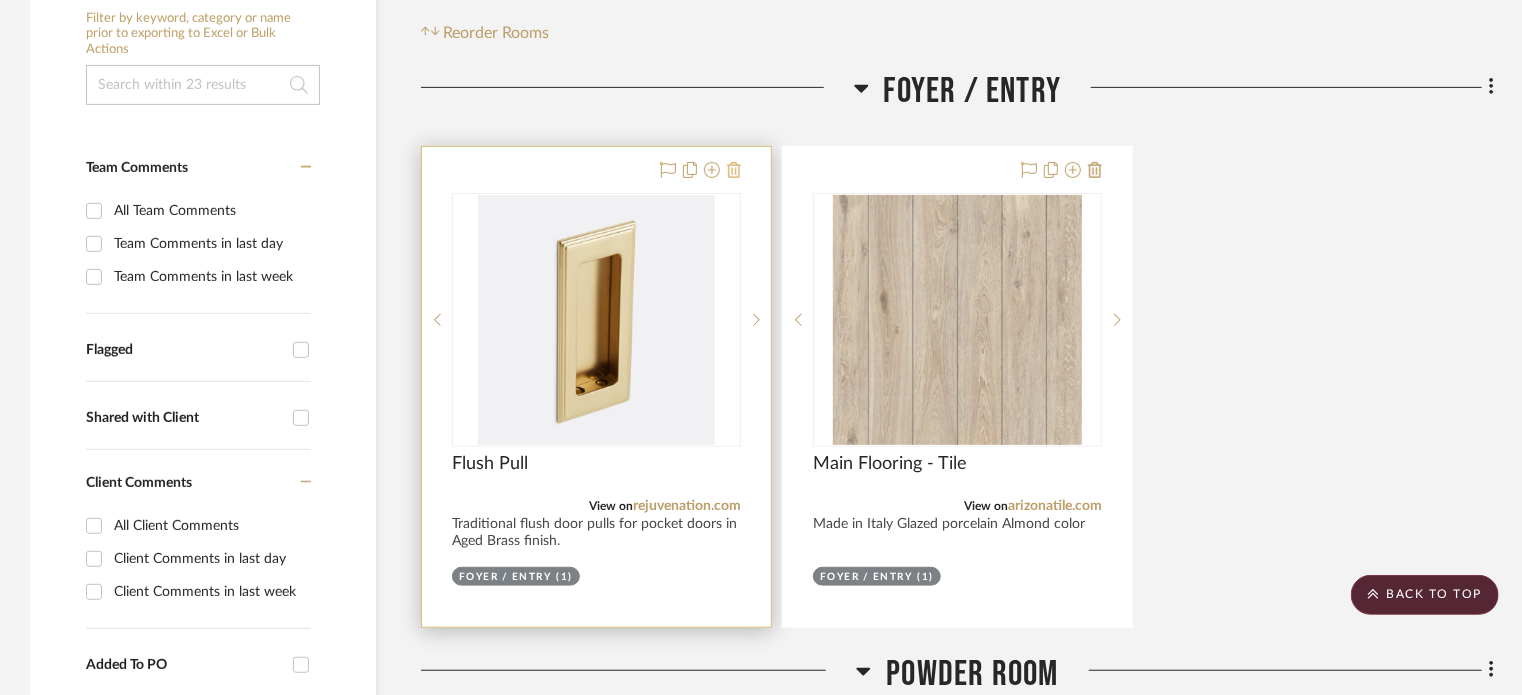 click 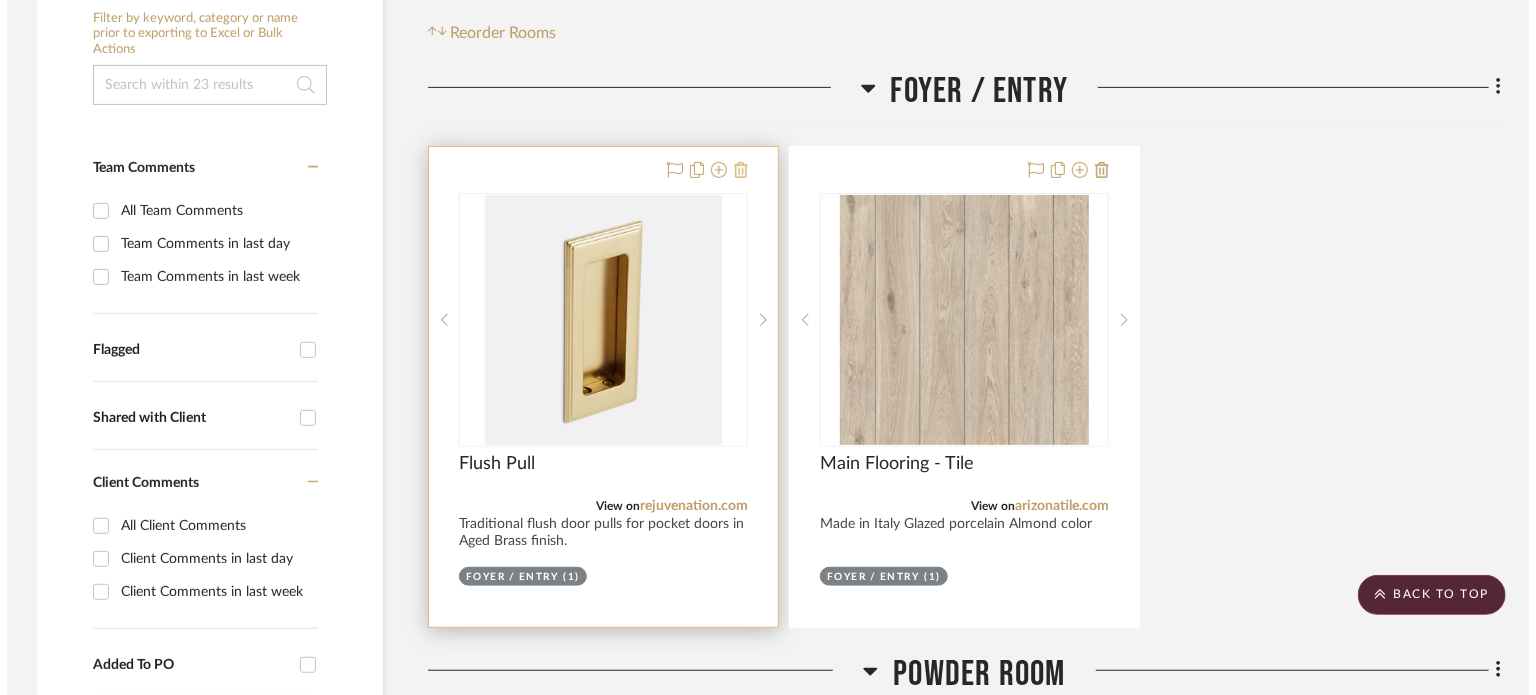 scroll, scrollTop: 0, scrollLeft: 0, axis: both 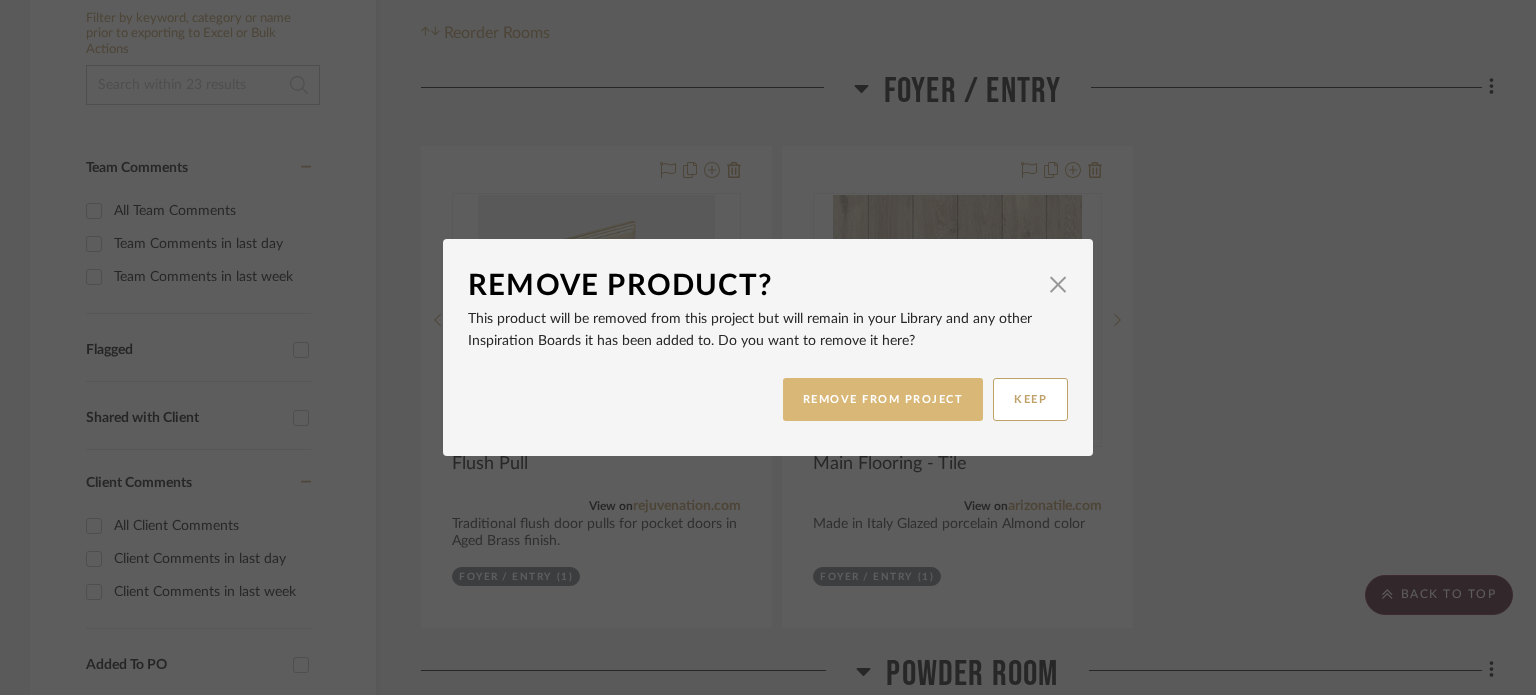 click on "REMOVE FROM PROJECT" at bounding box center (883, 399) 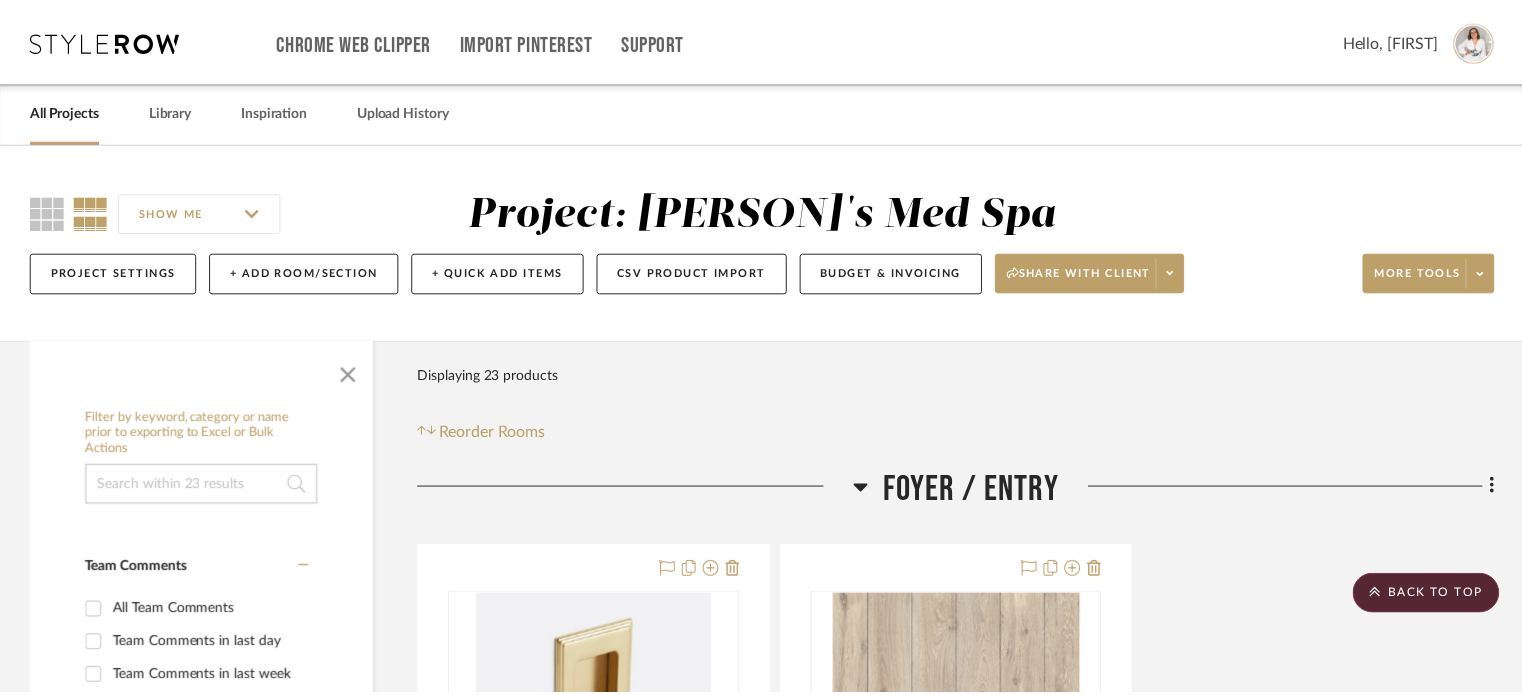 scroll, scrollTop: 400, scrollLeft: 0, axis: vertical 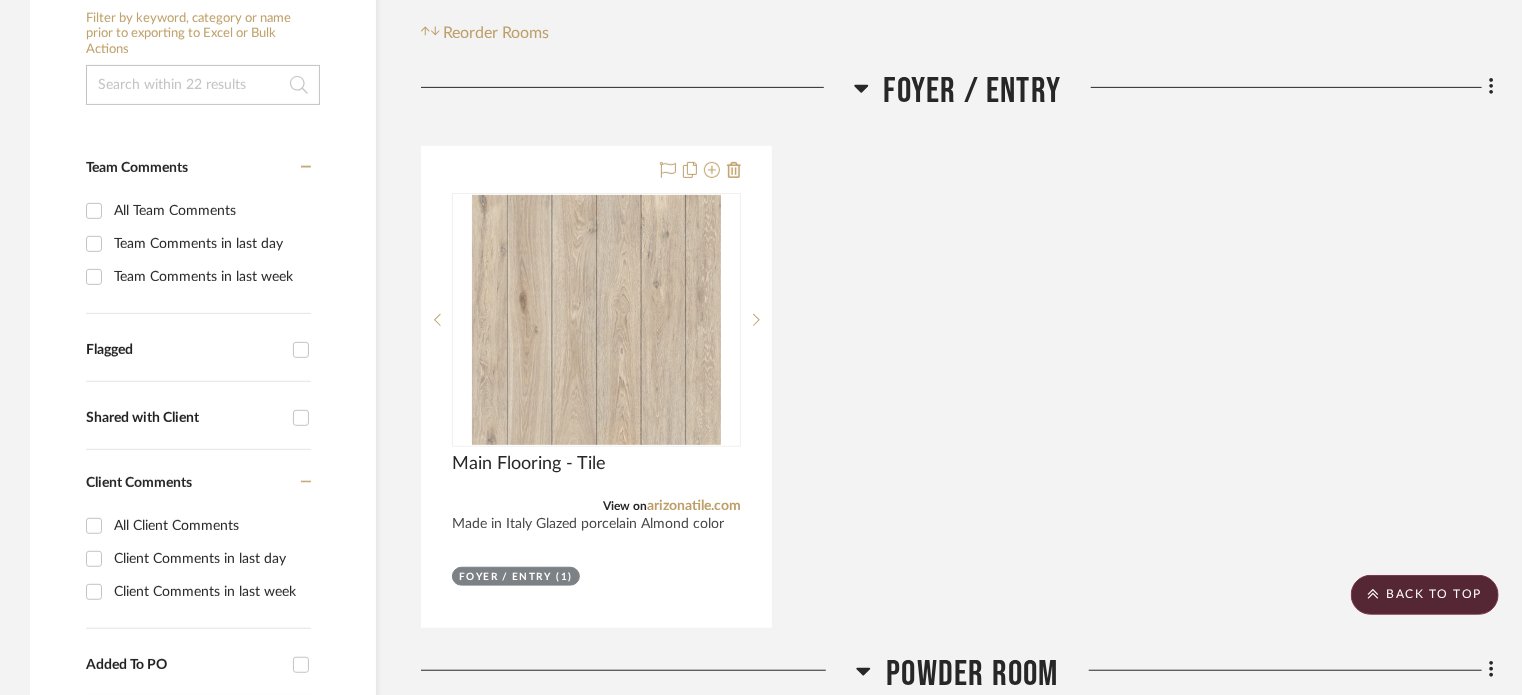 click on "Foyer / Entry" 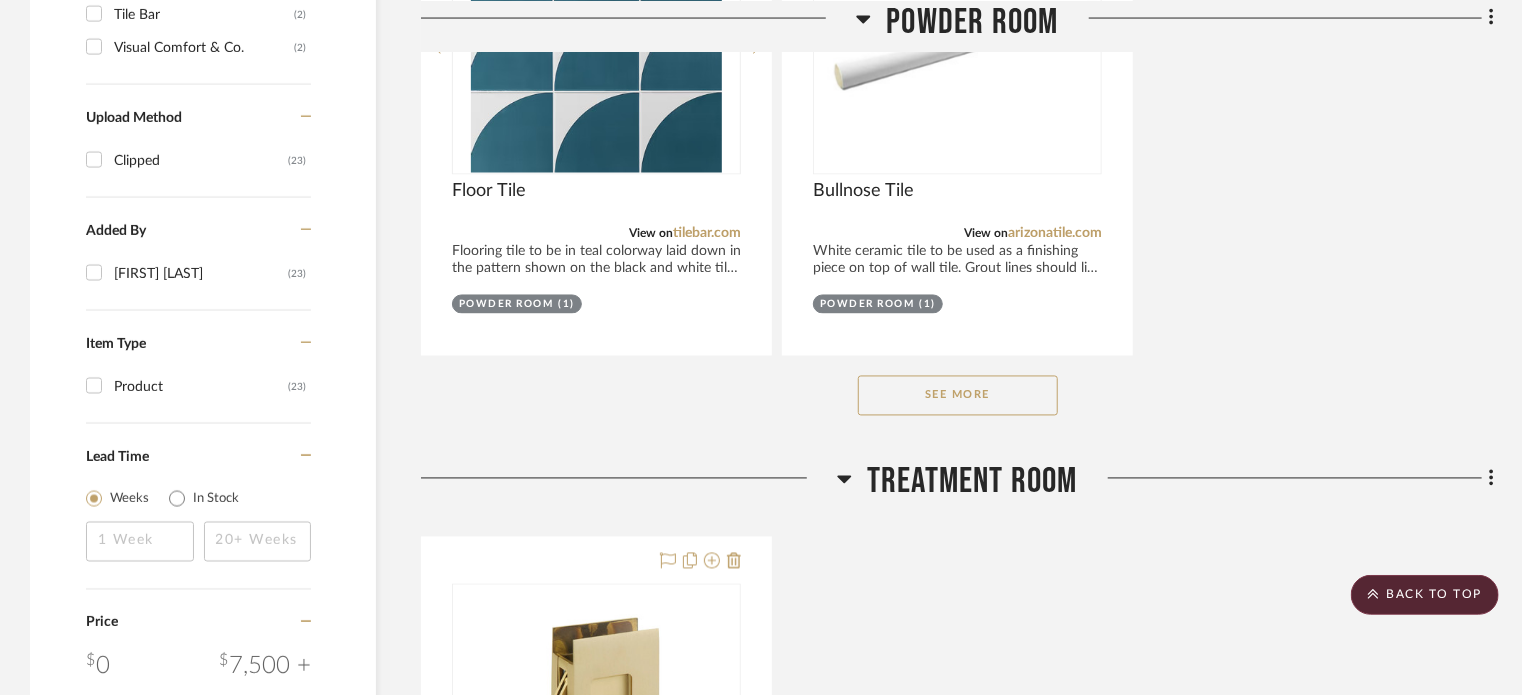 scroll, scrollTop: 1733, scrollLeft: 0, axis: vertical 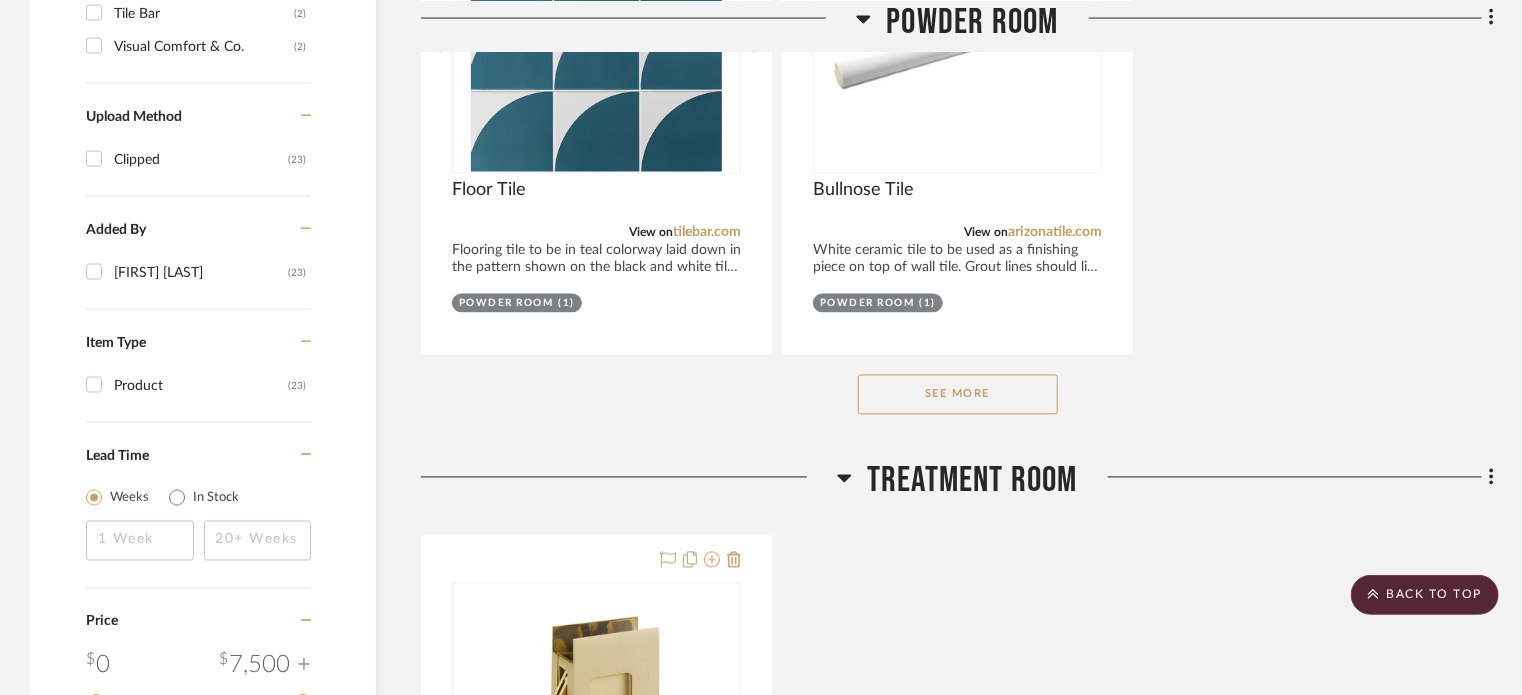 click on "See More" 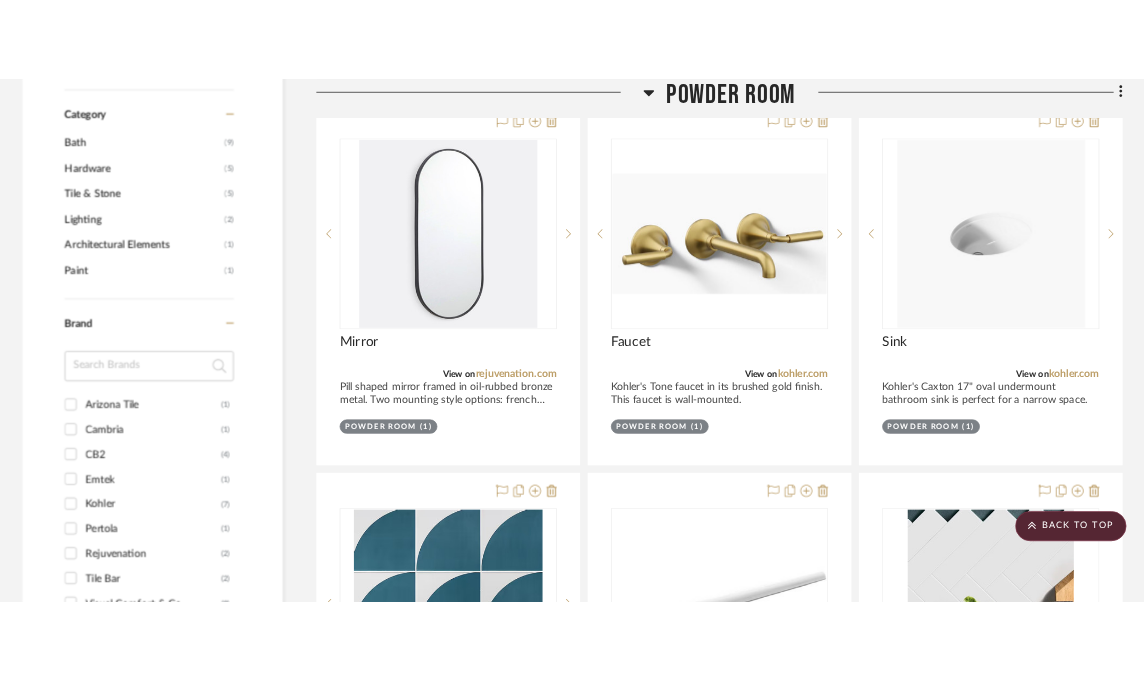 scroll, scrollTop: 933, scrollLeft: 0, axis: vertical 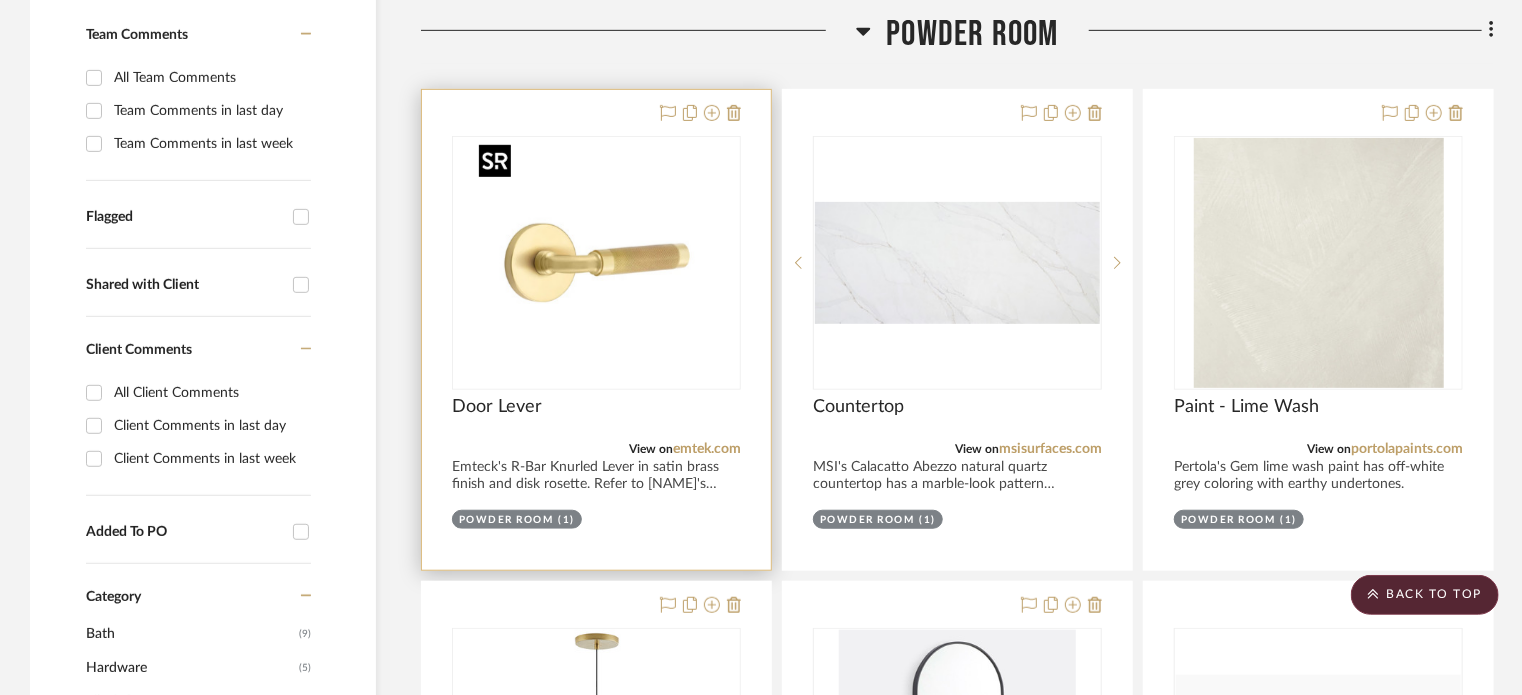type 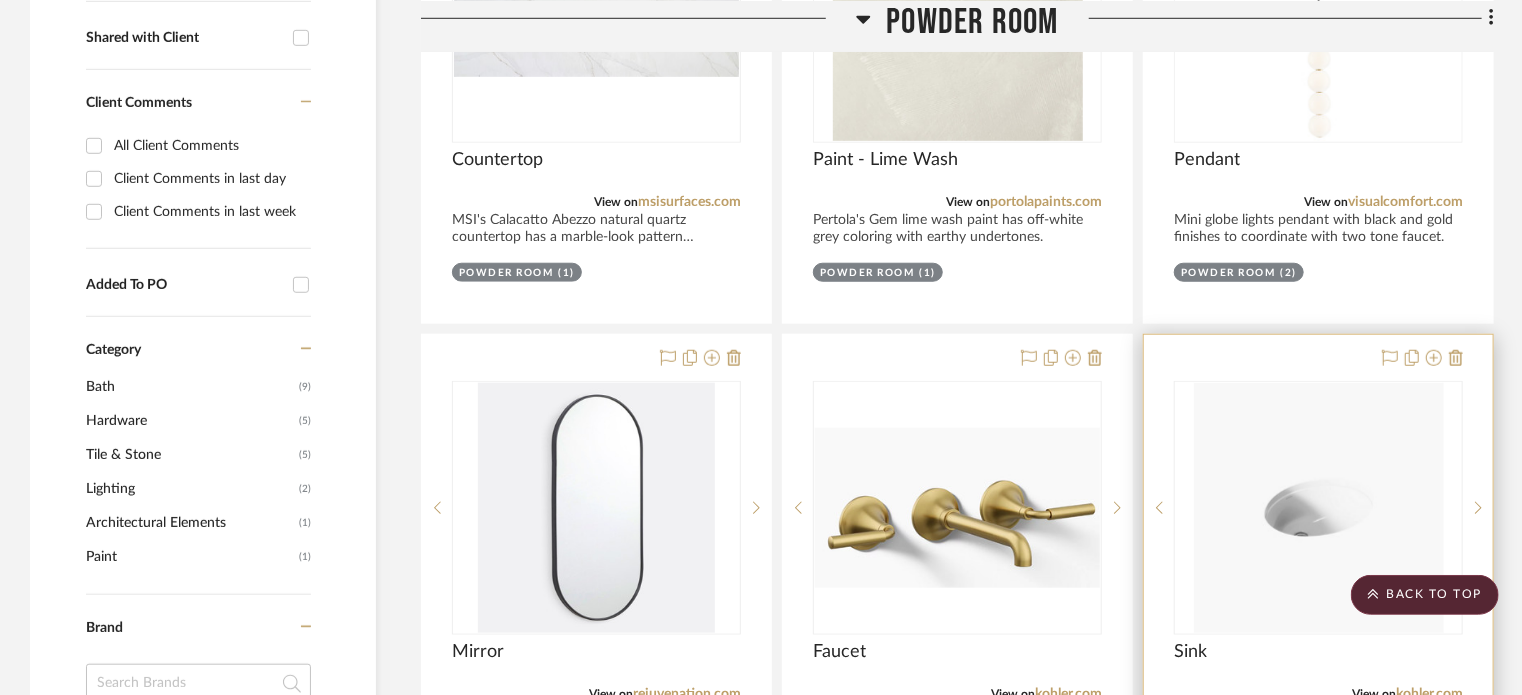 scroll, scrollTop: 937, scrollLeft: 0, axis: vertical 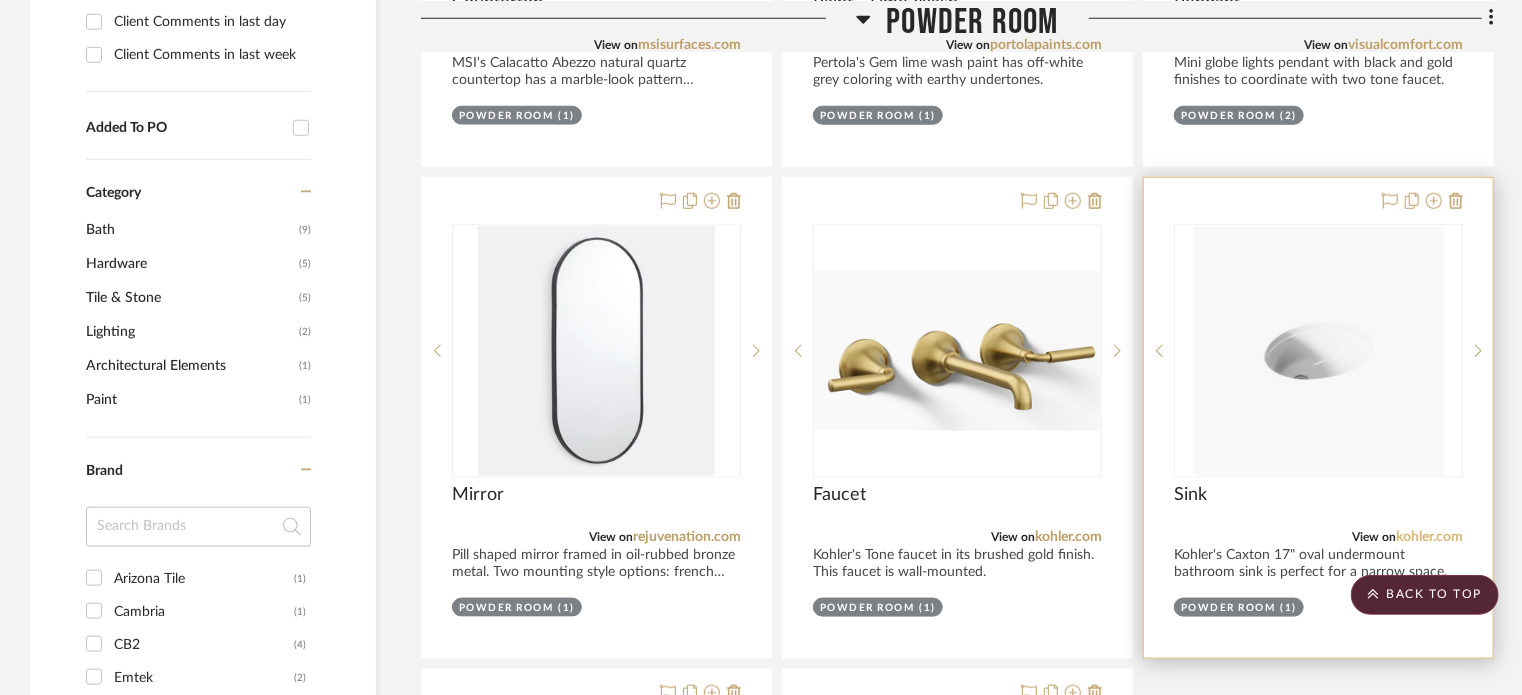 click on "kohler.com" at bounding box center (1429, 537) 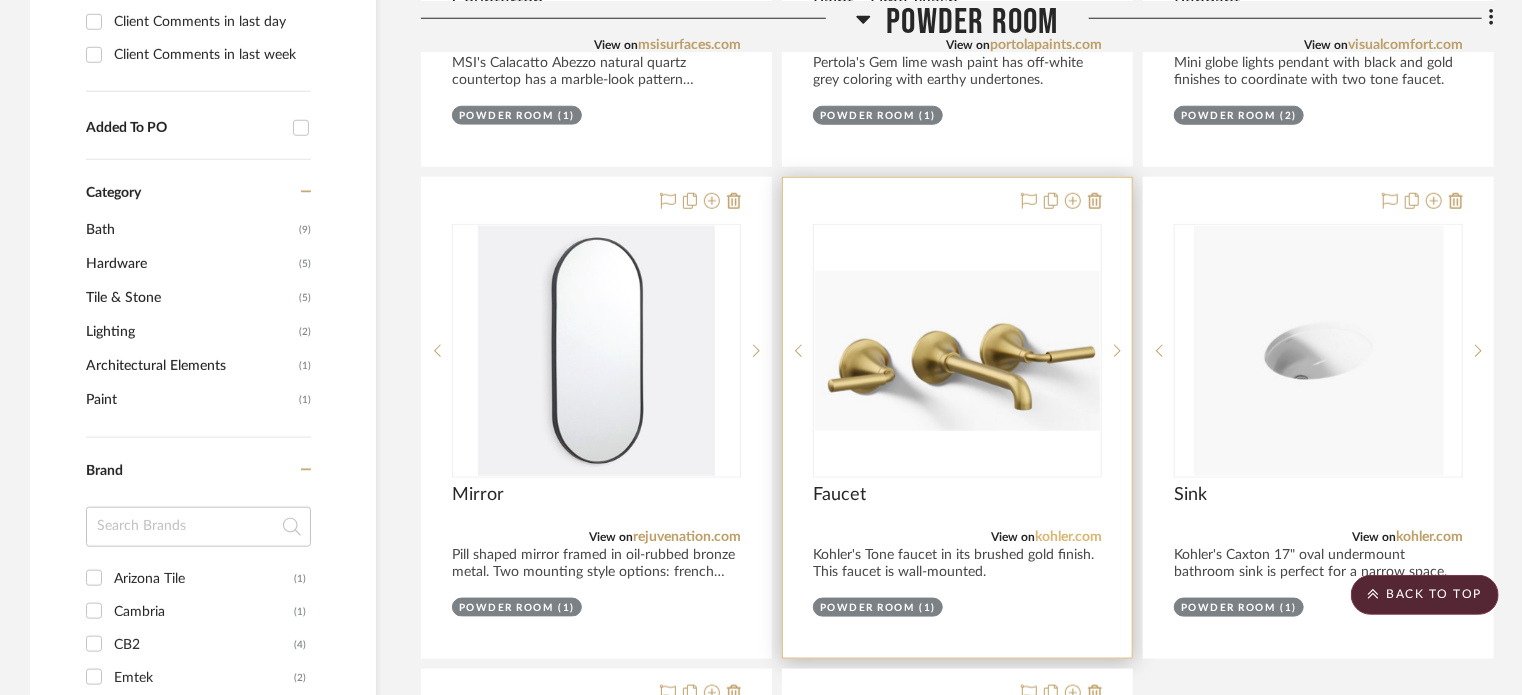 click on "kohler.com" at bounding box center (1068, 537) 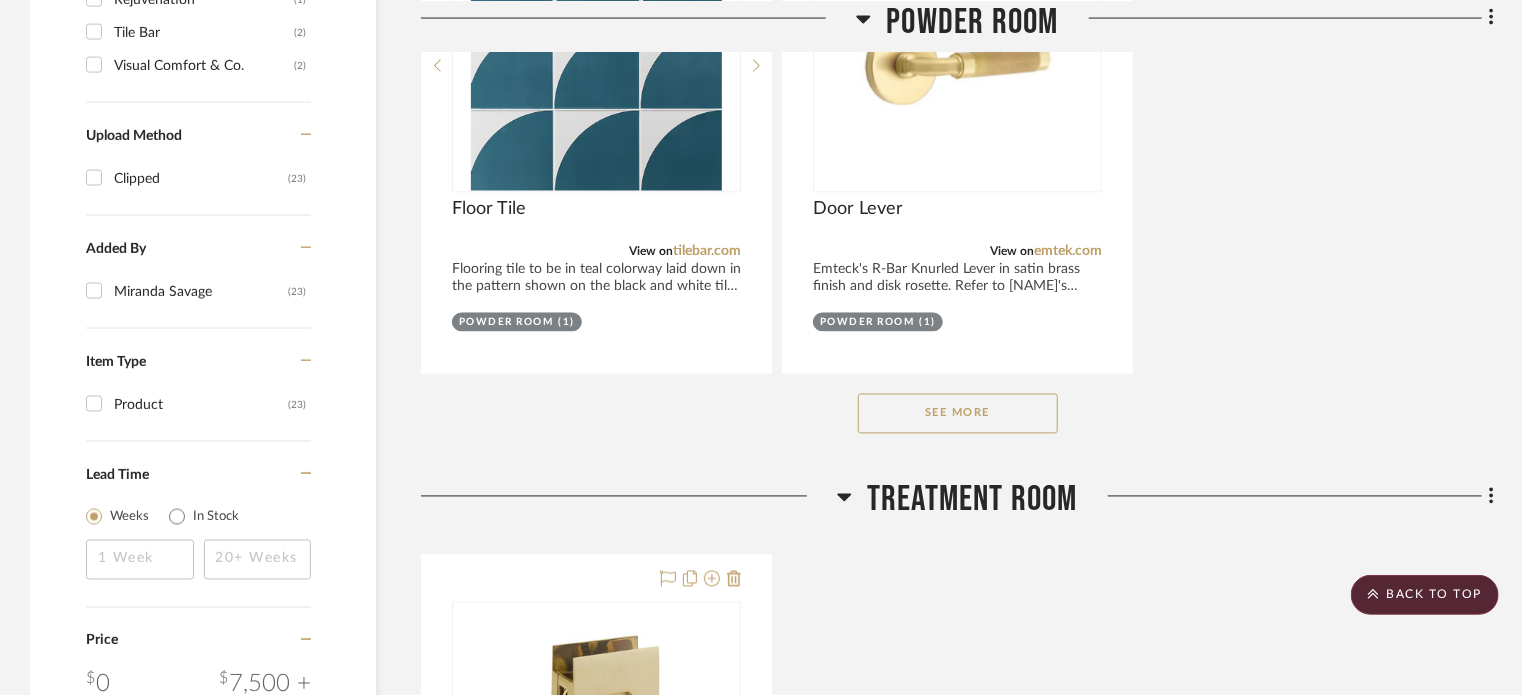 scroll, scrollTop: 1737, scrollLeft: 0, axis: vertical 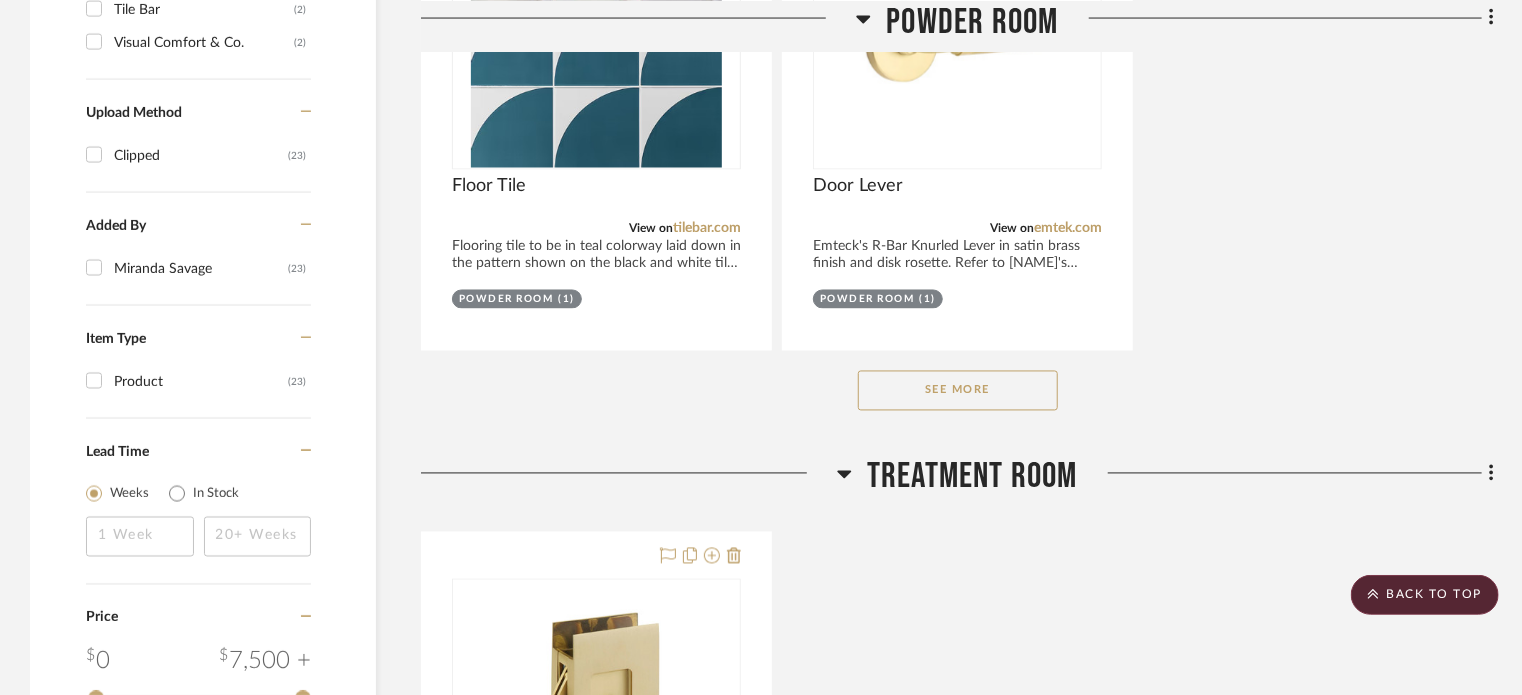 click on "See More" 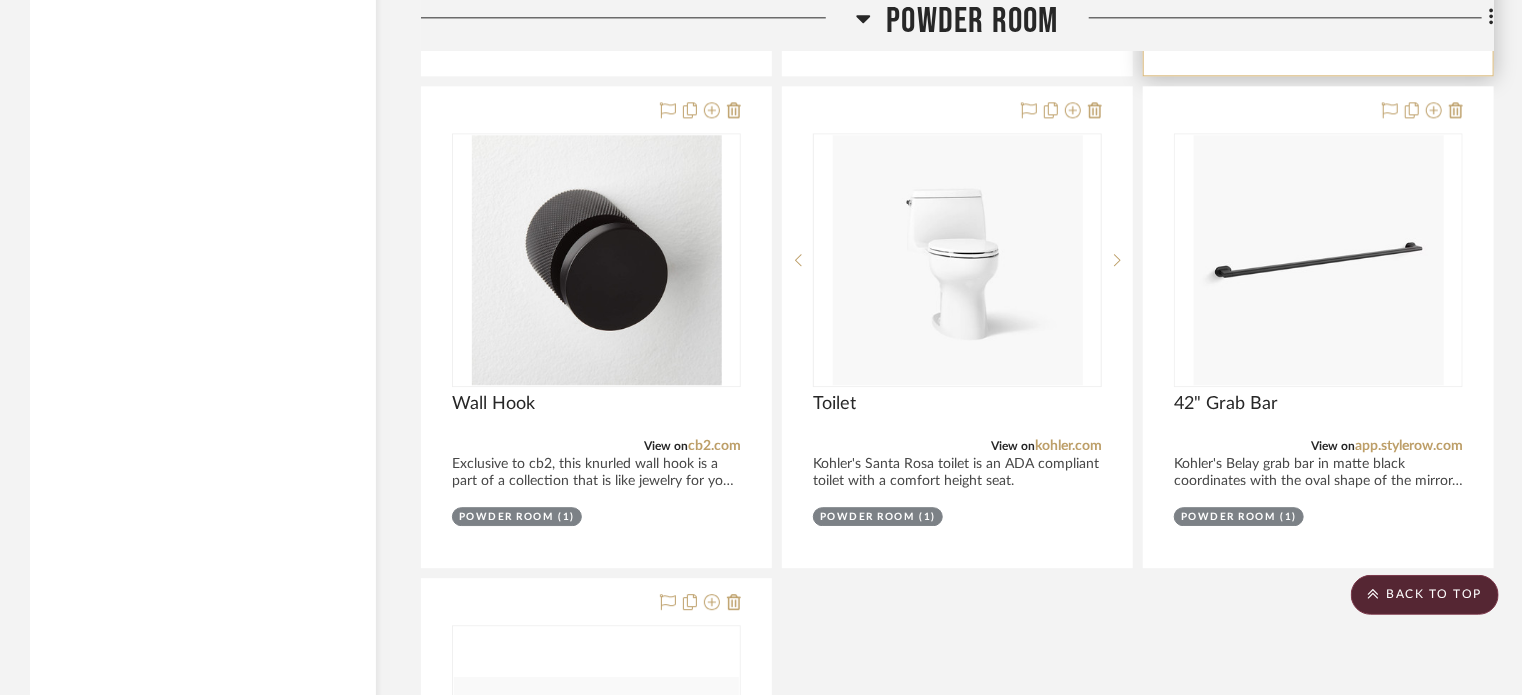 scroll, scrollTop: 2537, scrollLeft: 0, axis: vertical 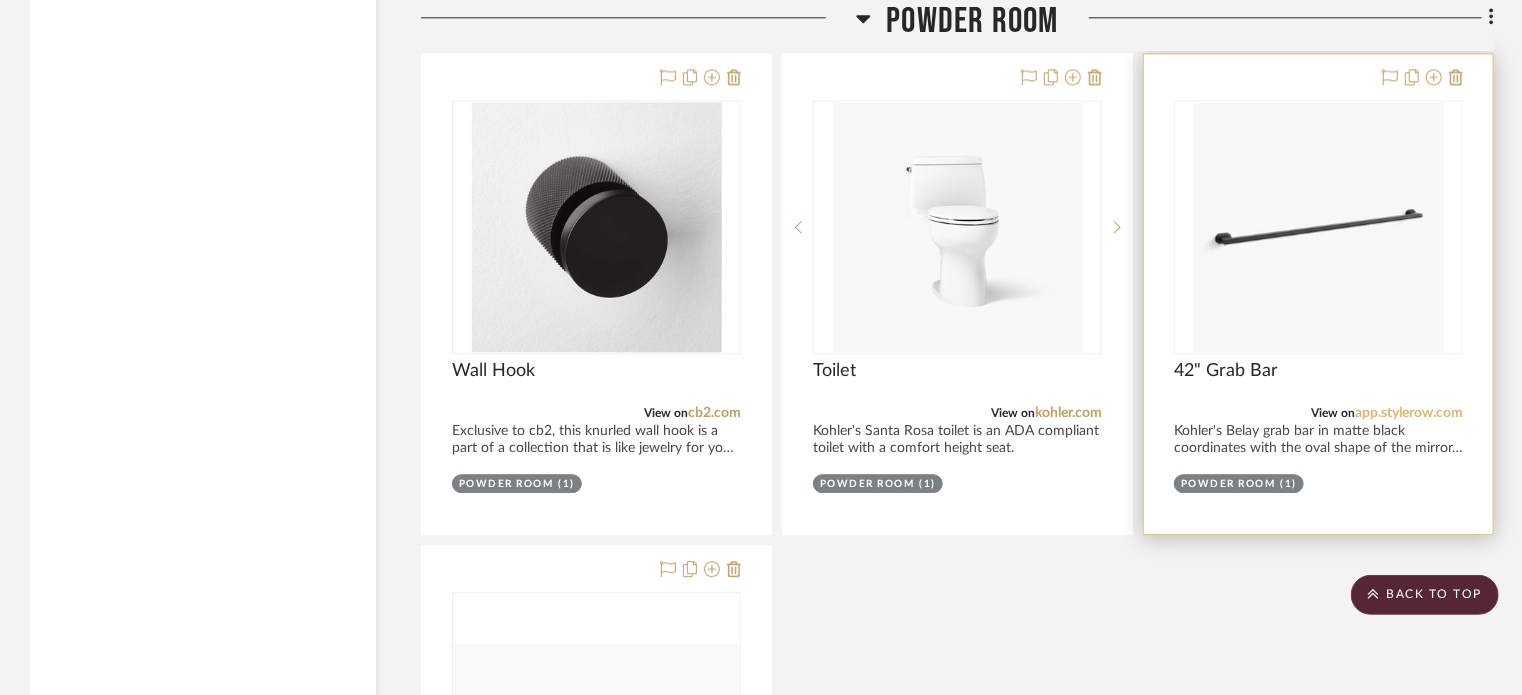 click on "app.stylerow.com" at bounding box center (1409, 413) 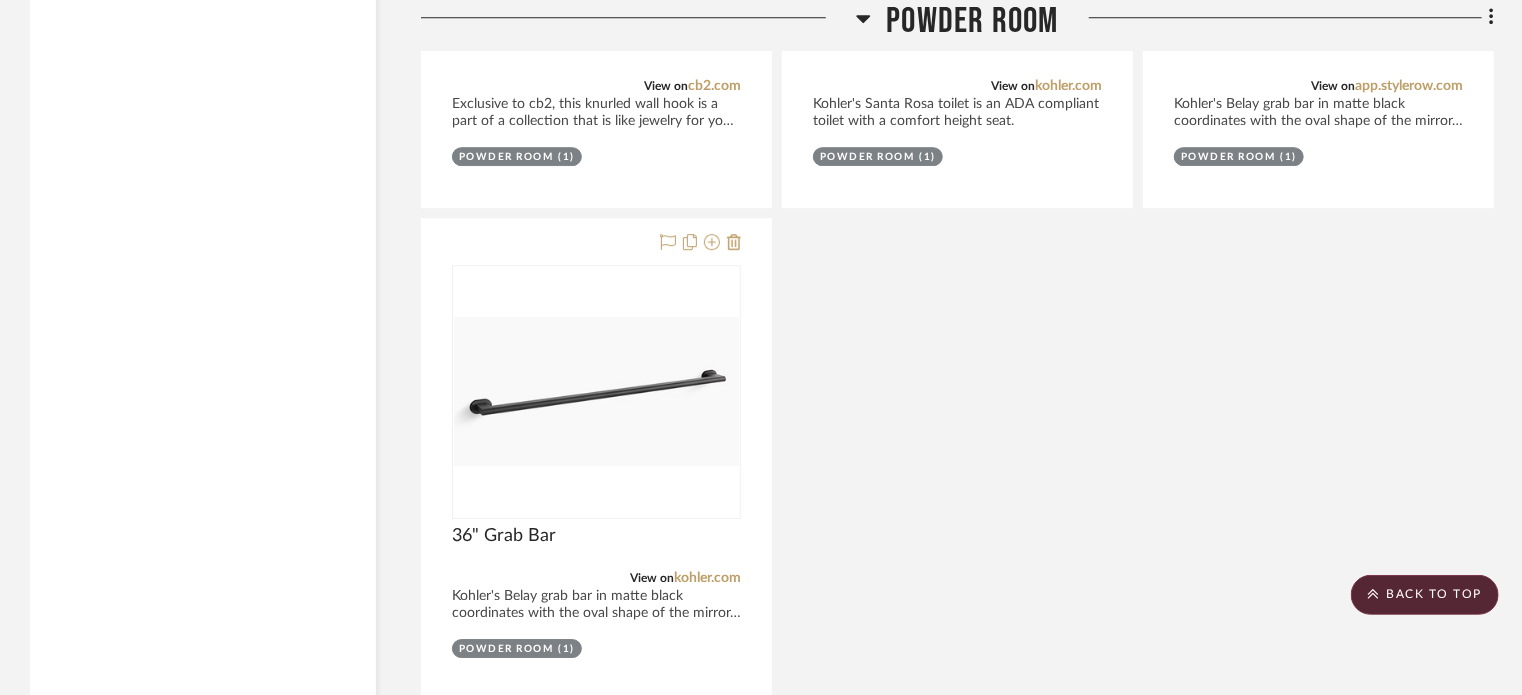 scroll, scrollTop: 3070, scrollLeft: 0, axis: vertical 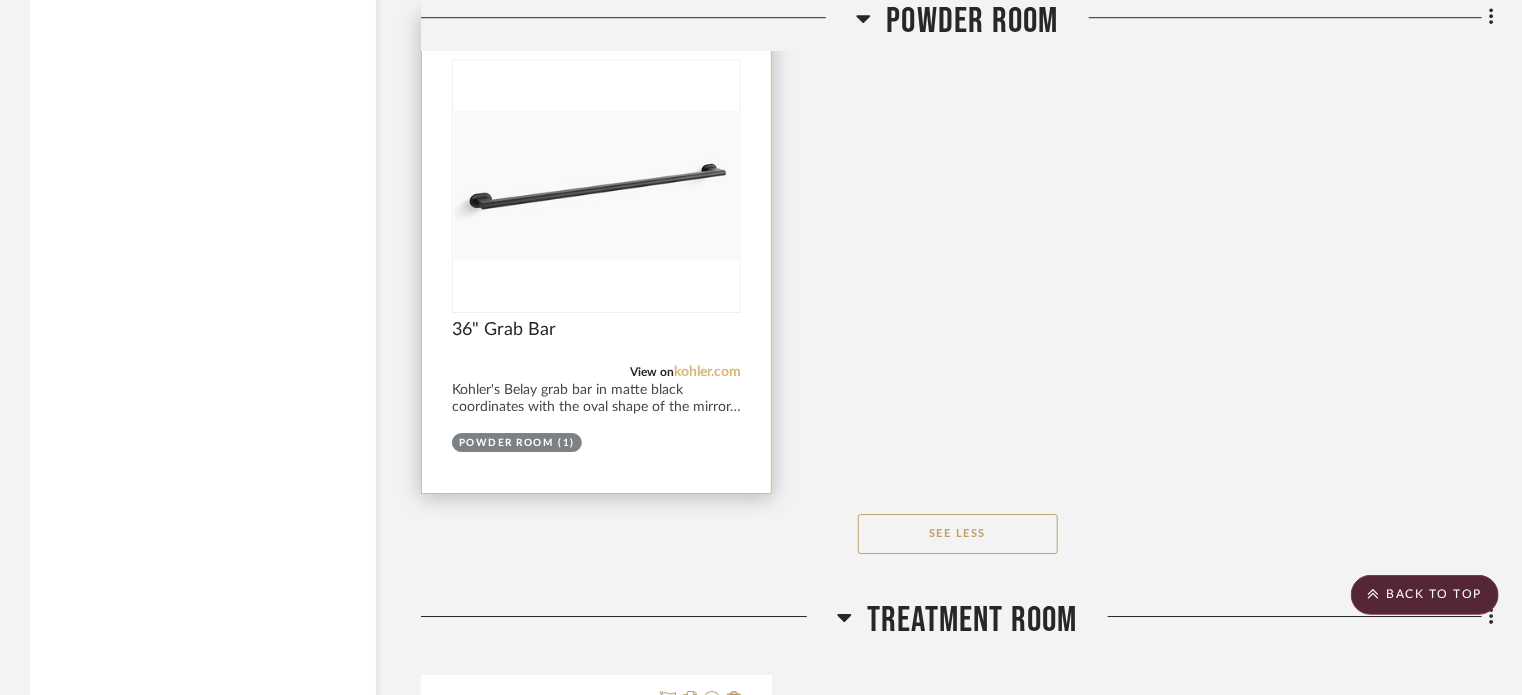 click on "kohler.com" at bounding box center (707, 372) 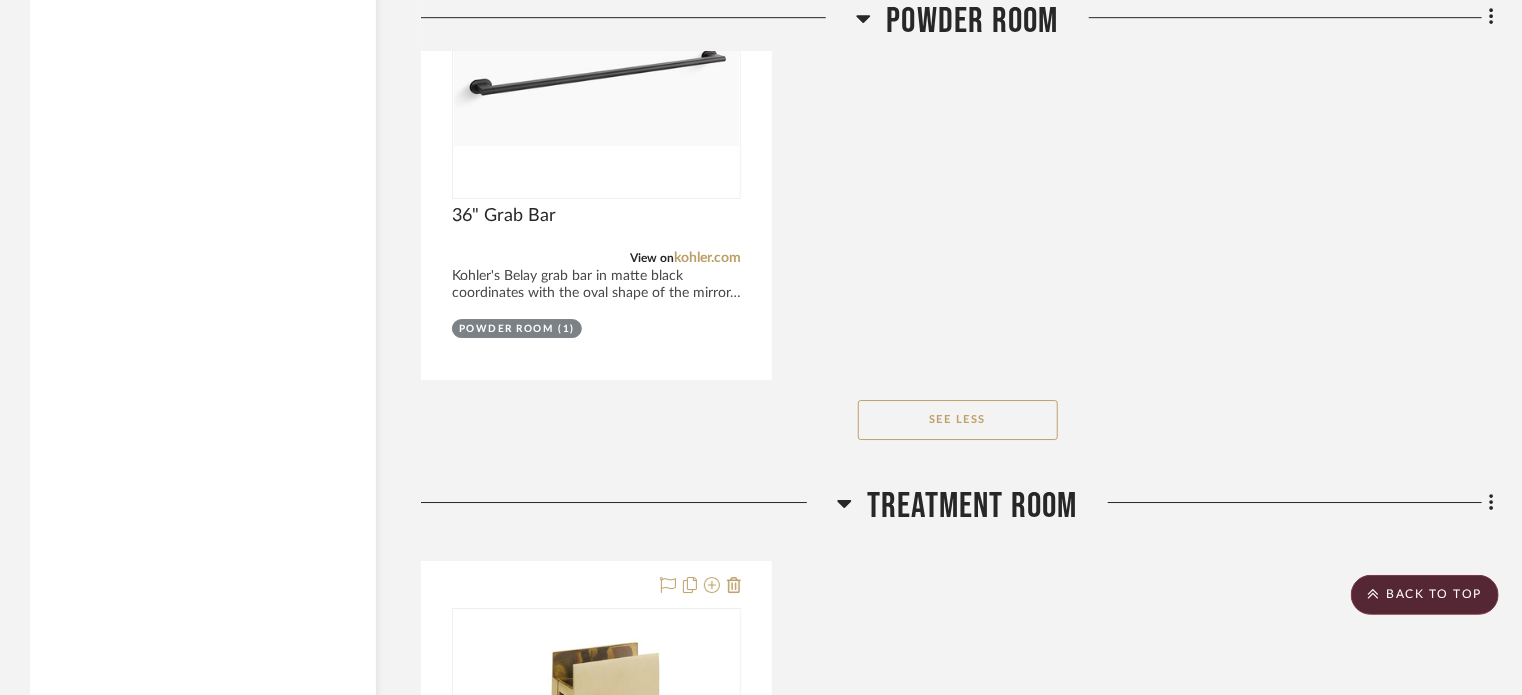 scroll, scrollTop: 2670, scrollLeft: 0, axis: vertical 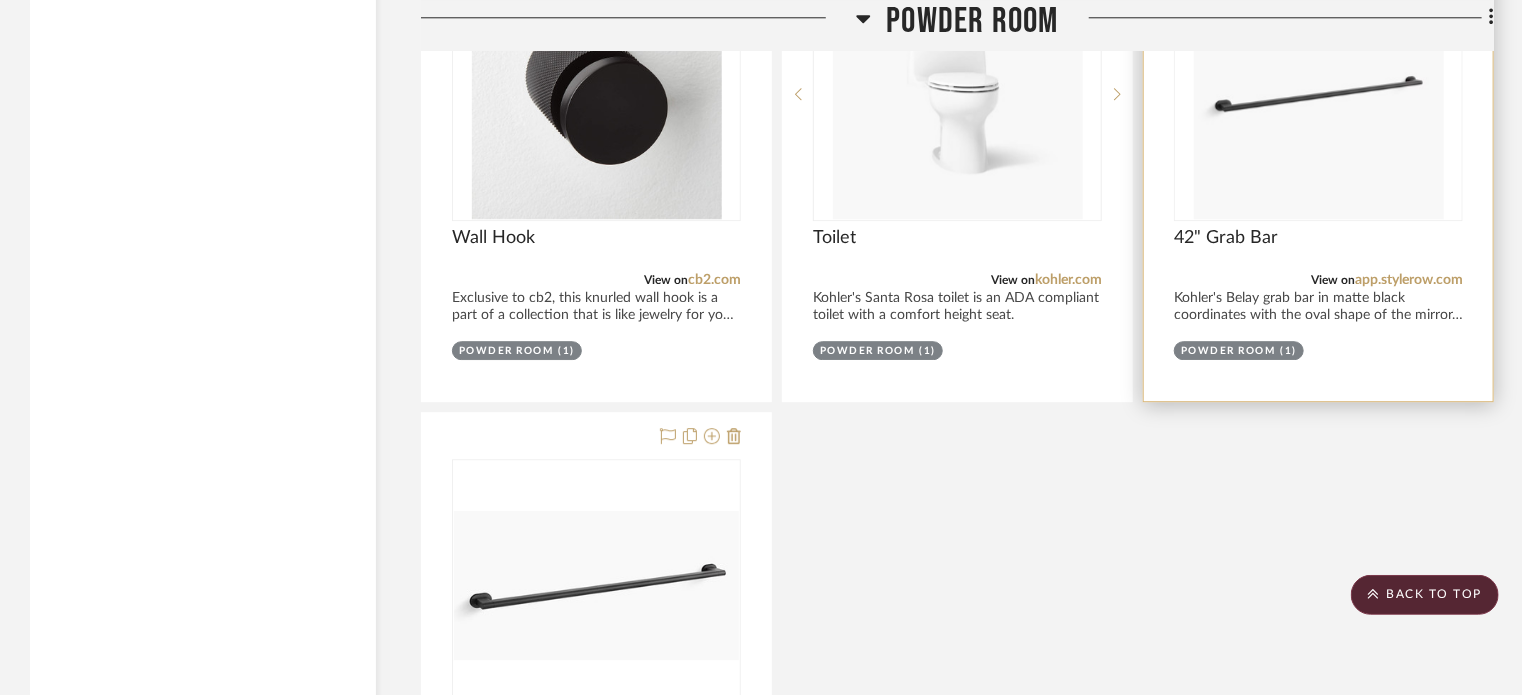 click at bounding box center [1318, 161] 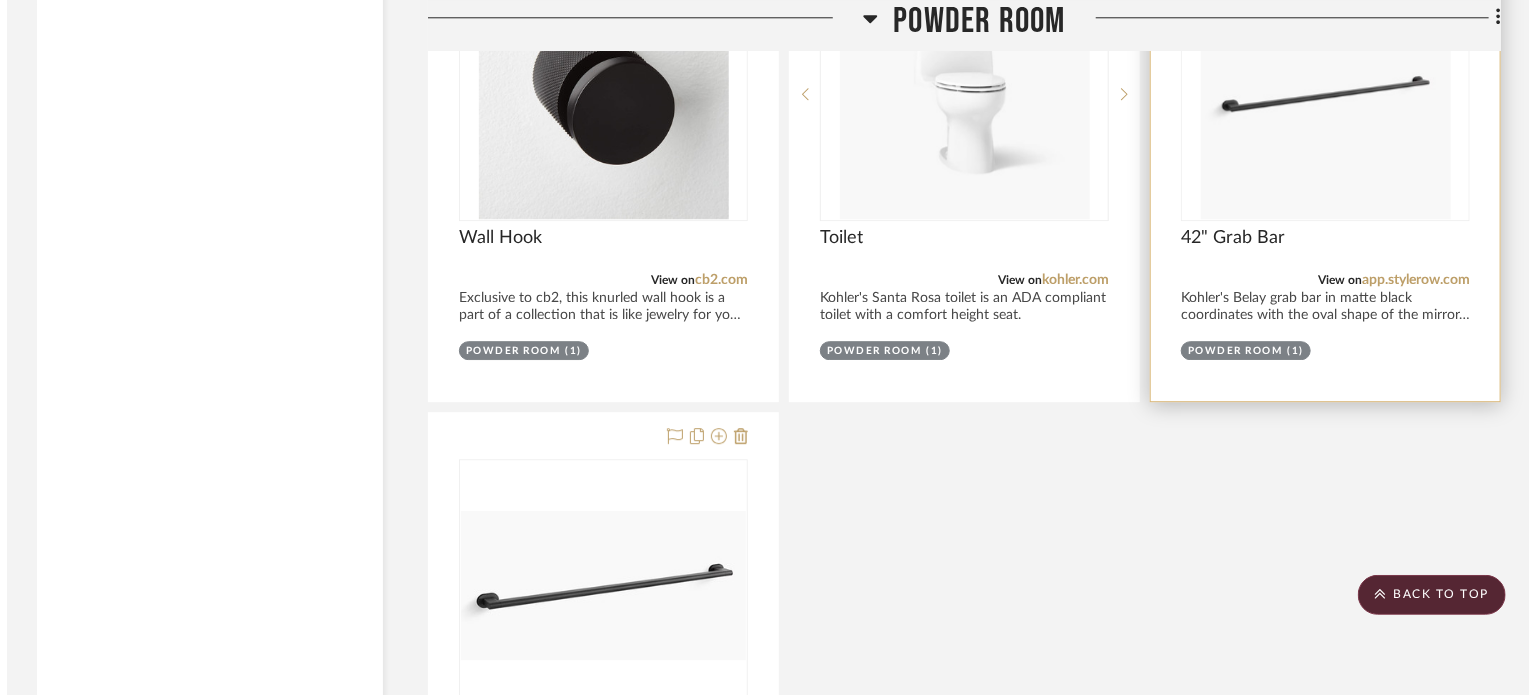 scroll, scrollTop: 0, scrollLeft: 0, axis: both 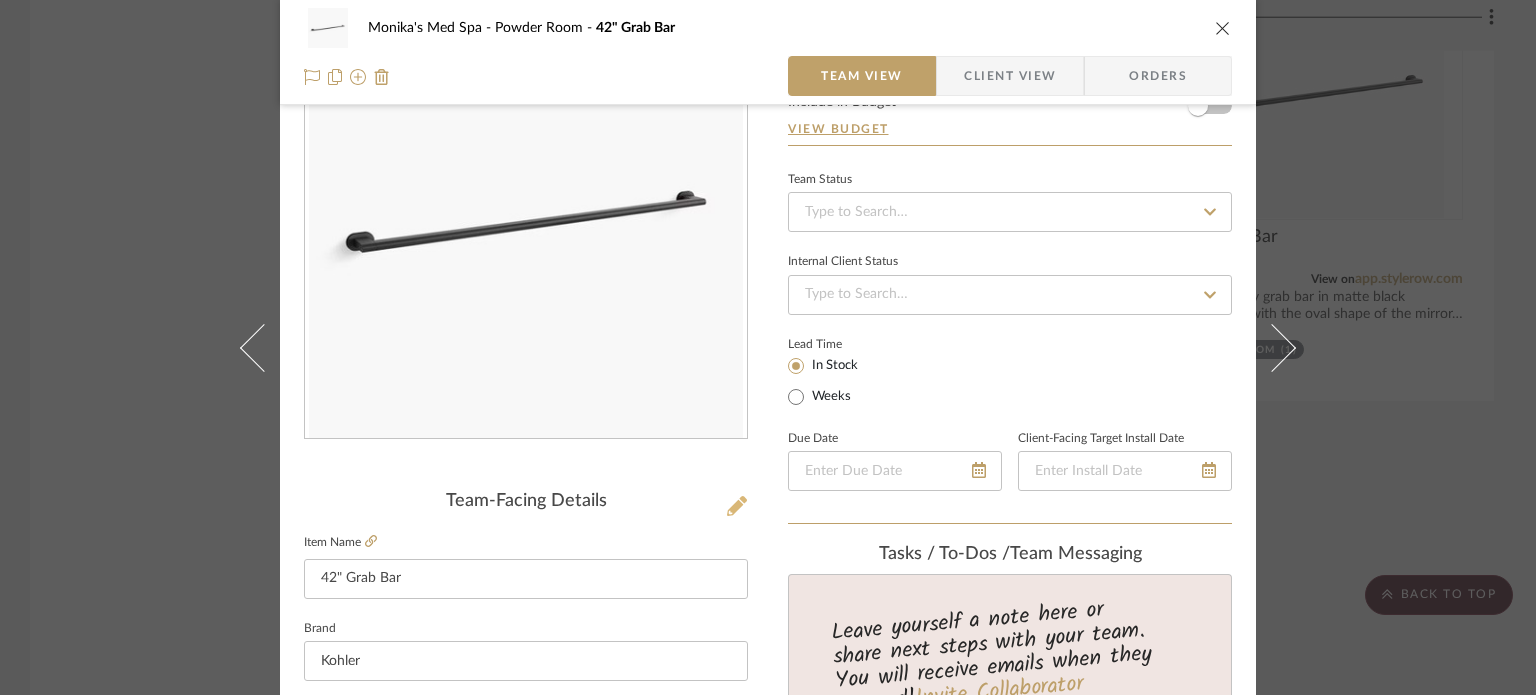 click 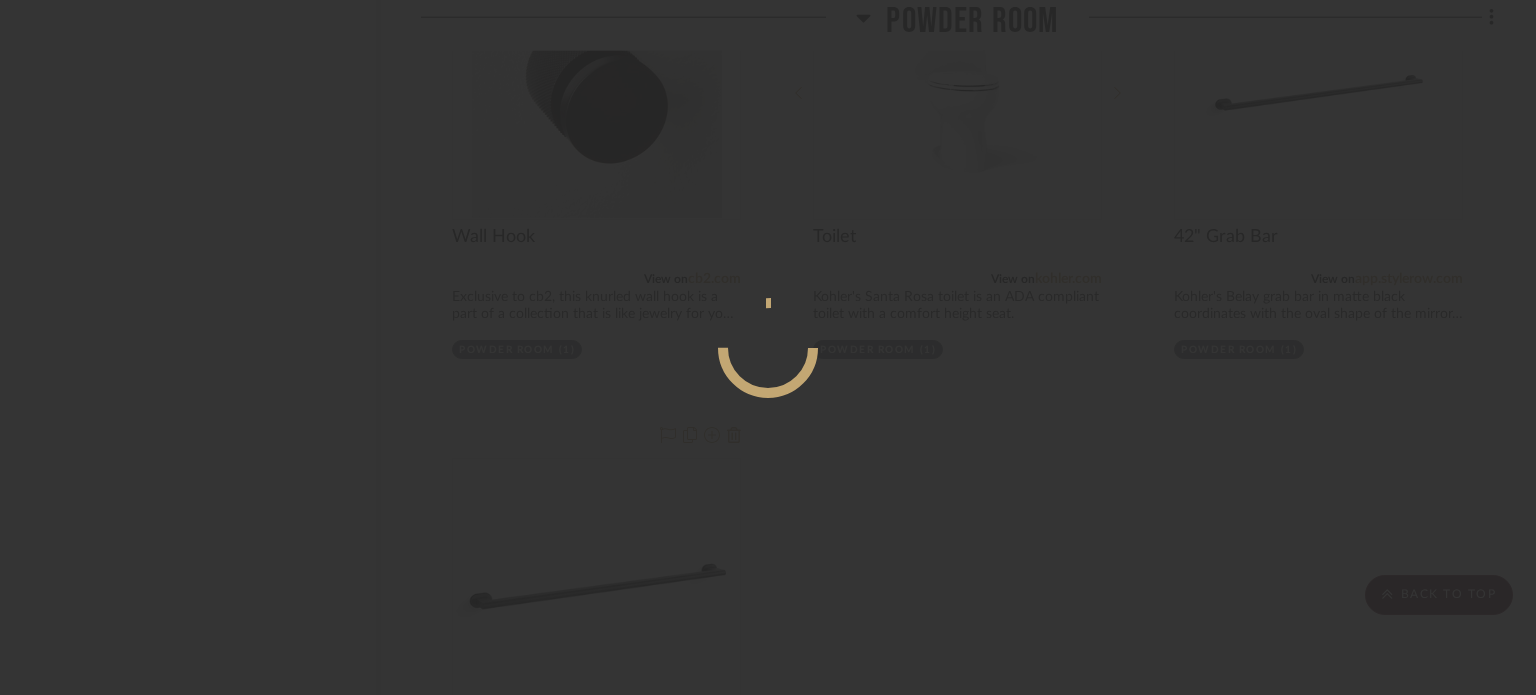 scroll, scrollTop: 0, scrollLeft: 0, axis: both 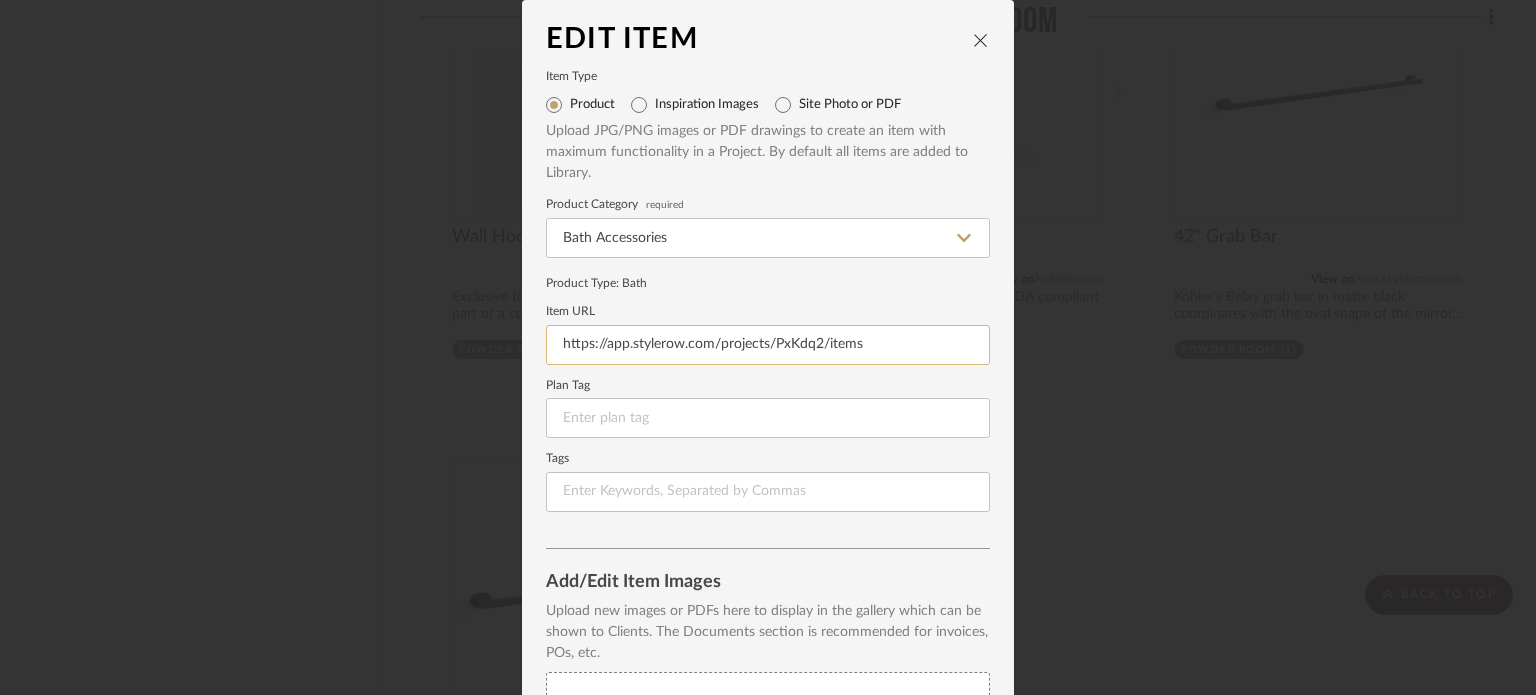 click on "https://app.stylerow.com/projects/PxKdq2/items" at bounding box center (768, 345) 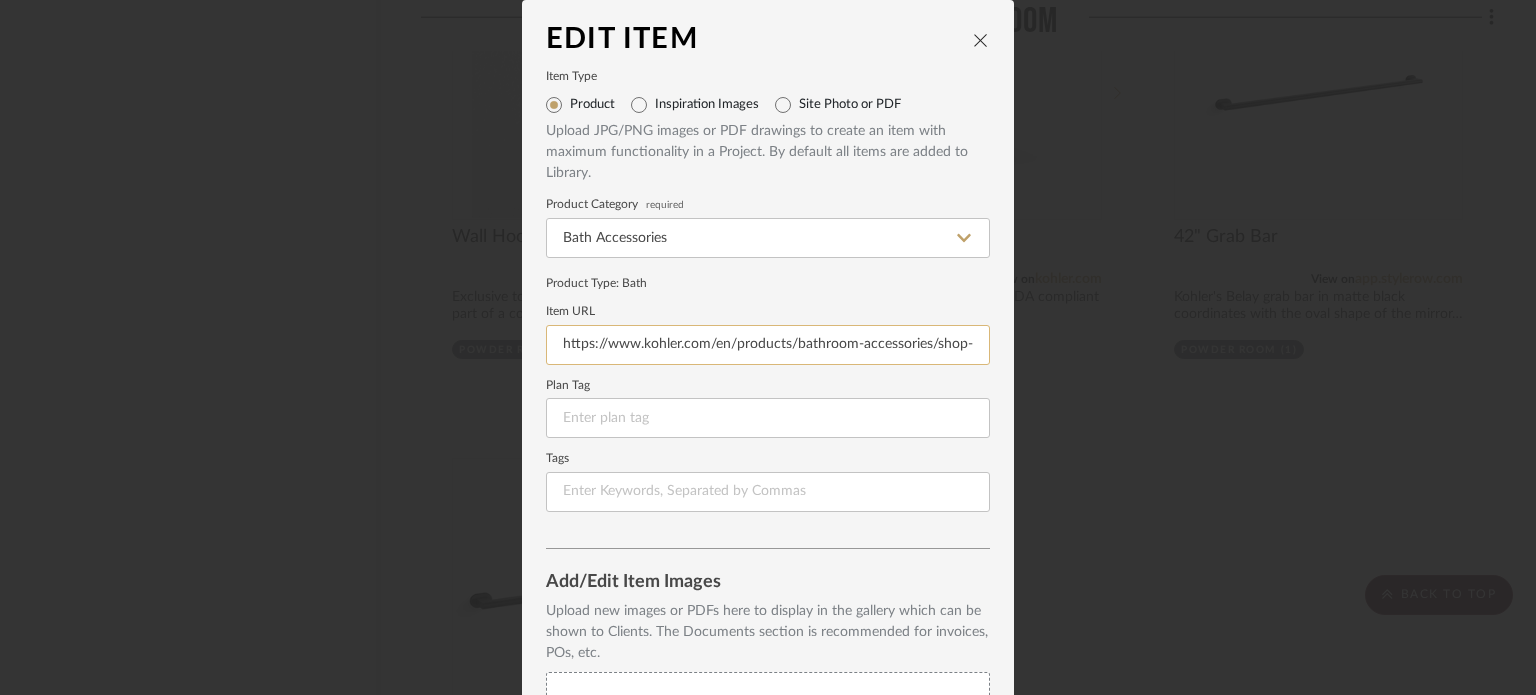 scroll, scrollTop: 0, scrollLeft: 405, axis: horizontal 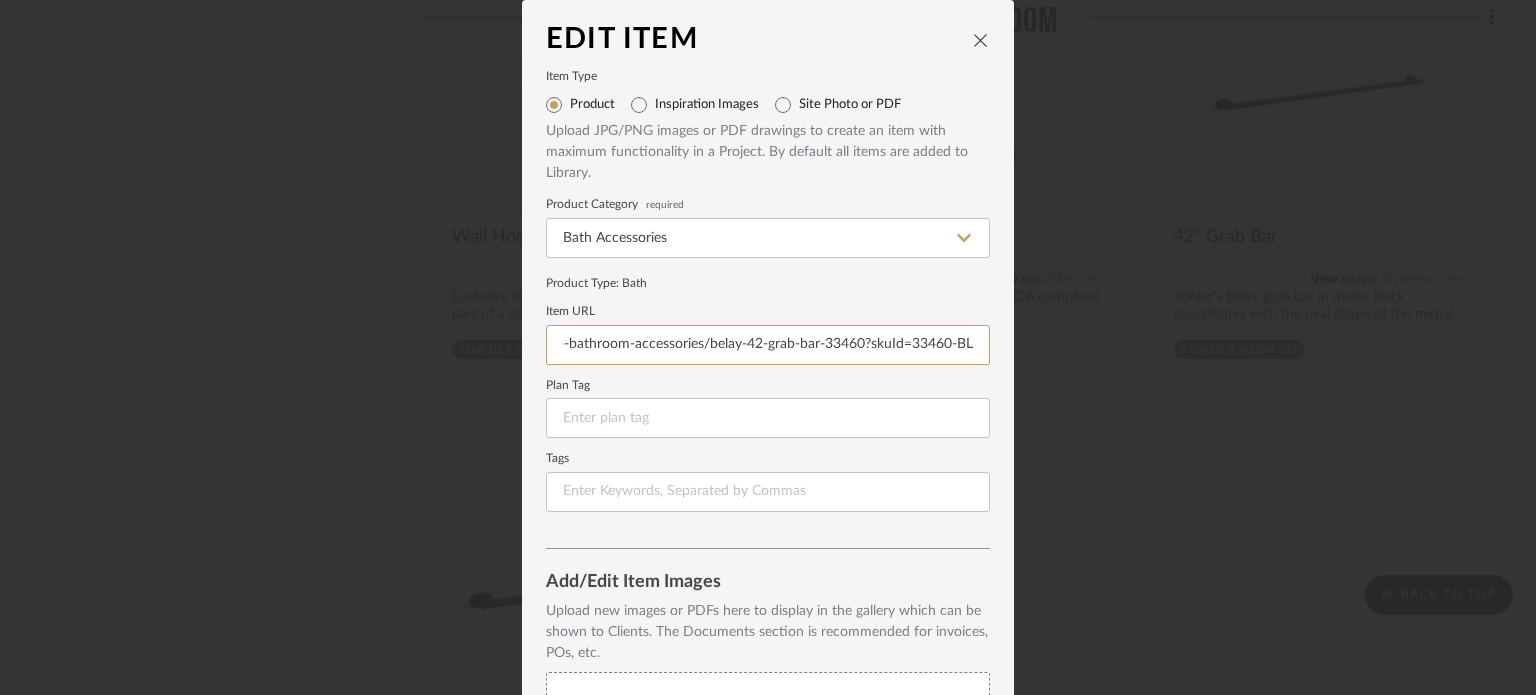 type on "https://www.kohler.com/en/products/bathroom-accessories/shop-bathroom-accessories/belay-42-grab-bar-33460?skuId=33460-BL" 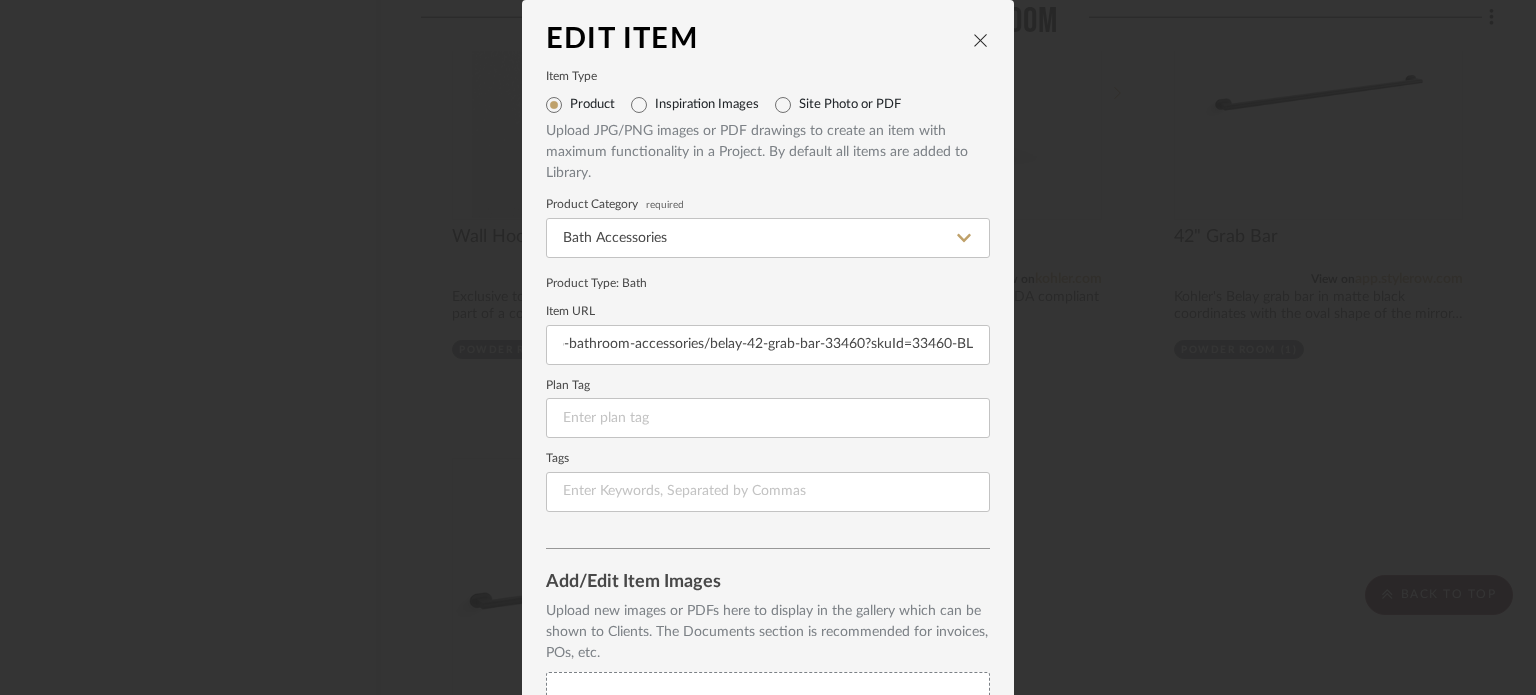 click on "Item URL" at bounding box center [768, 312] 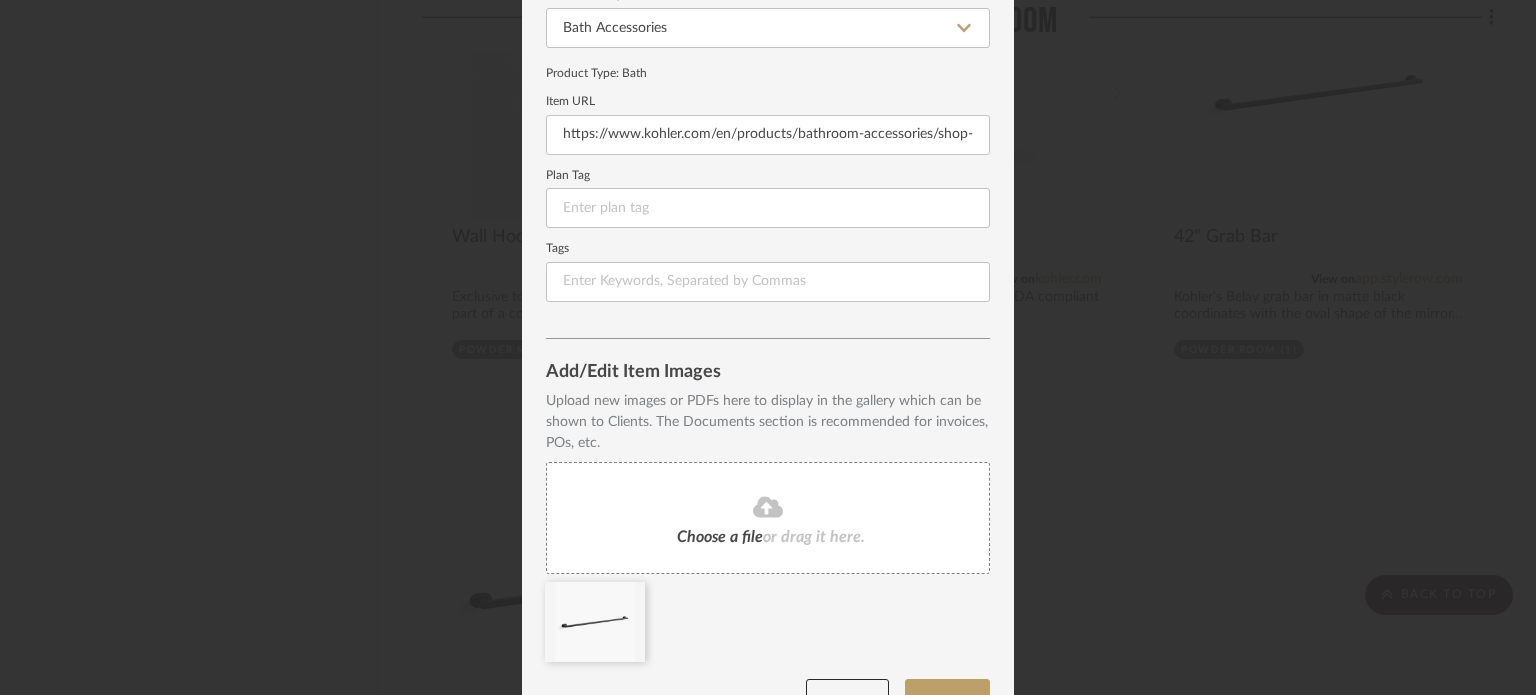 scroll, scrollTop: 257, scrollLeft: 0, axis: vertical 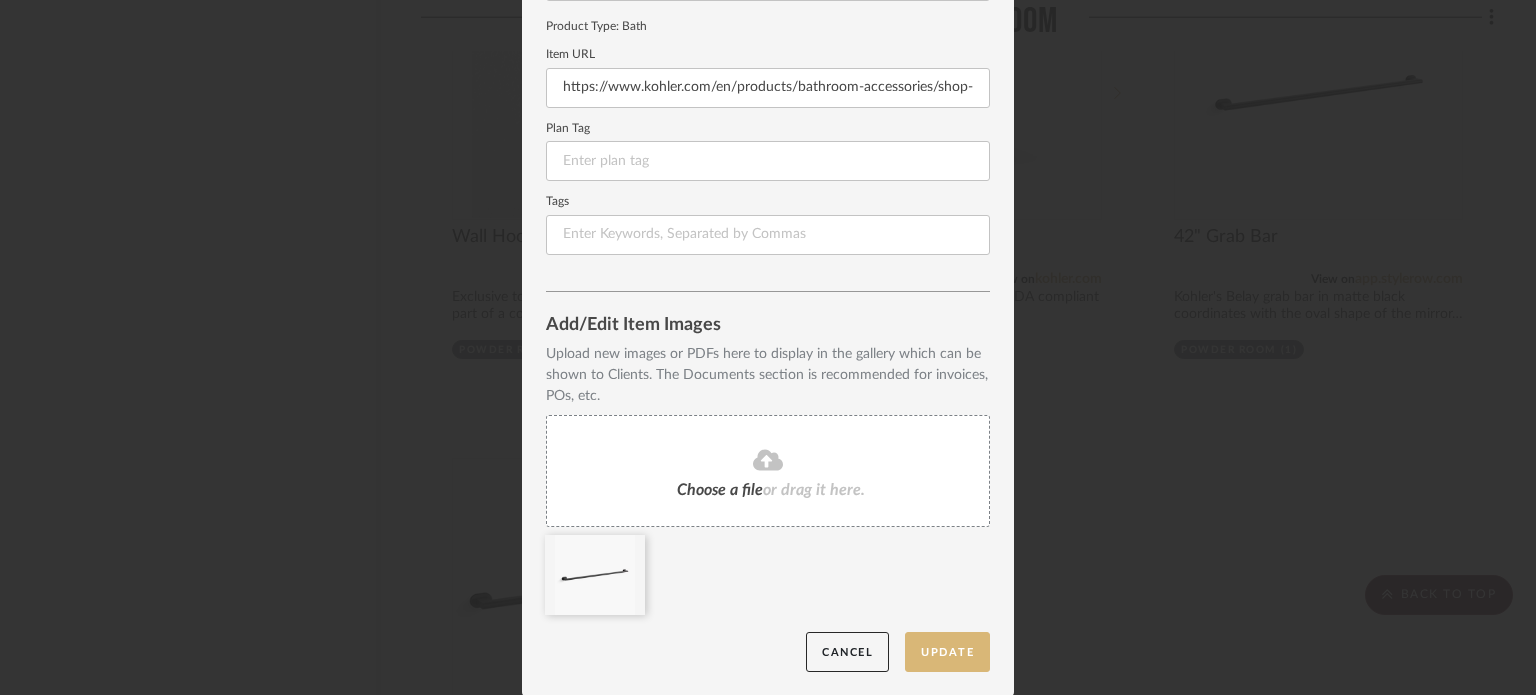 click on "Update" at bounding box center [947, 652] 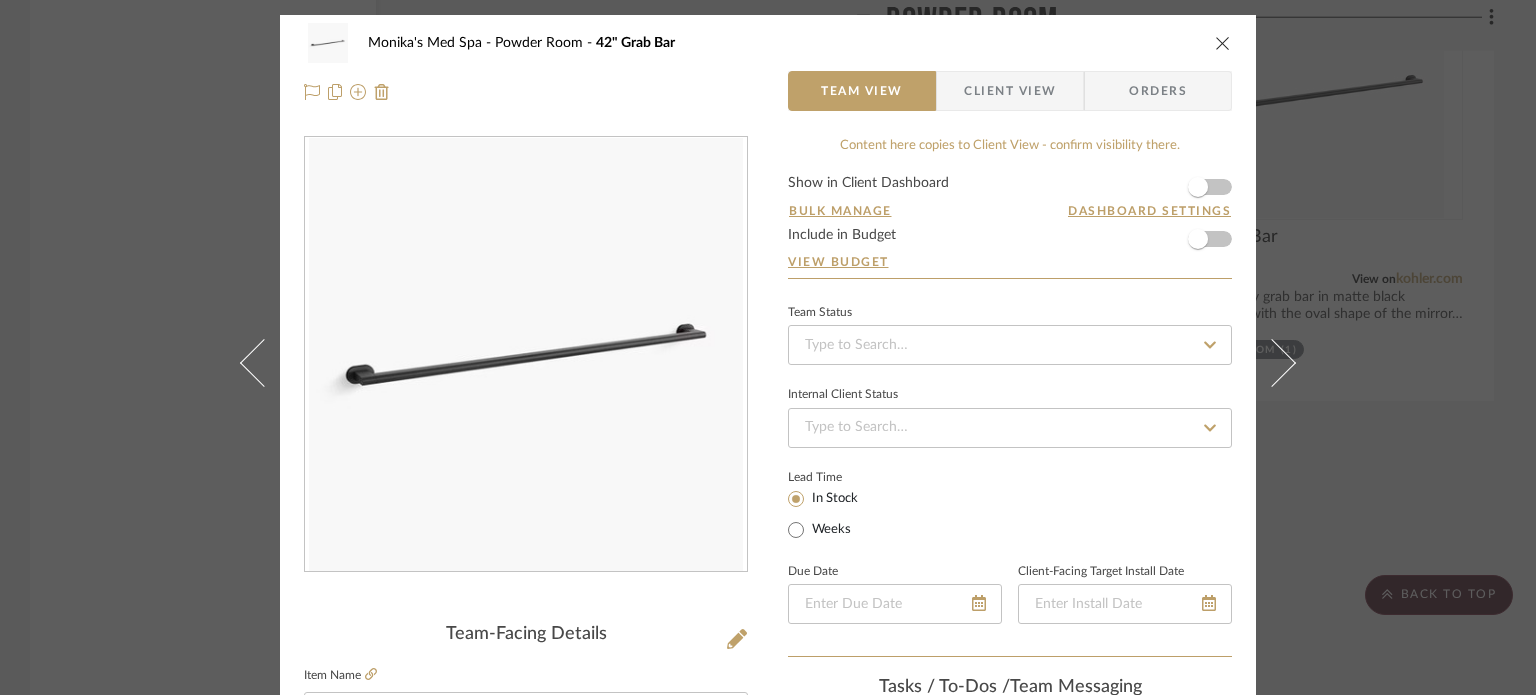 click at bounding box center [1223, 43] 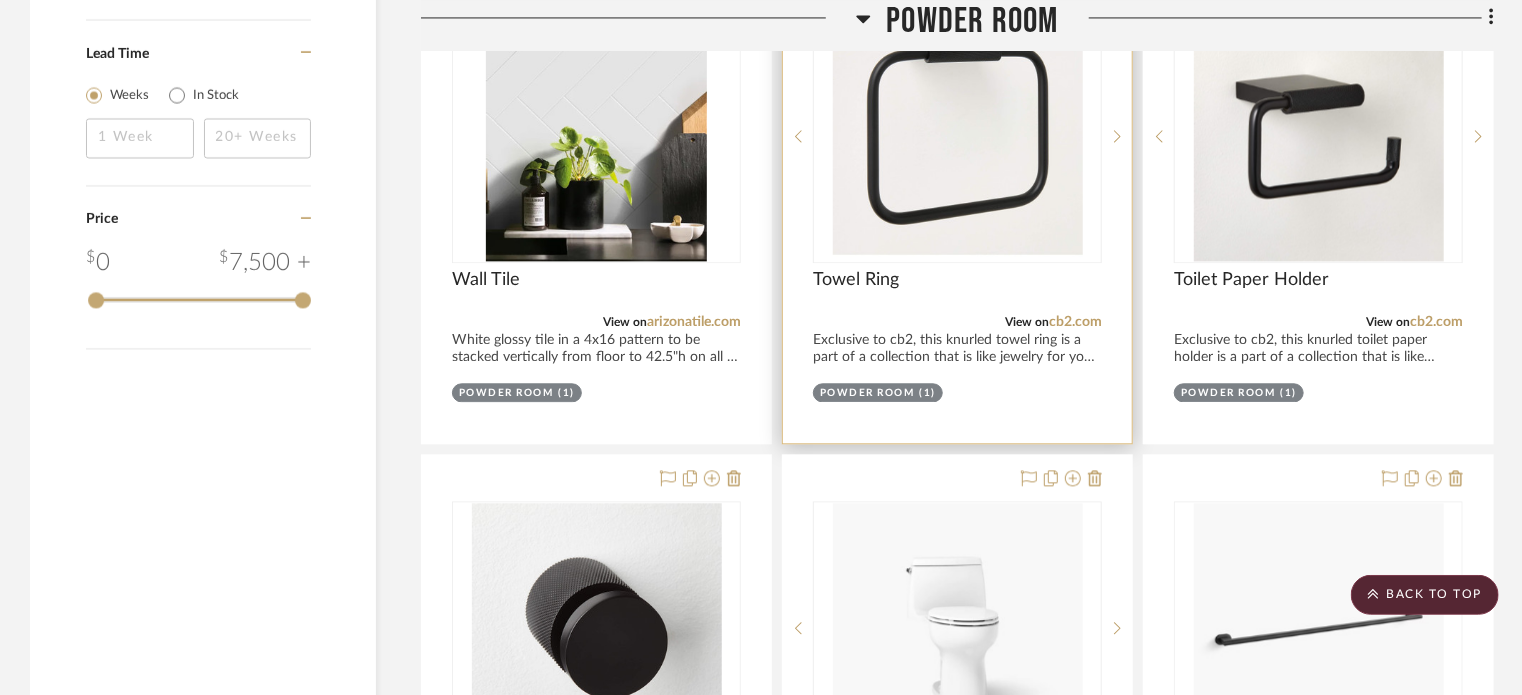 scroll, scrollTop: 2004, scrollLeft: 0, axis: vertical 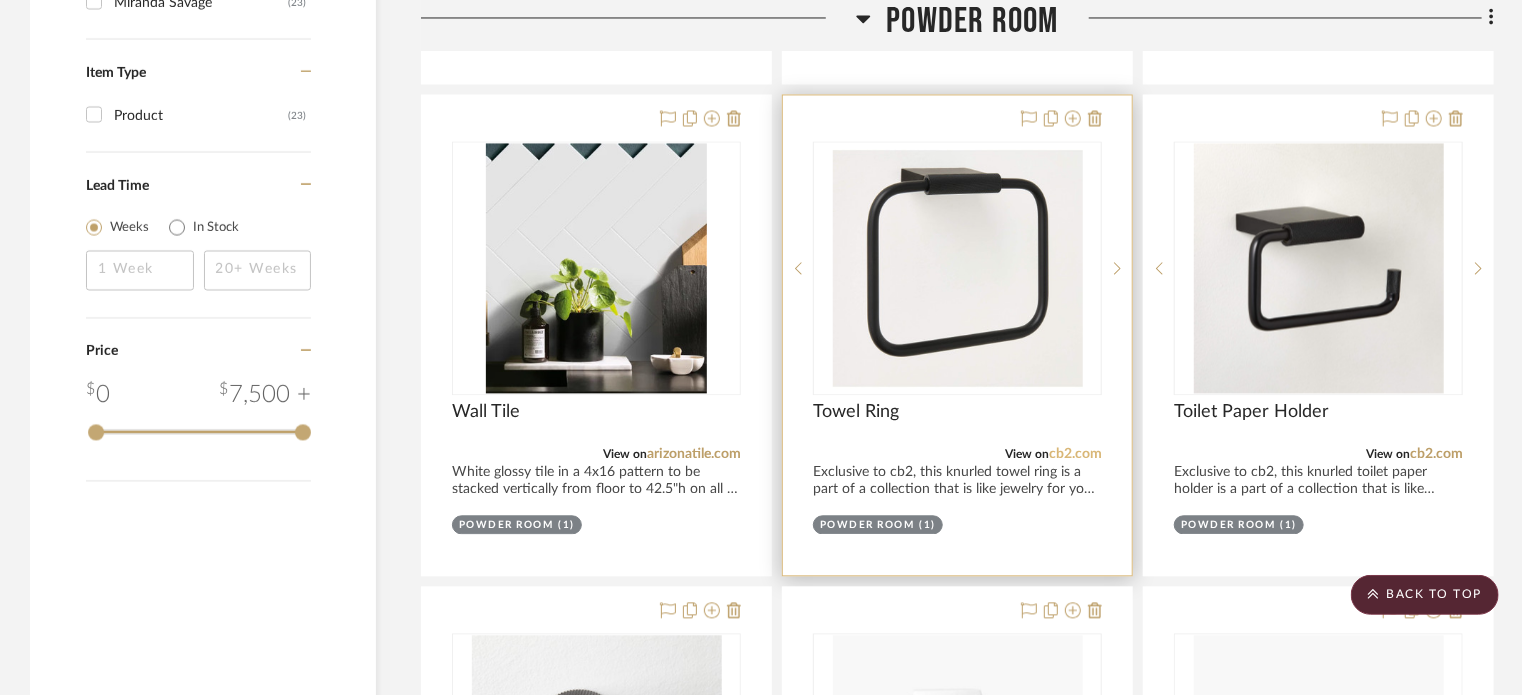 click on "cb2.com" at bounding box center [1075, 454] 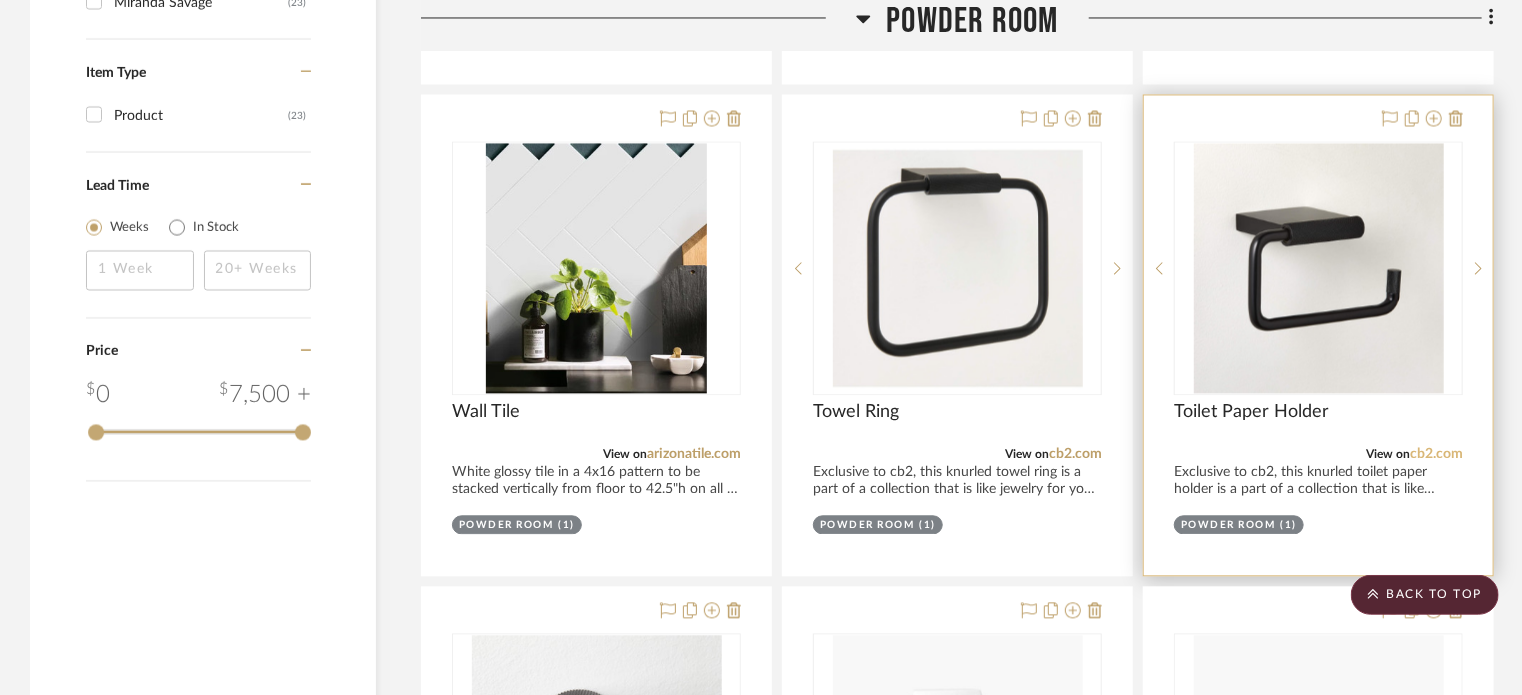 click on "cb2.com" at bounding box center [1436, 454] 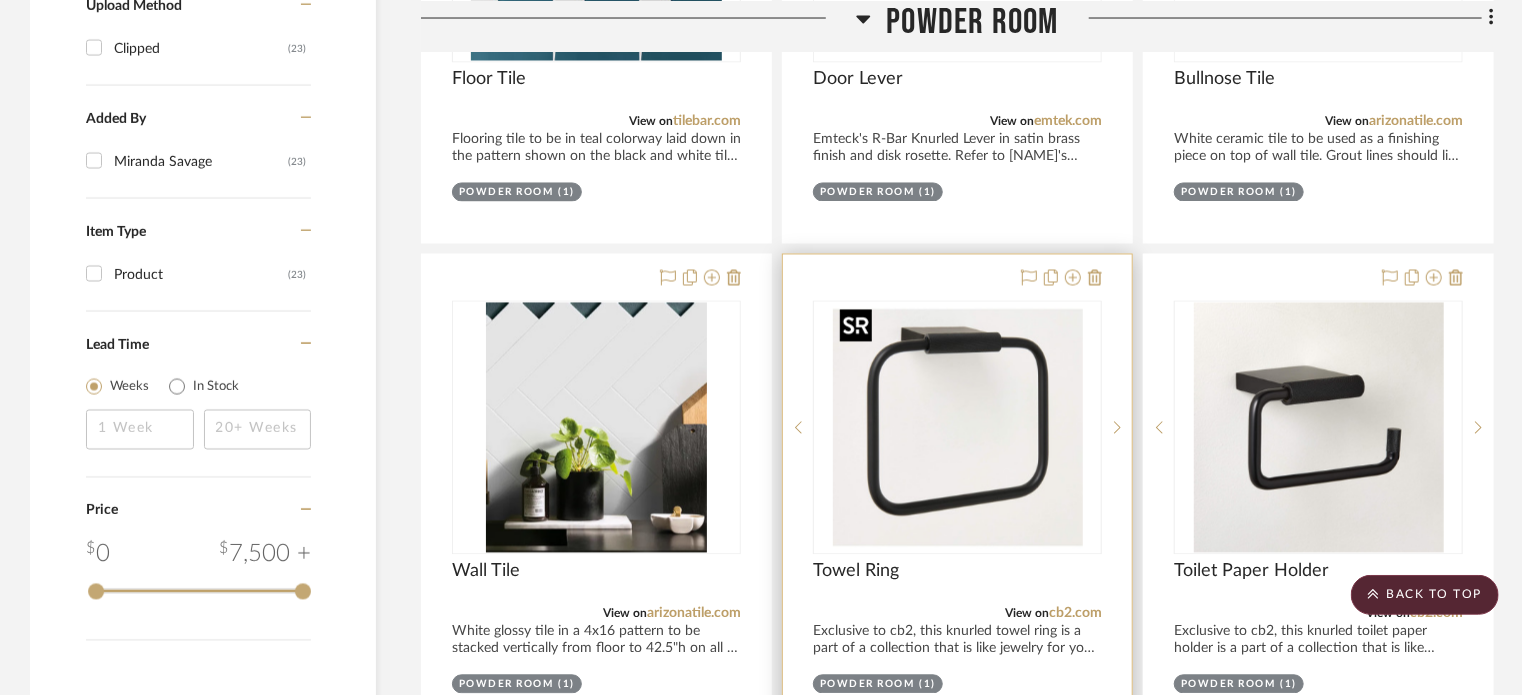scroll, scrollTop: 1736, scrollLeft: 0, axis: vertical 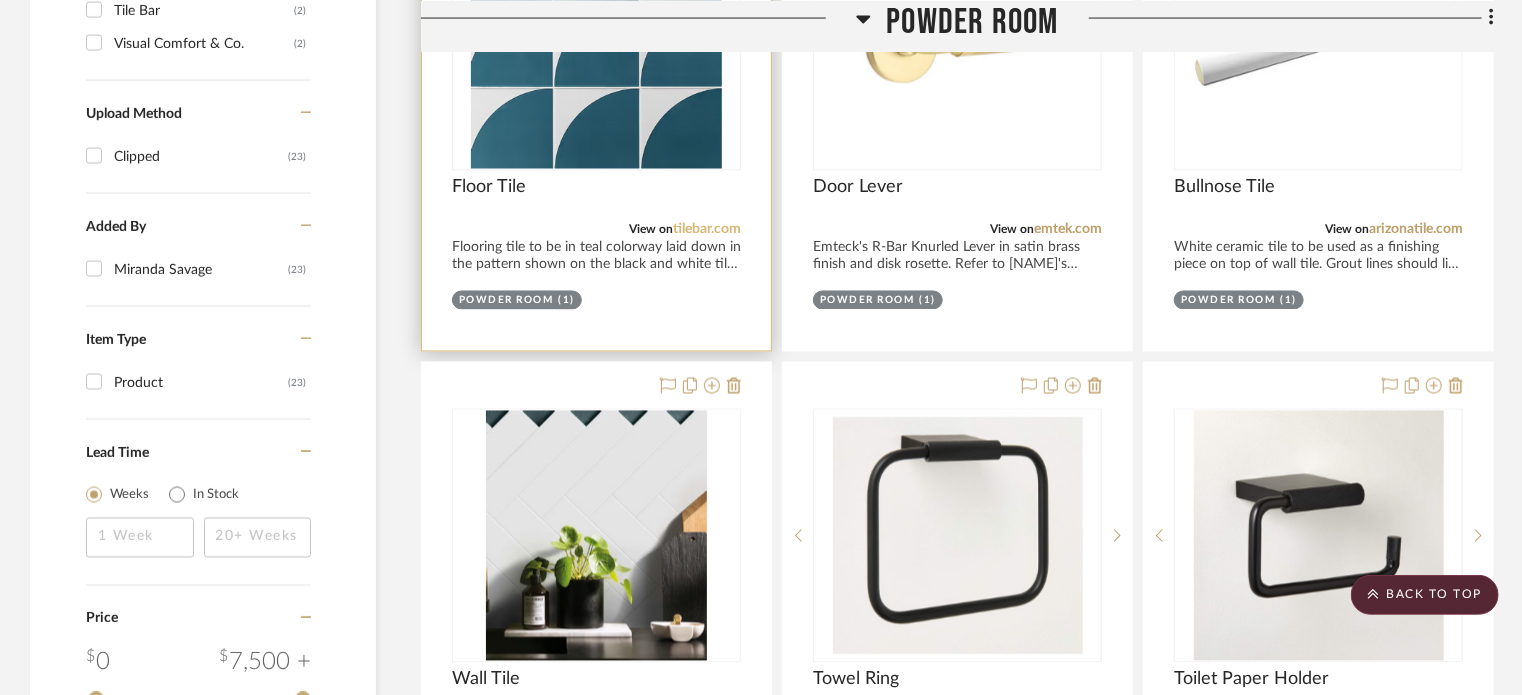 click on "tilebar.com" at bounding box center (707, 230) 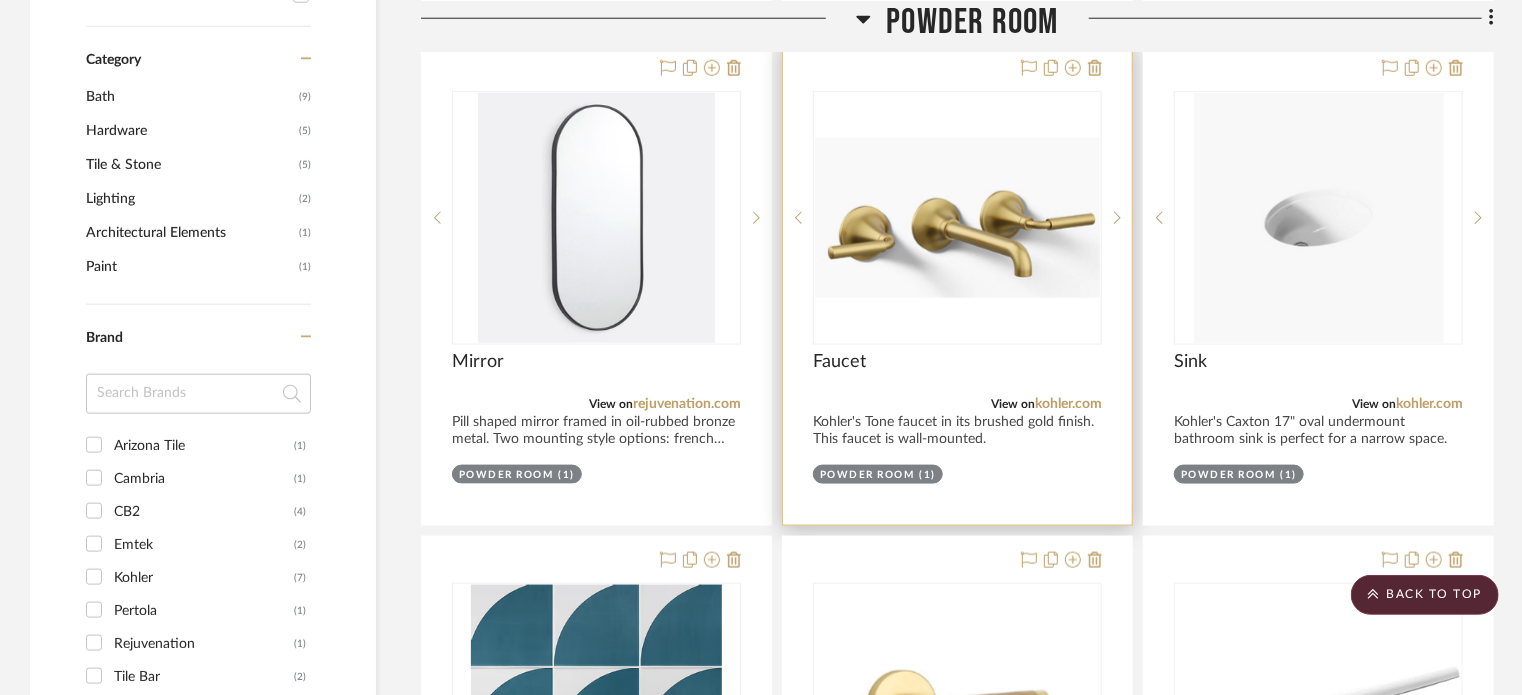 scroll, scrollTop: 936, scrollLeft: 0, axis: vertical 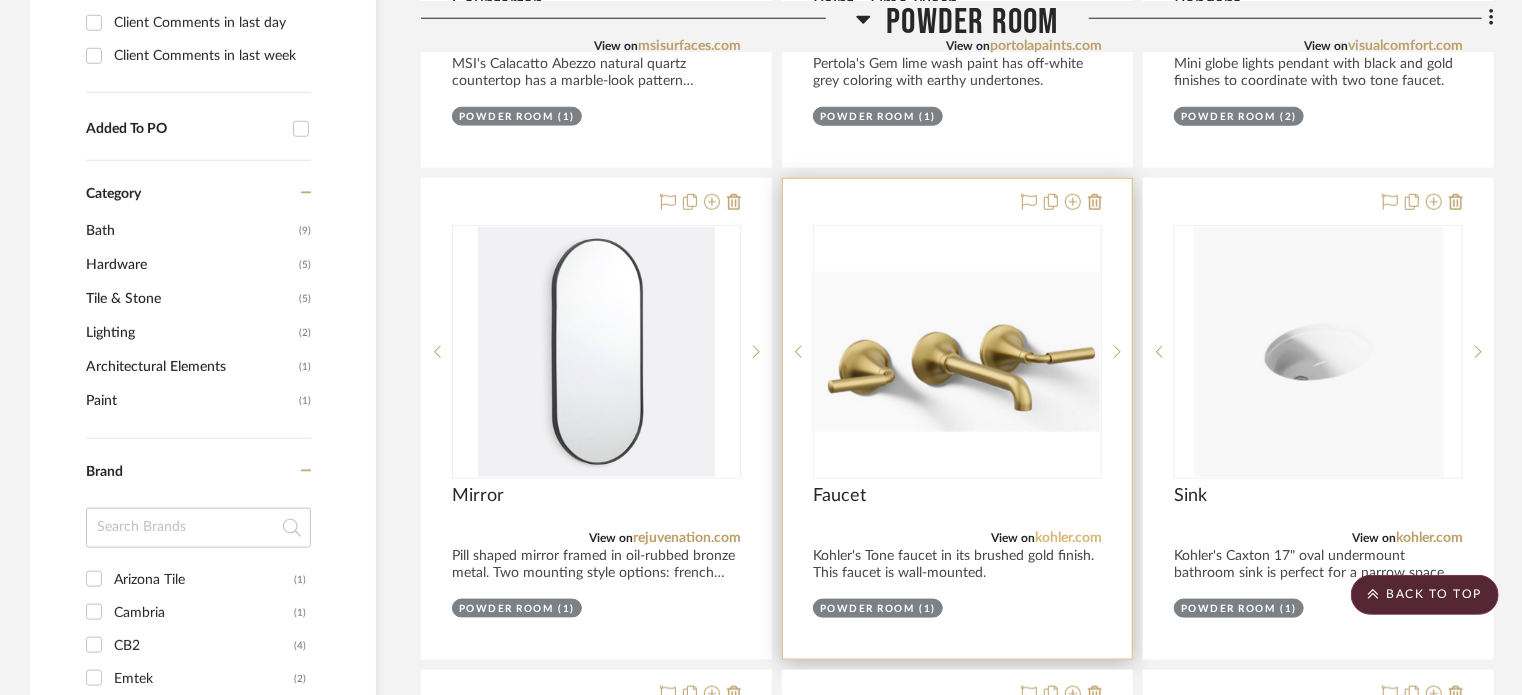 click on "kohler.com" at bounding box center [1068, 538] 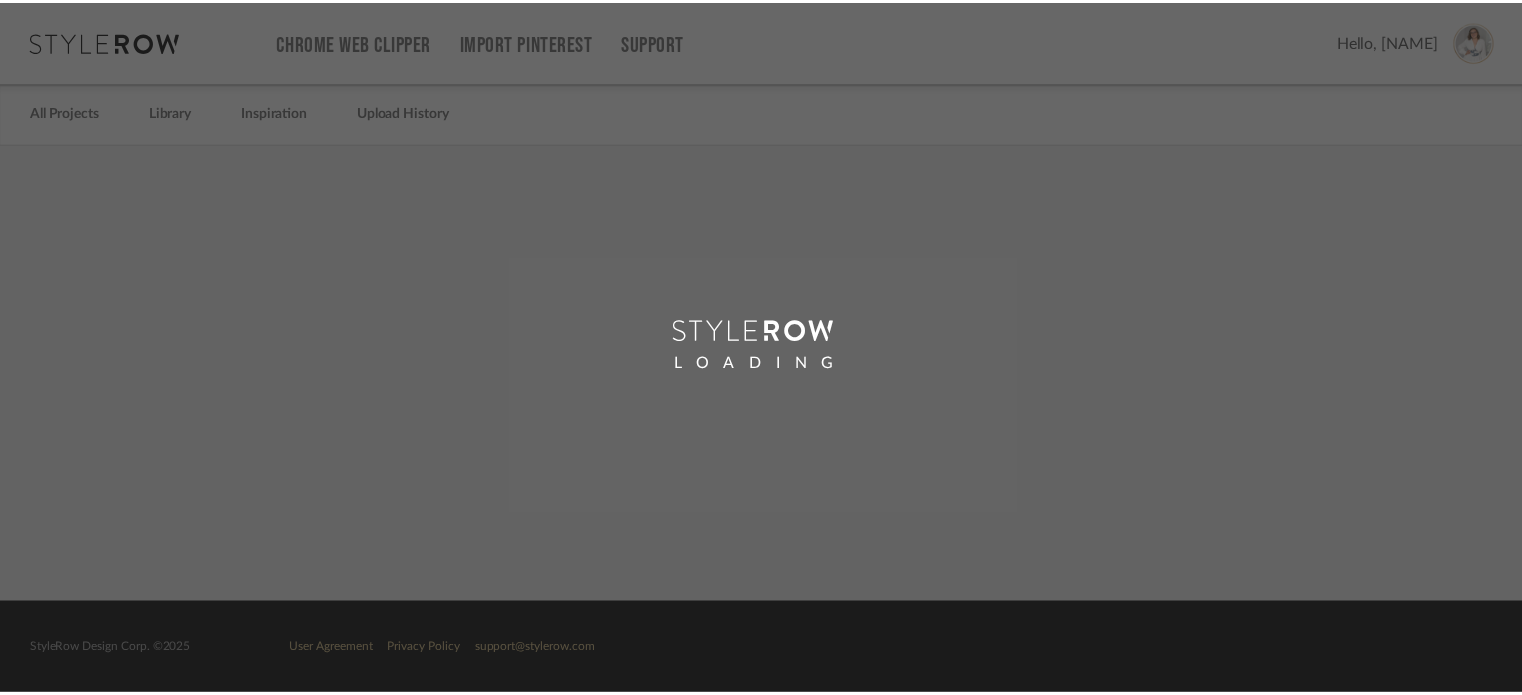 scroll, scrollTop: 0, scrollLeft: 0, axis: both 